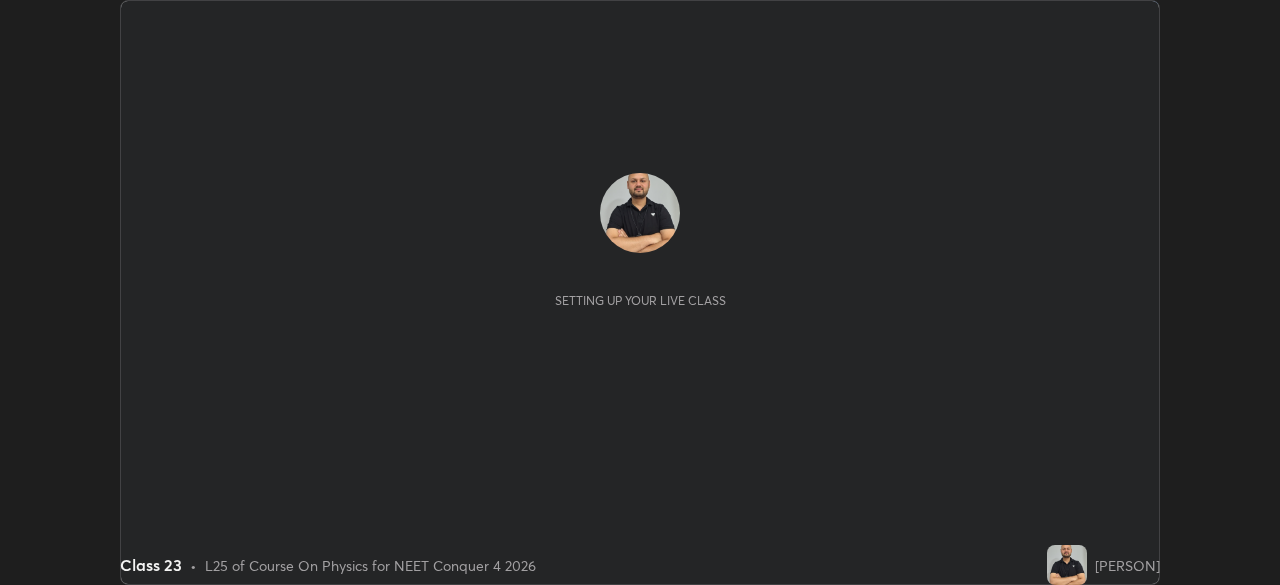 scroll, scrollTop: 0, scrollLeft: 0, axis: both 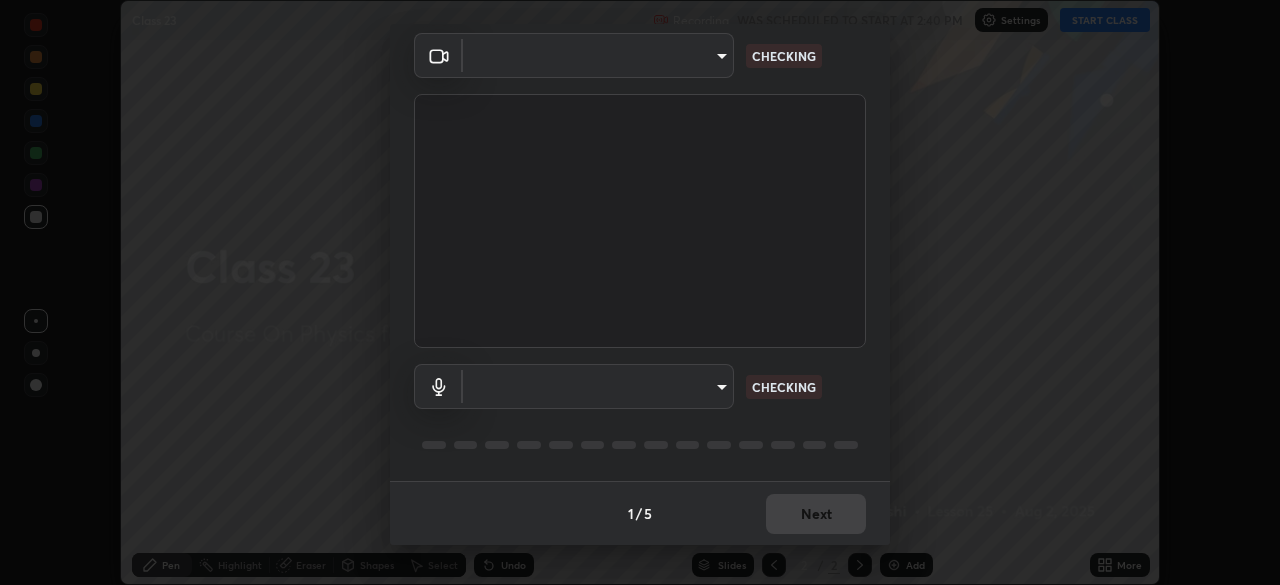type on "b4e1421f6c5060577252b130237662f08d19228d59f93fcd840f6b1a72f24613" 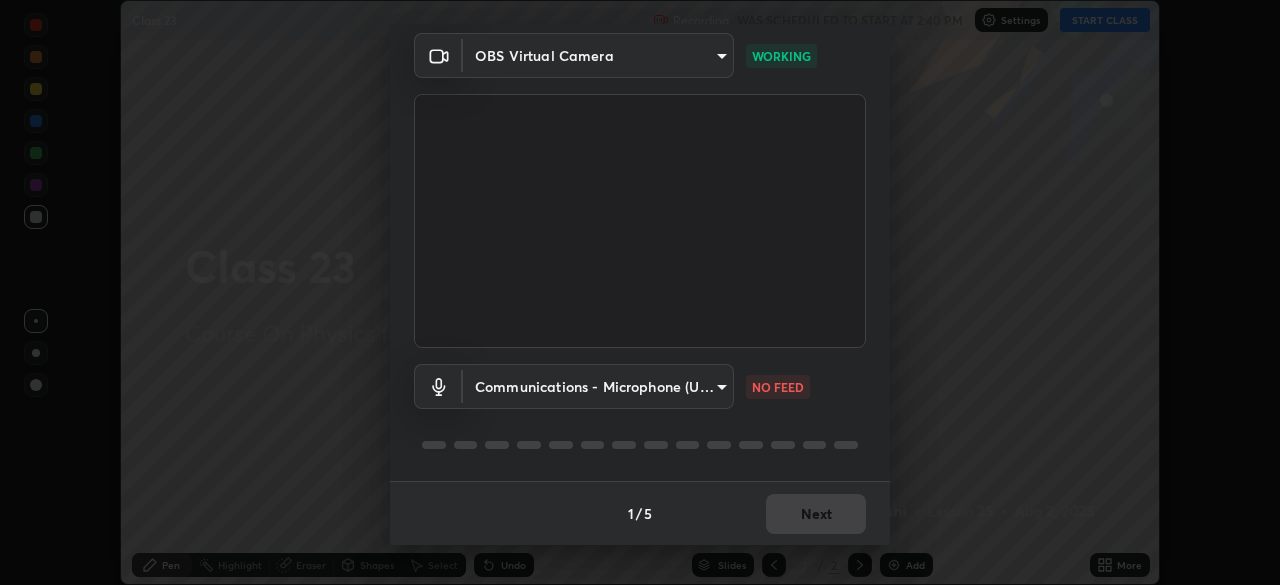 click on "1 / 5 Next" at bounding box center (640, 513) 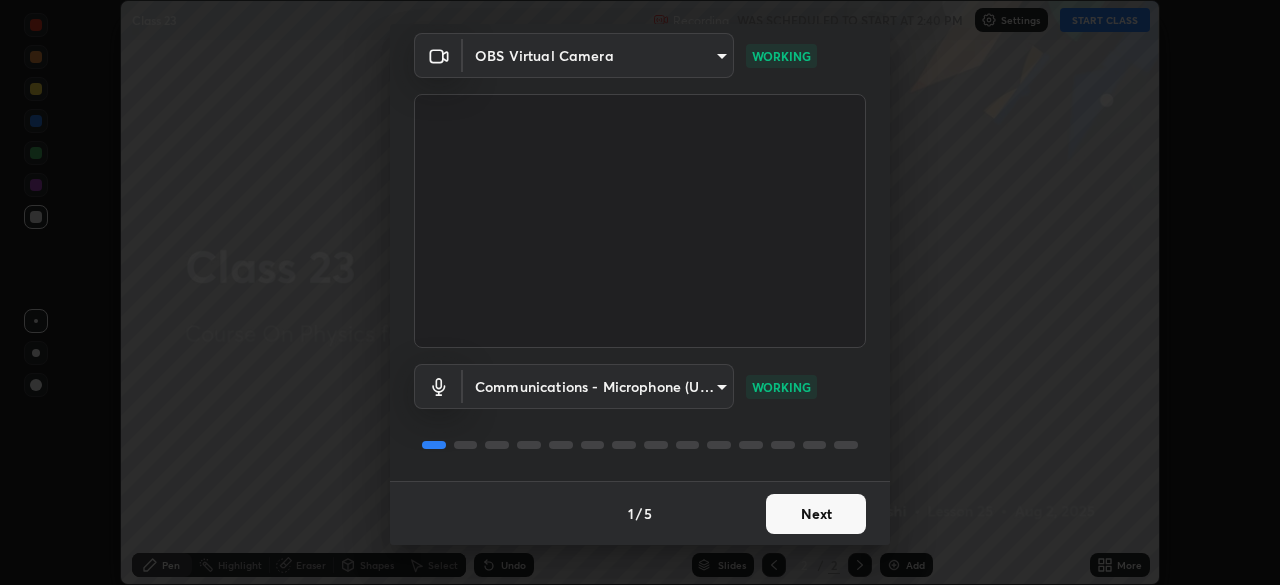 click on "Next" at bounding box center [816, 514] 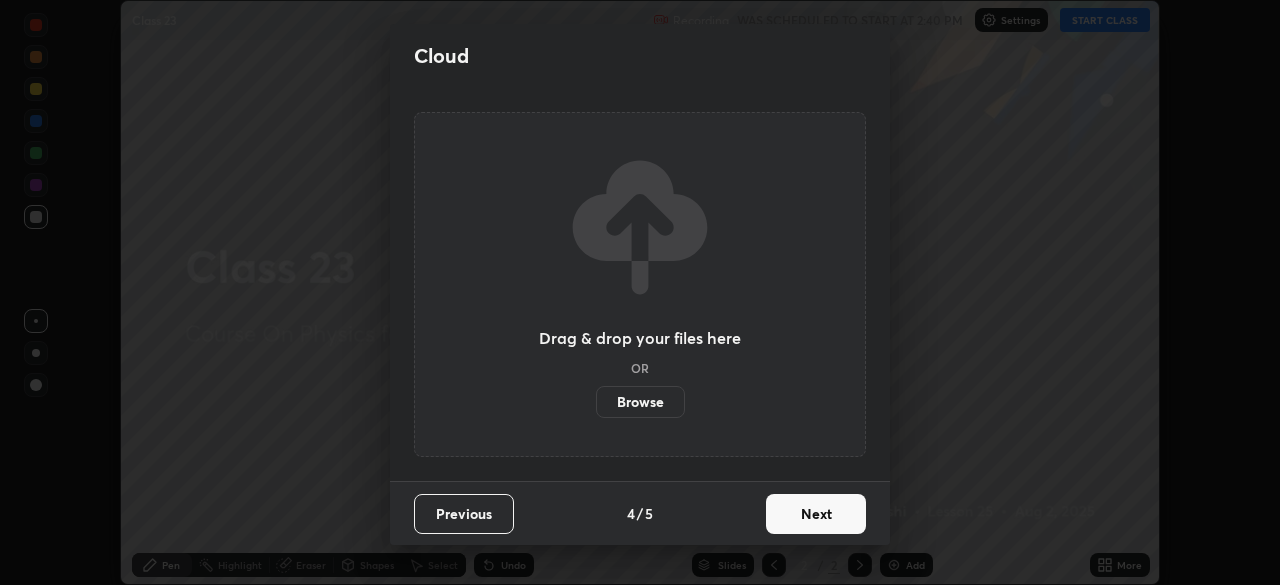 scroll, scrollTop: 0, scrollLeft: 0, axis: both 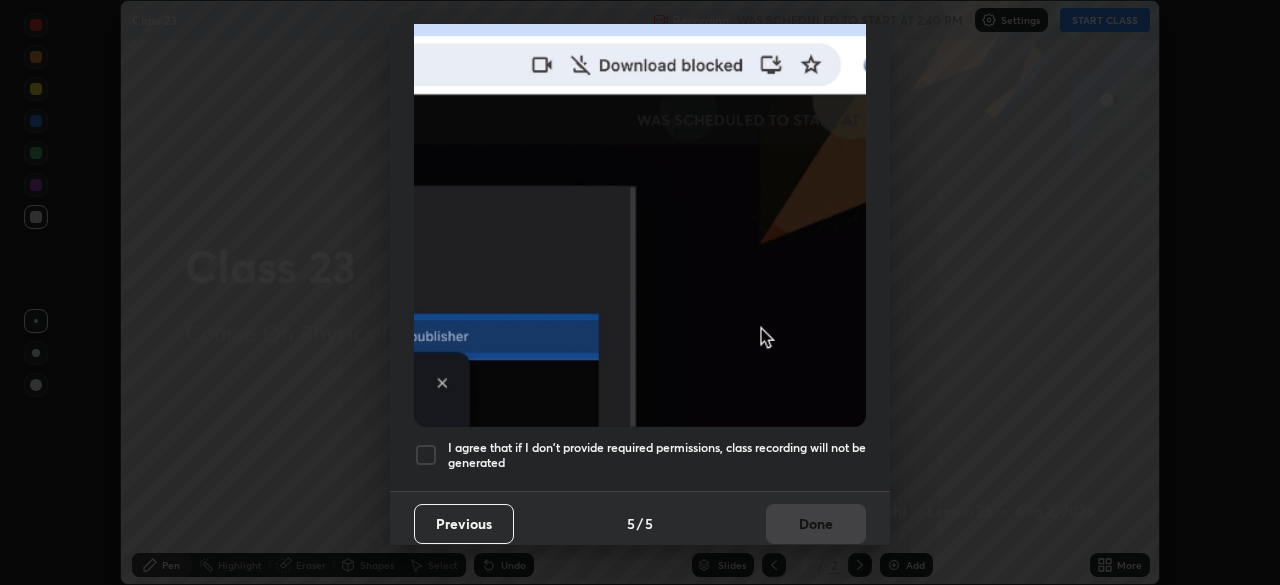 click at bounding box center (426, 455) 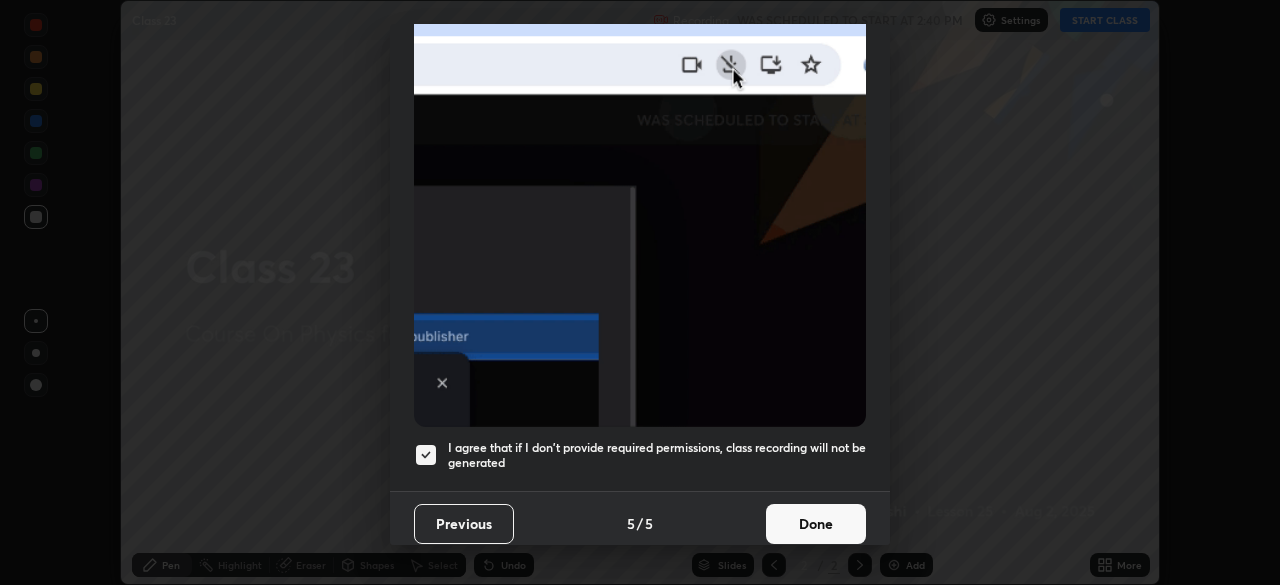 click on "Done" at bounding box center (816, 524) 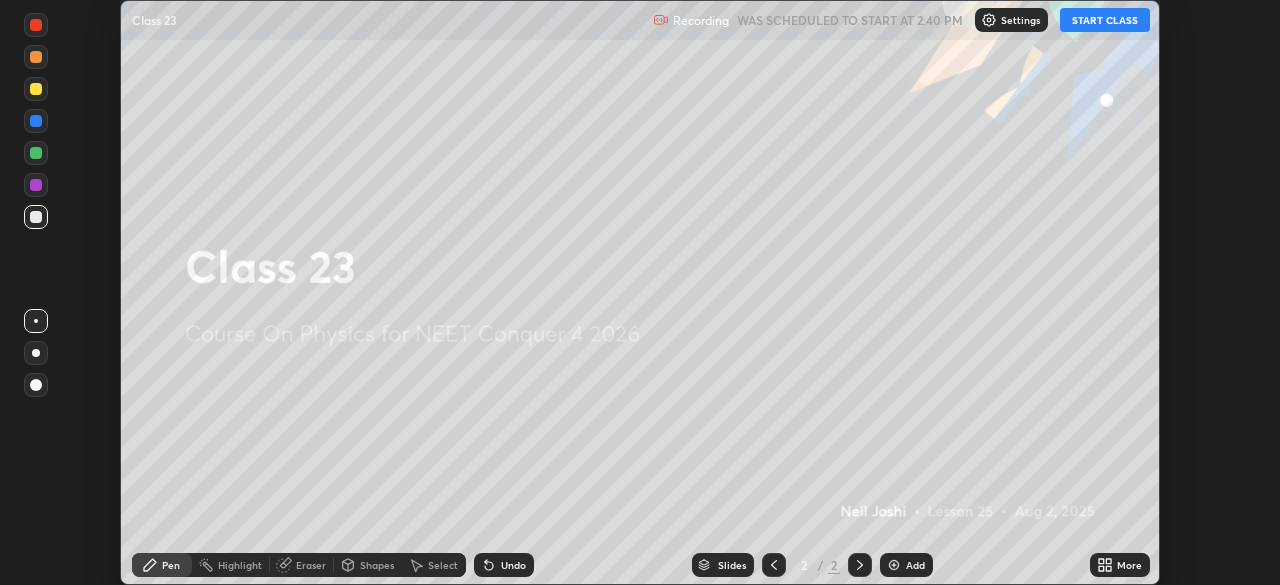 click on "START CLASS" at bounding box center [1105, 20] 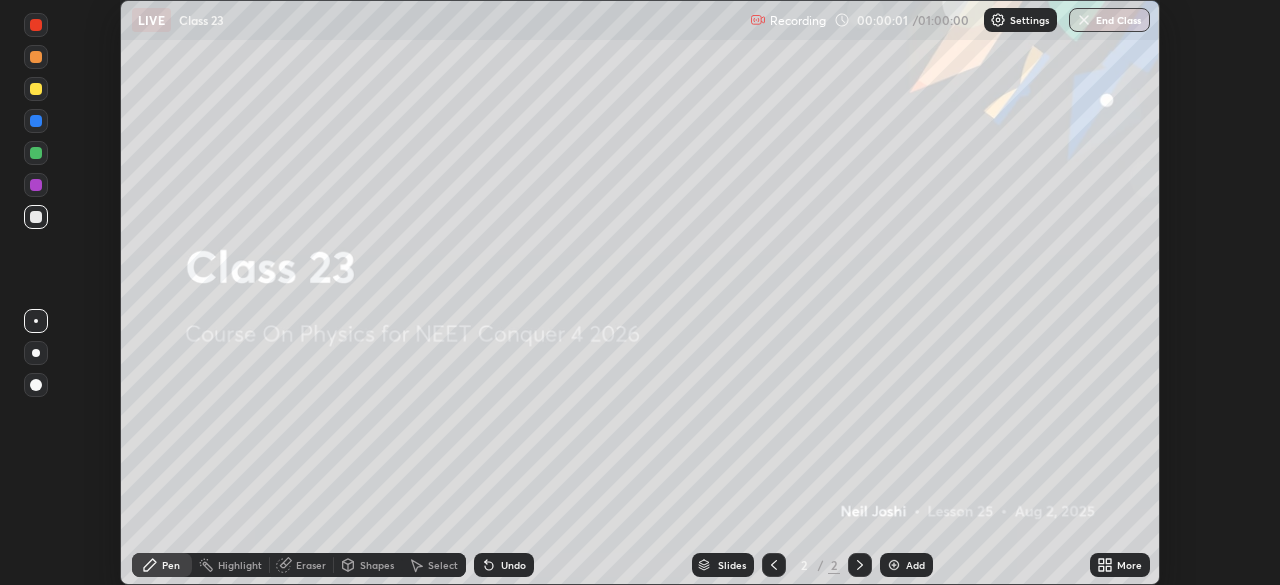 click on "Add" at bounding box center [906, 565] 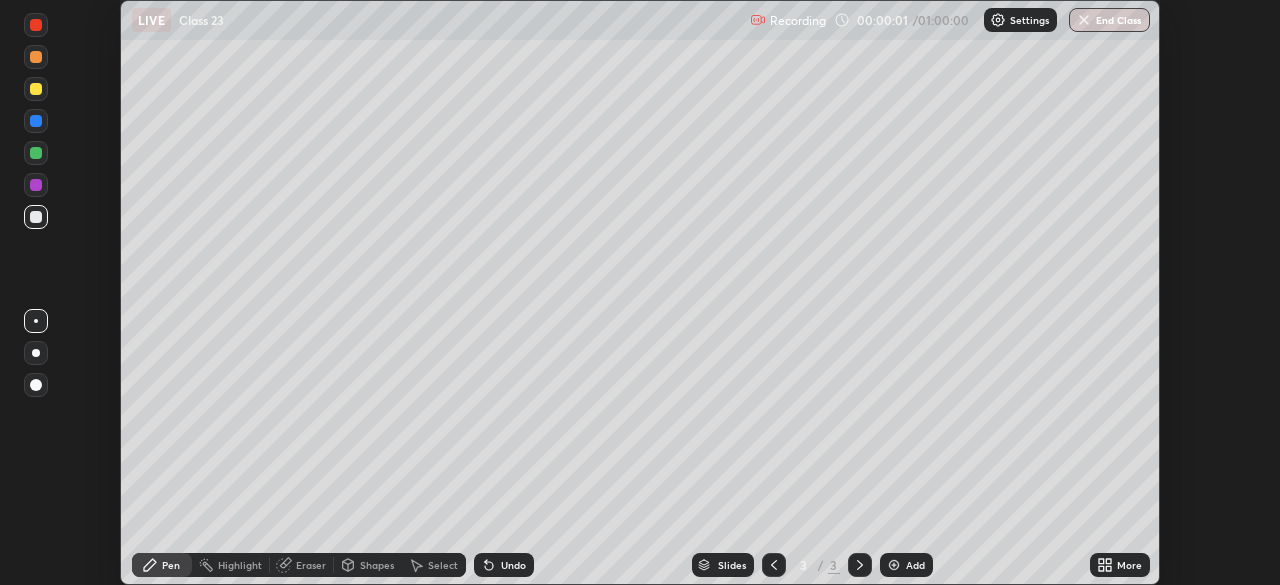 click 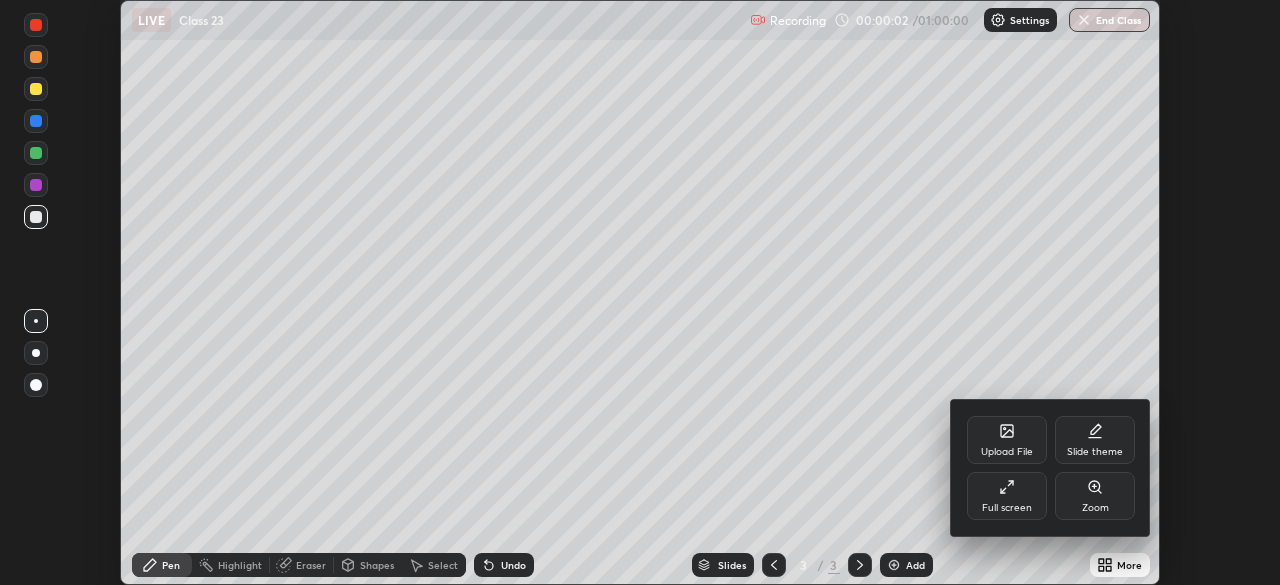 click on "Full screen" at bounding box center (1007, 496) 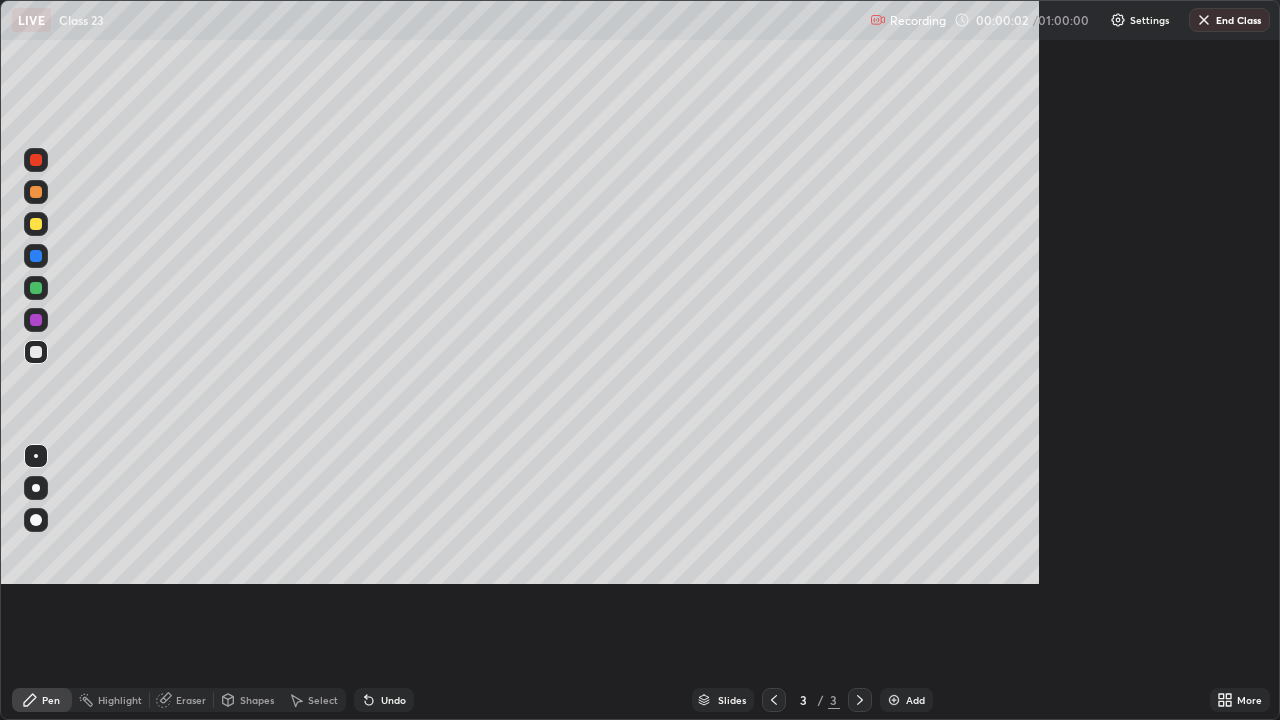 scroll, scrollTop: 99280, scrollLeft: 98720, axis: both 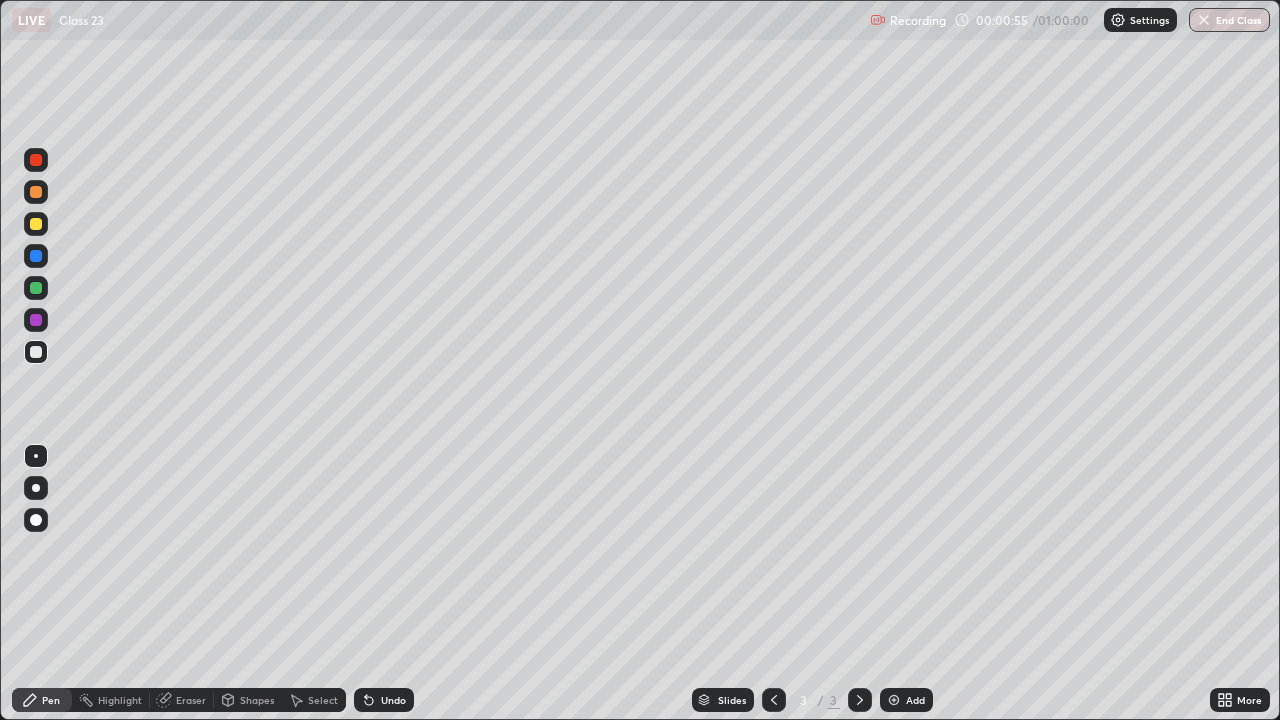 click at bounding box center [36, 224] 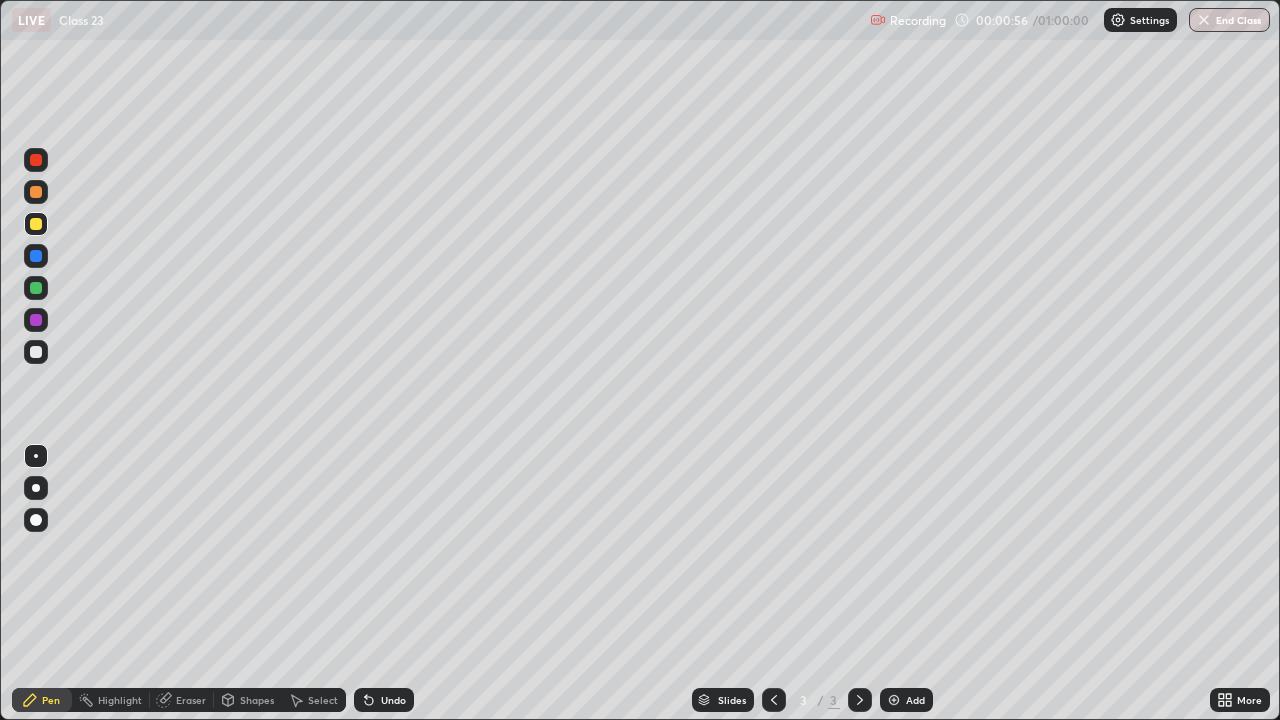 click at bounding box center (36, 224) 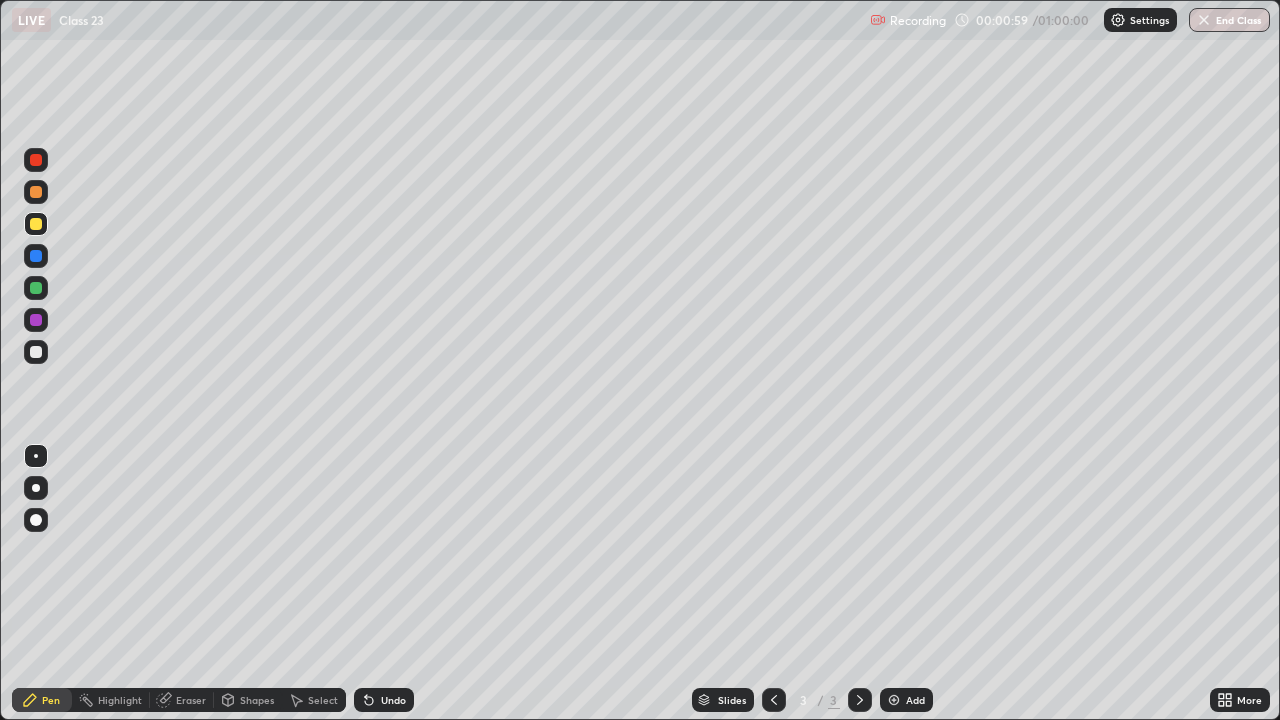 click at bounding box center [36, 456] 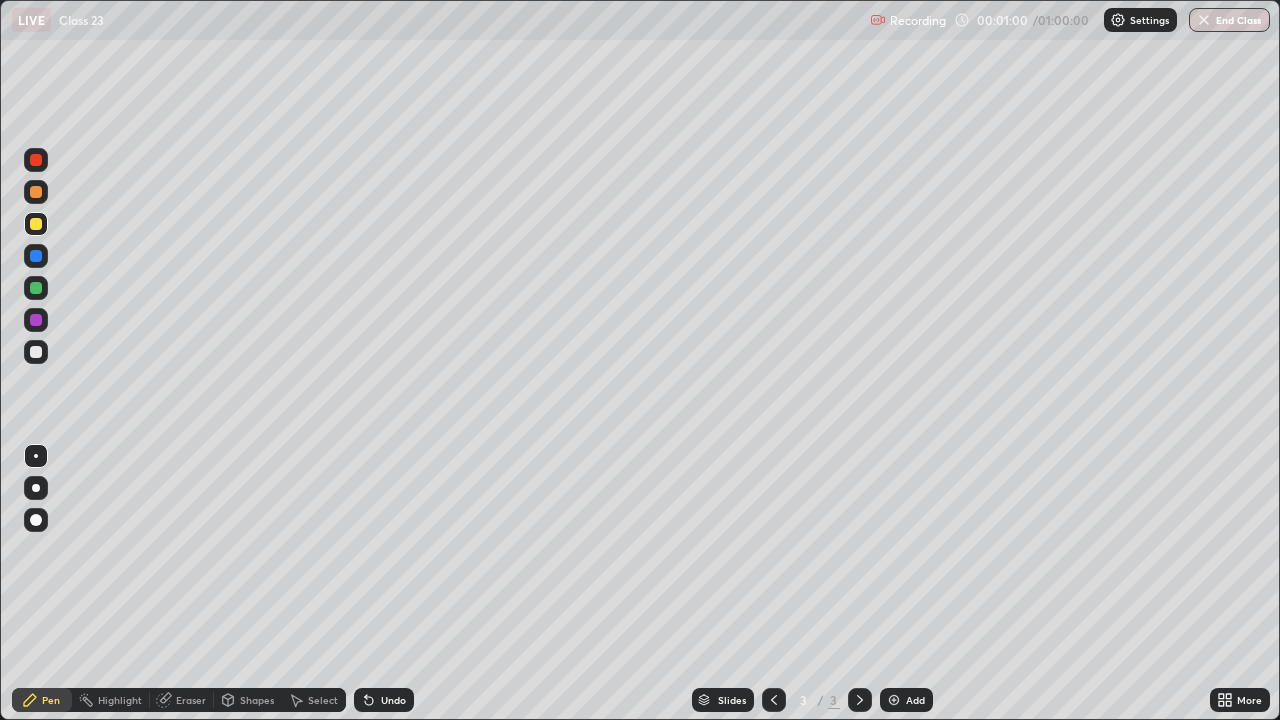 click at bounding box center [36, 224] 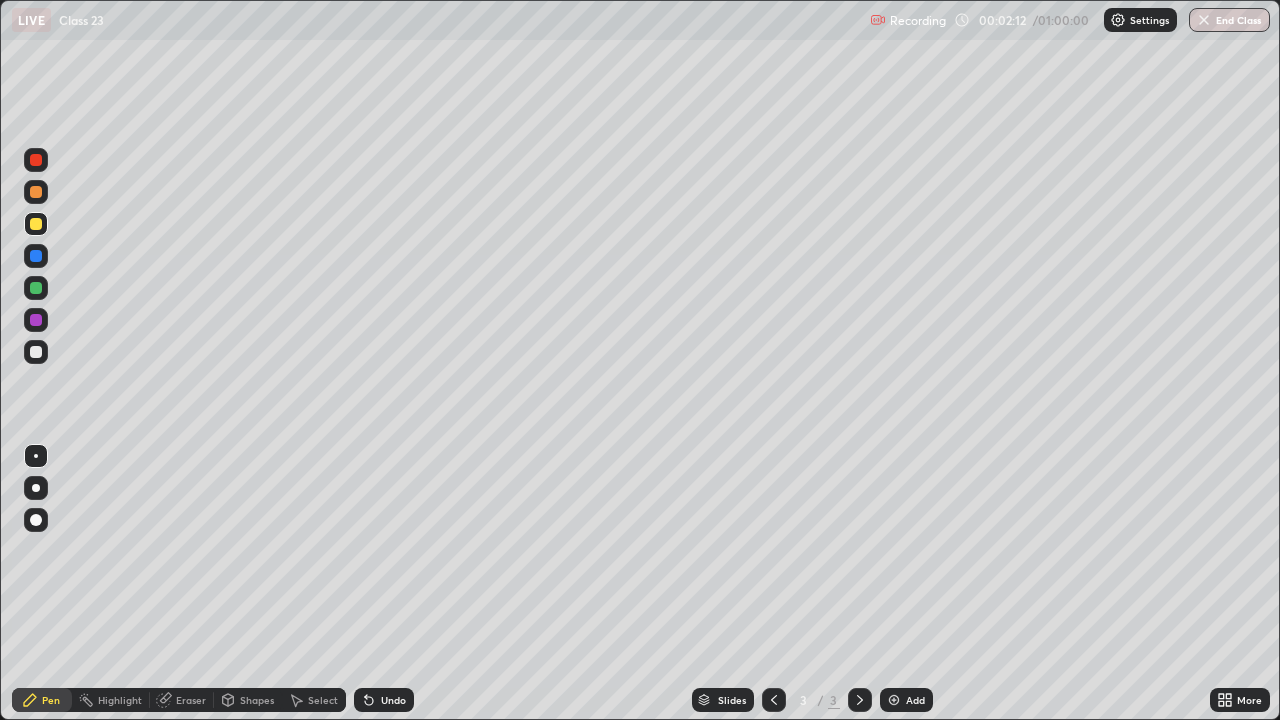 click at bounding box center [36, 224] 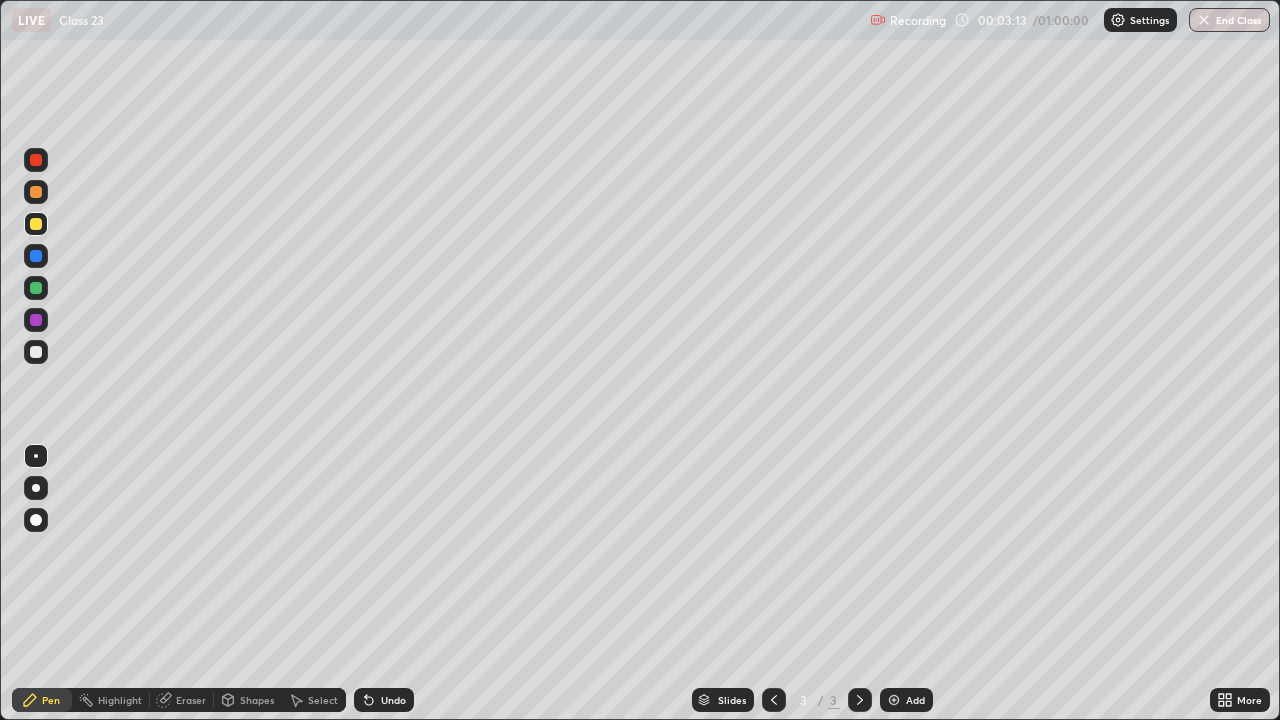 click at bounding box center (36, 456) 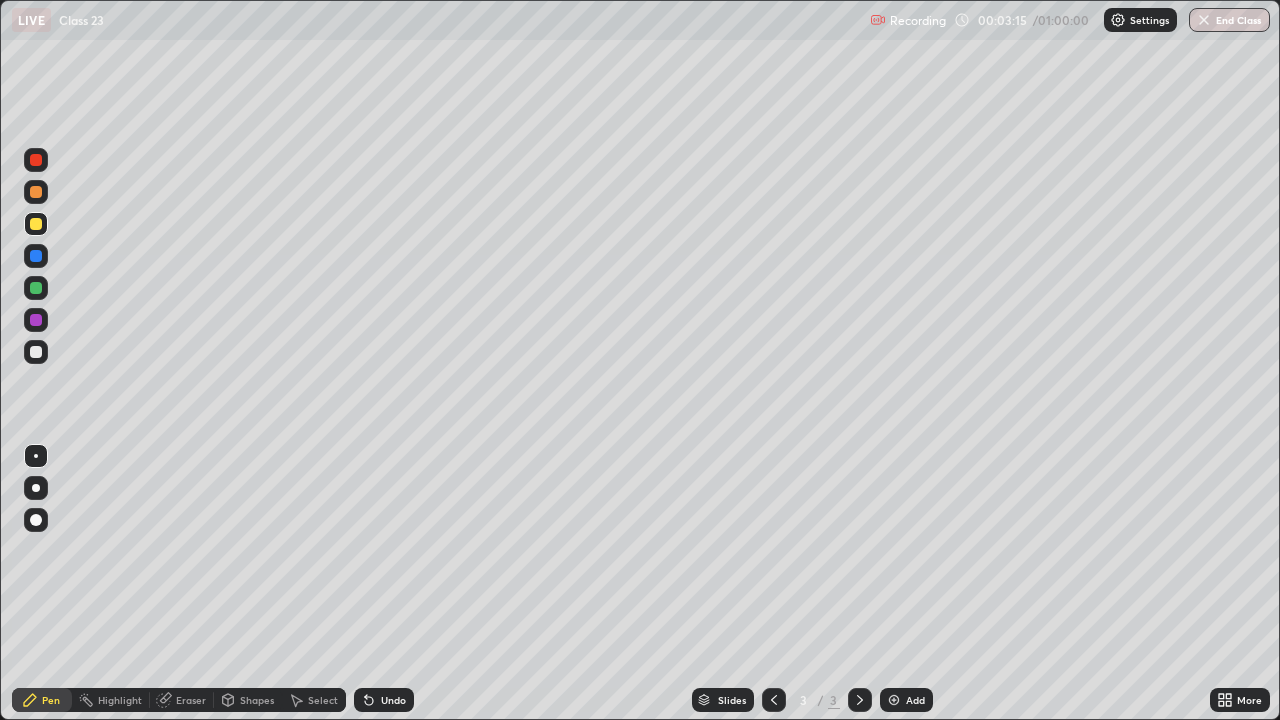 click at bounding box center [36, 488] 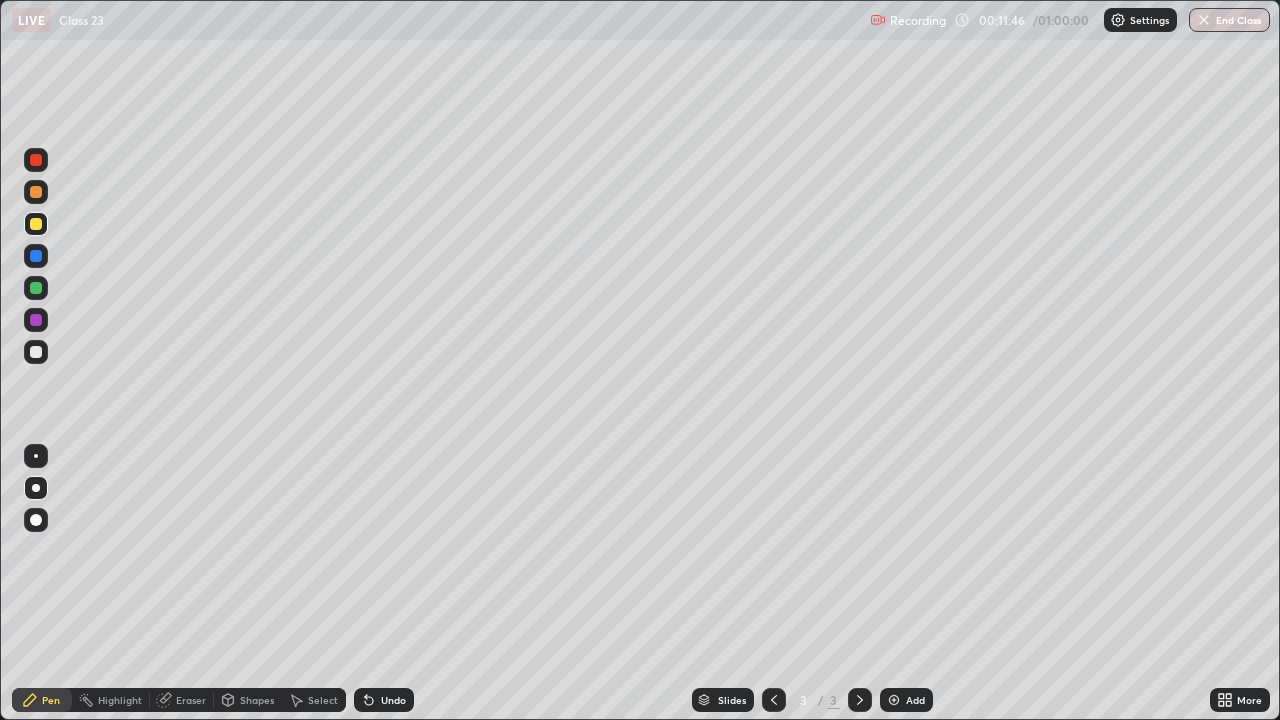 click on "Eraser" at bounding box center [191, 700] 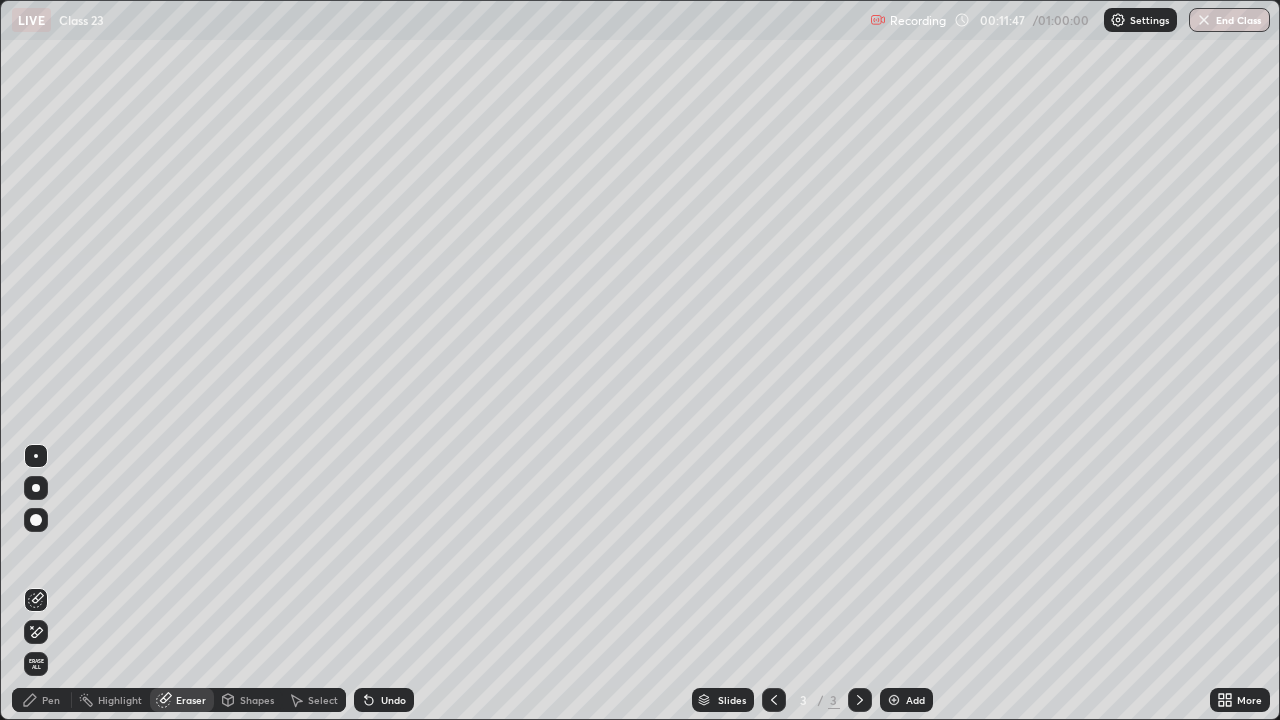 click on "Shapes" at bounding box center (257, 700) 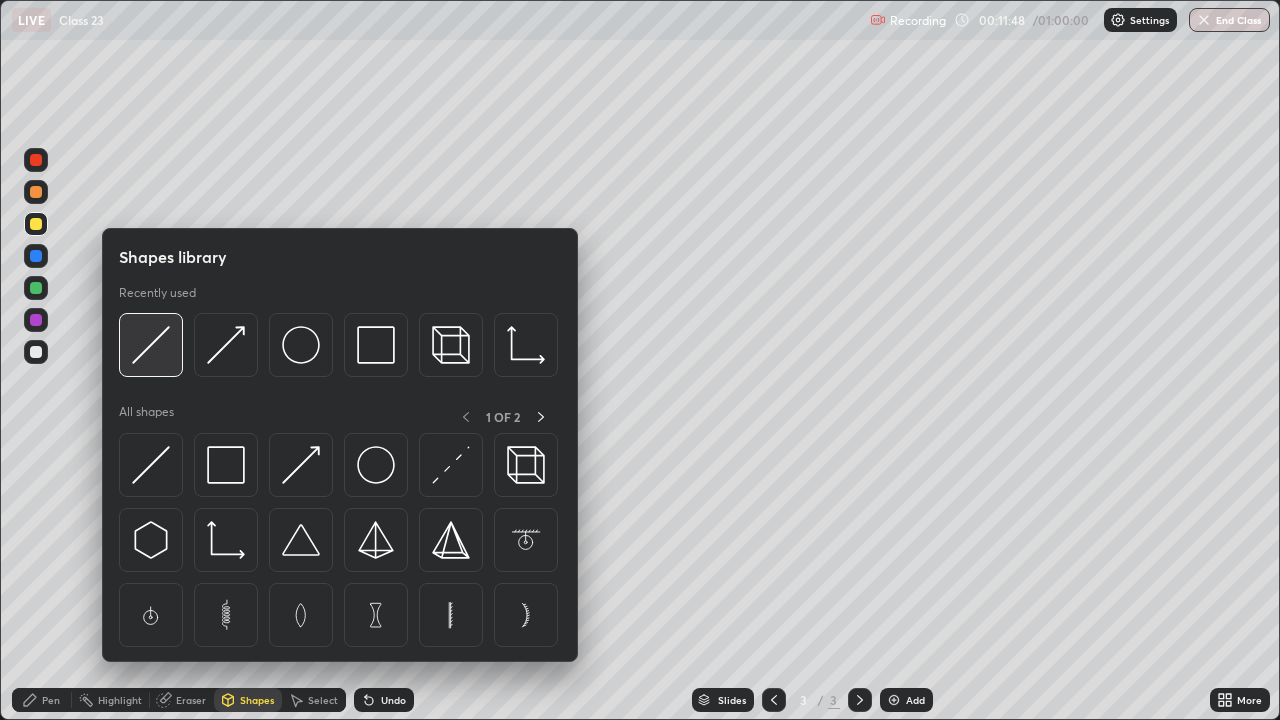 click at bounding box center [151, 345] 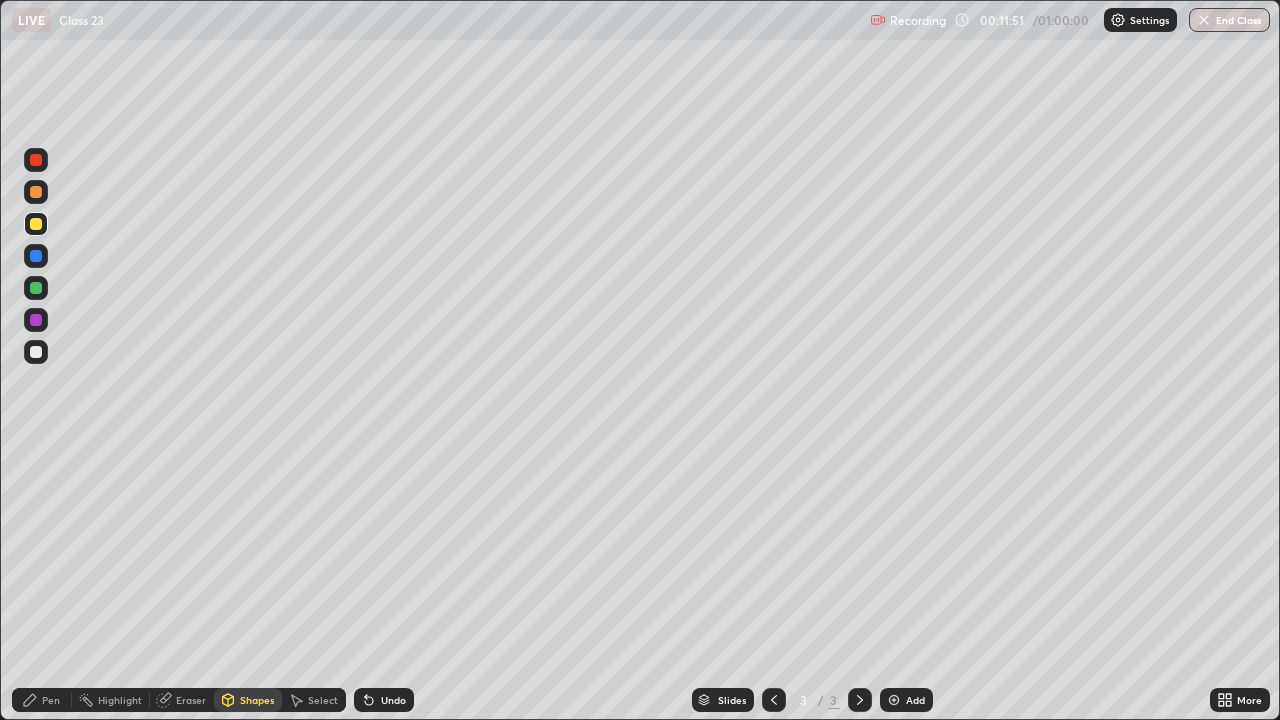 click on "Pen" at bounding box center (42, 700) 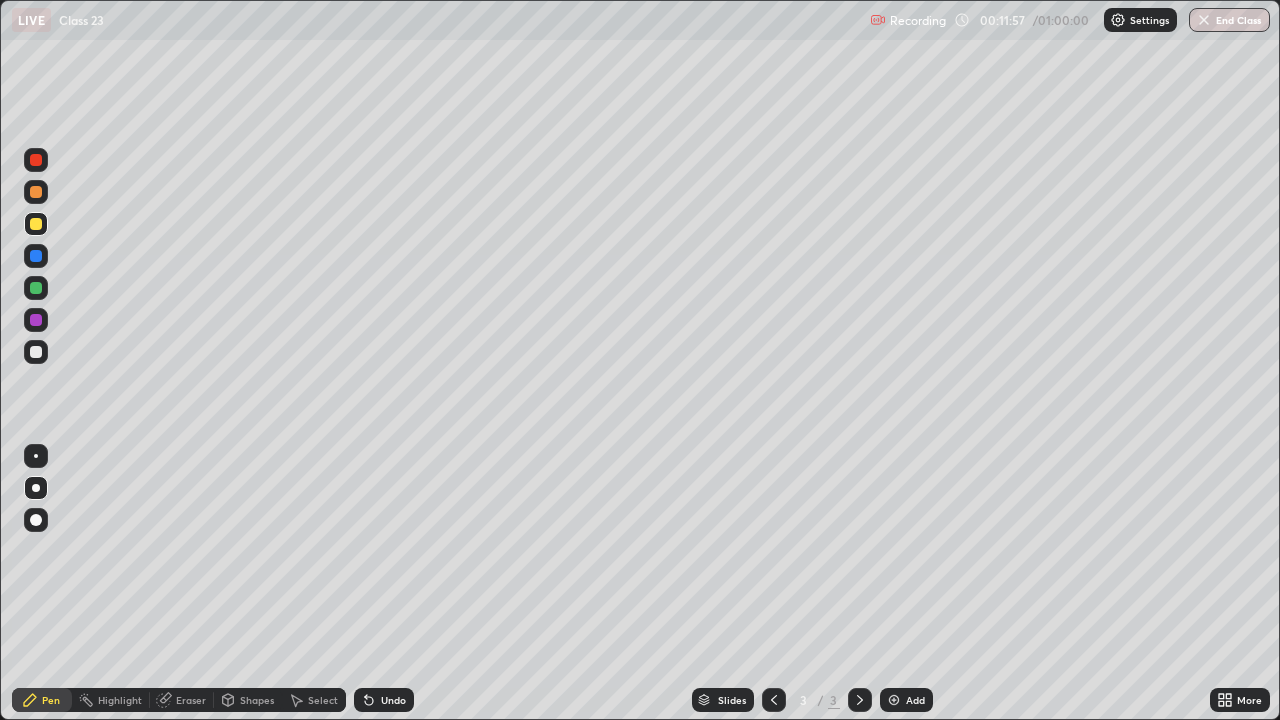 click at bounding box center [36, 192] 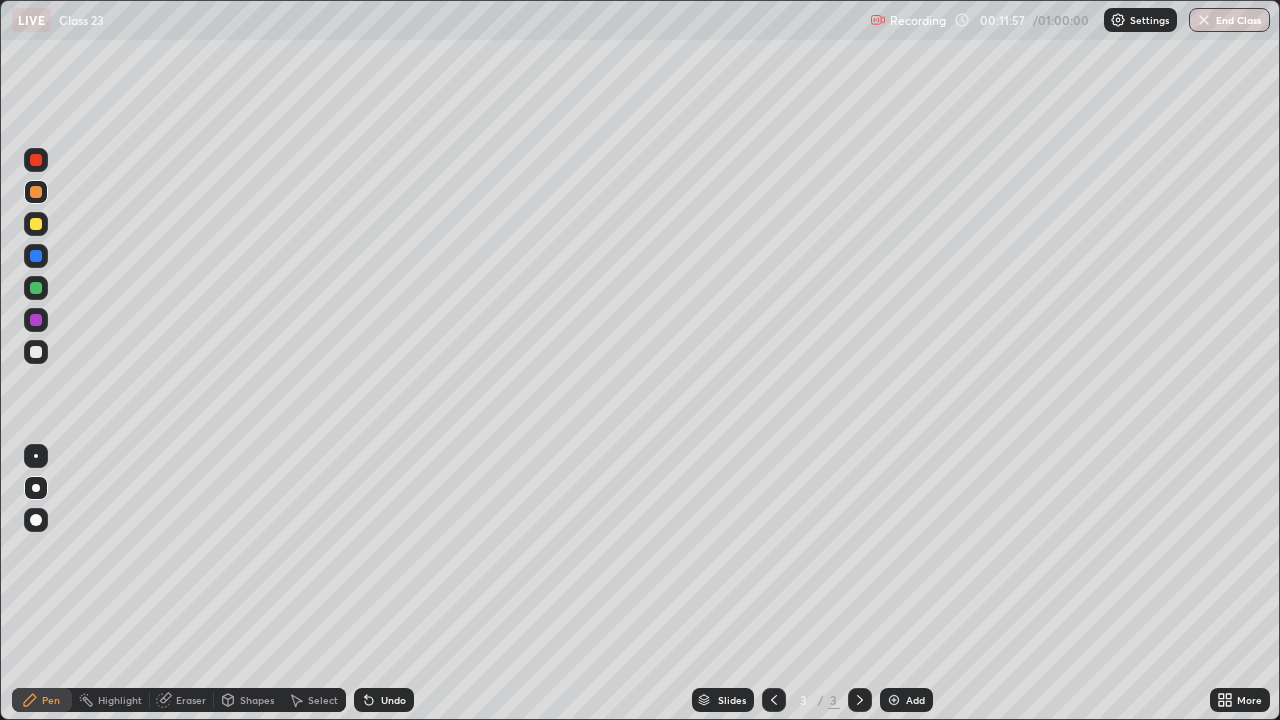 click at bounding box center (36, 192) 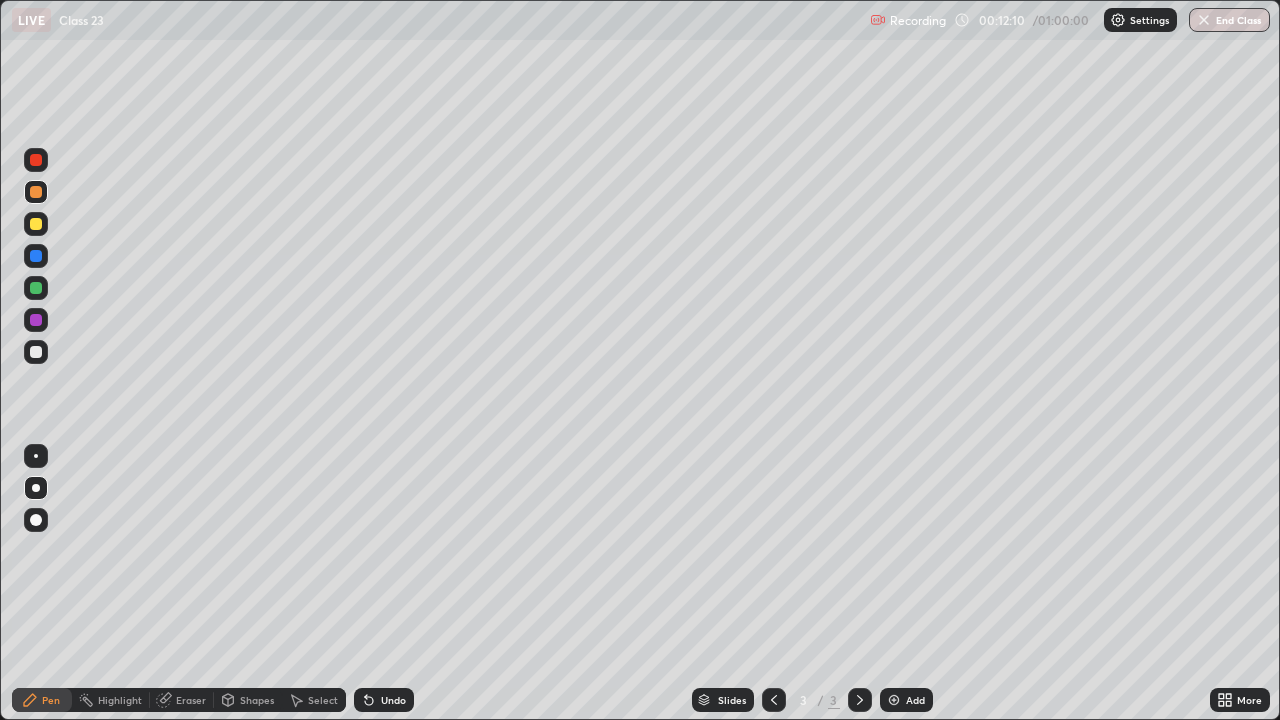 click at bounding box center (36, 224) 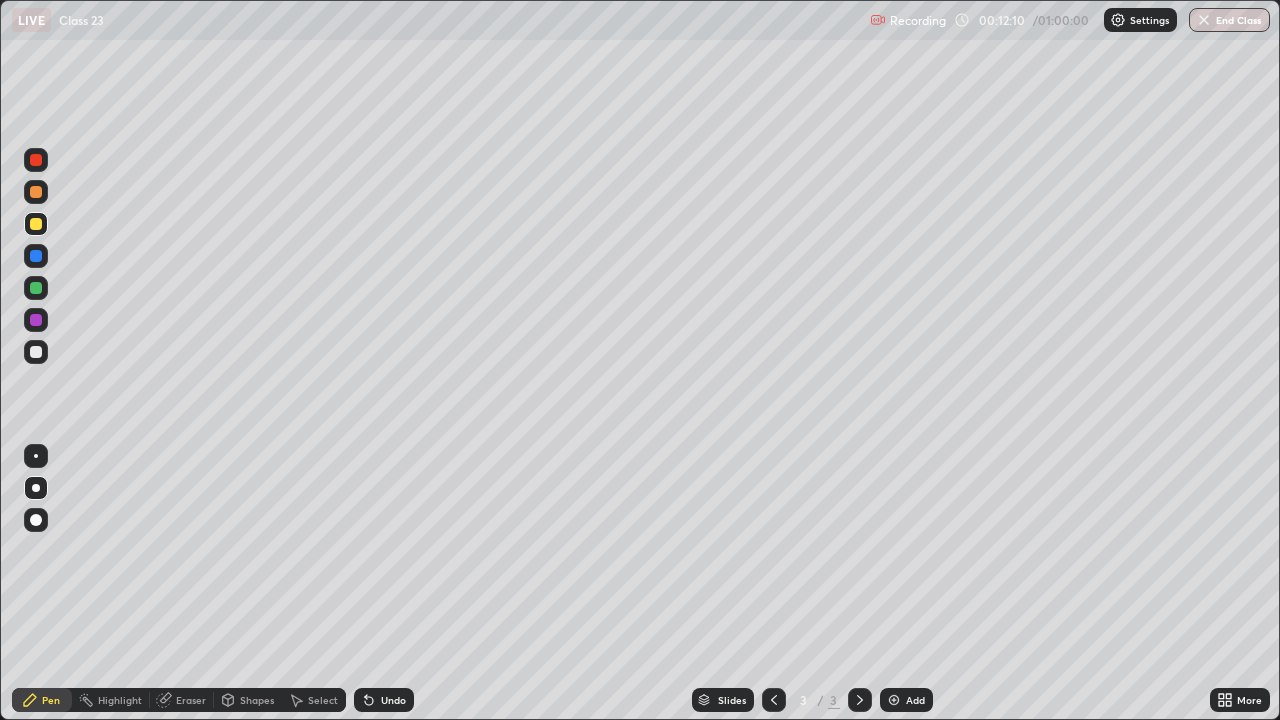 click at bounding box center (36, 256) 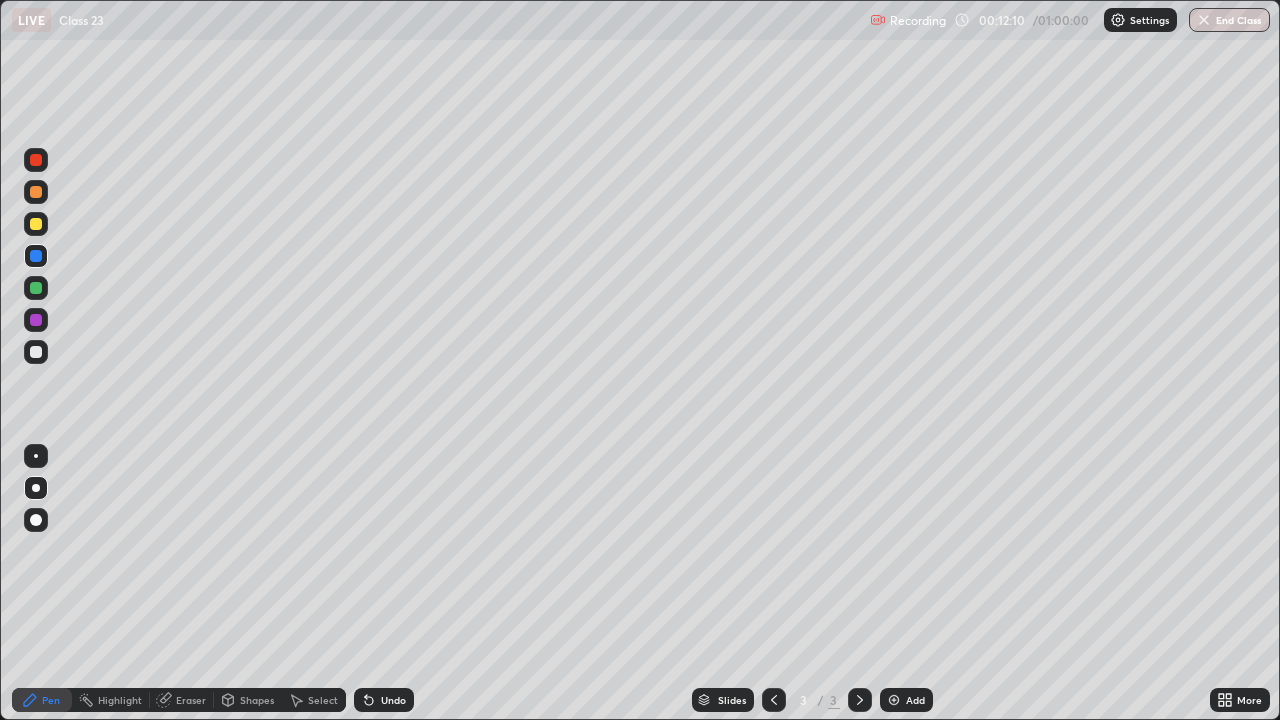 click at bounding box center [36, 256] 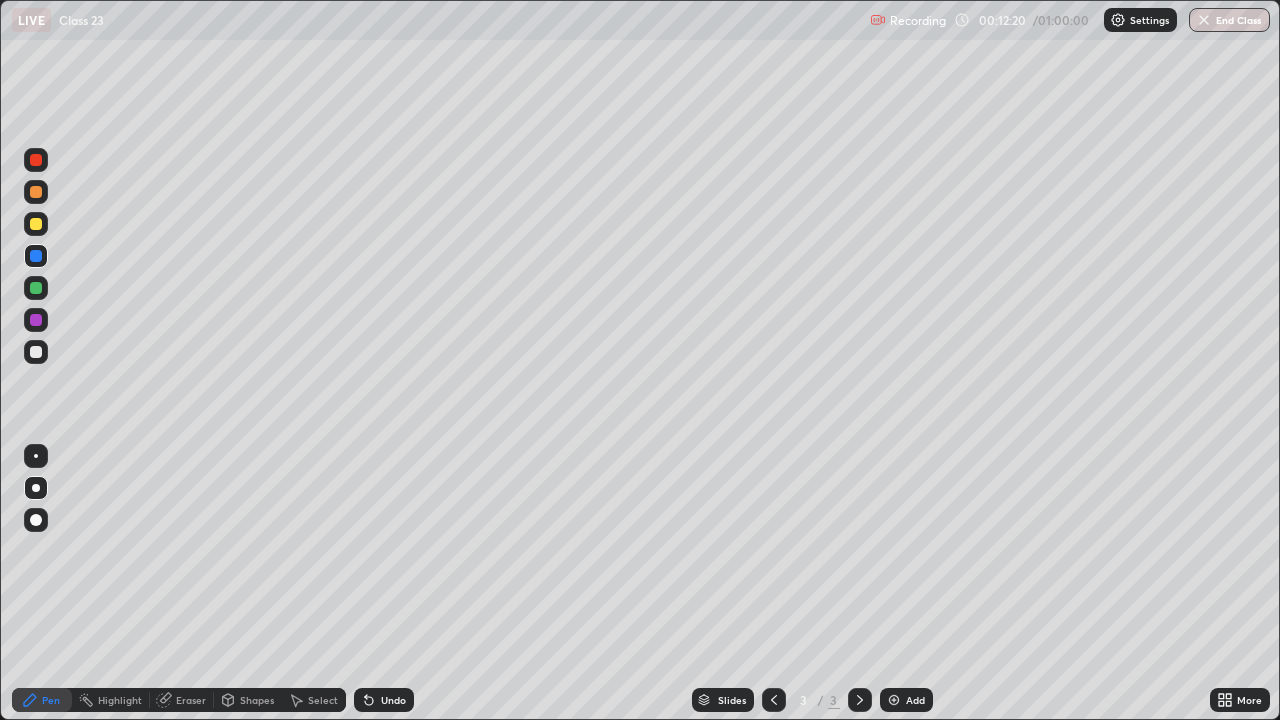 click at bounding box center (36, 192) 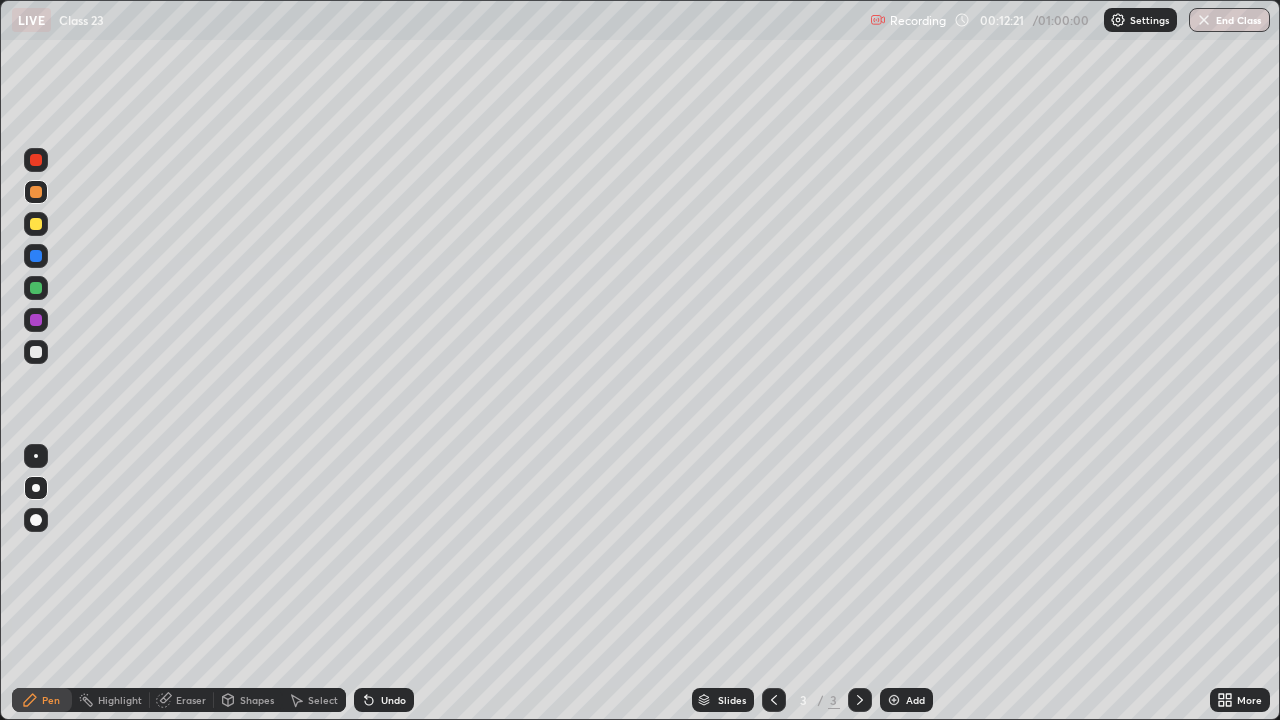 click at bounding box center (36, 288) 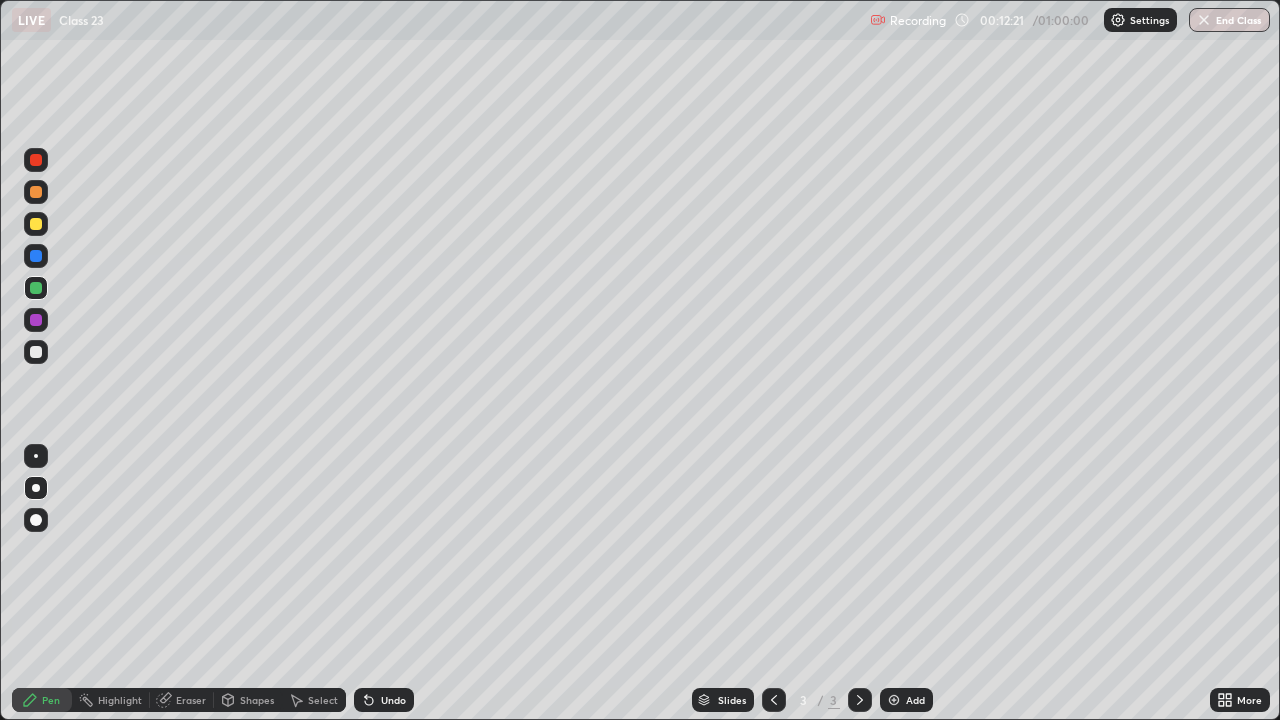 click at bounding box center [36, 288] 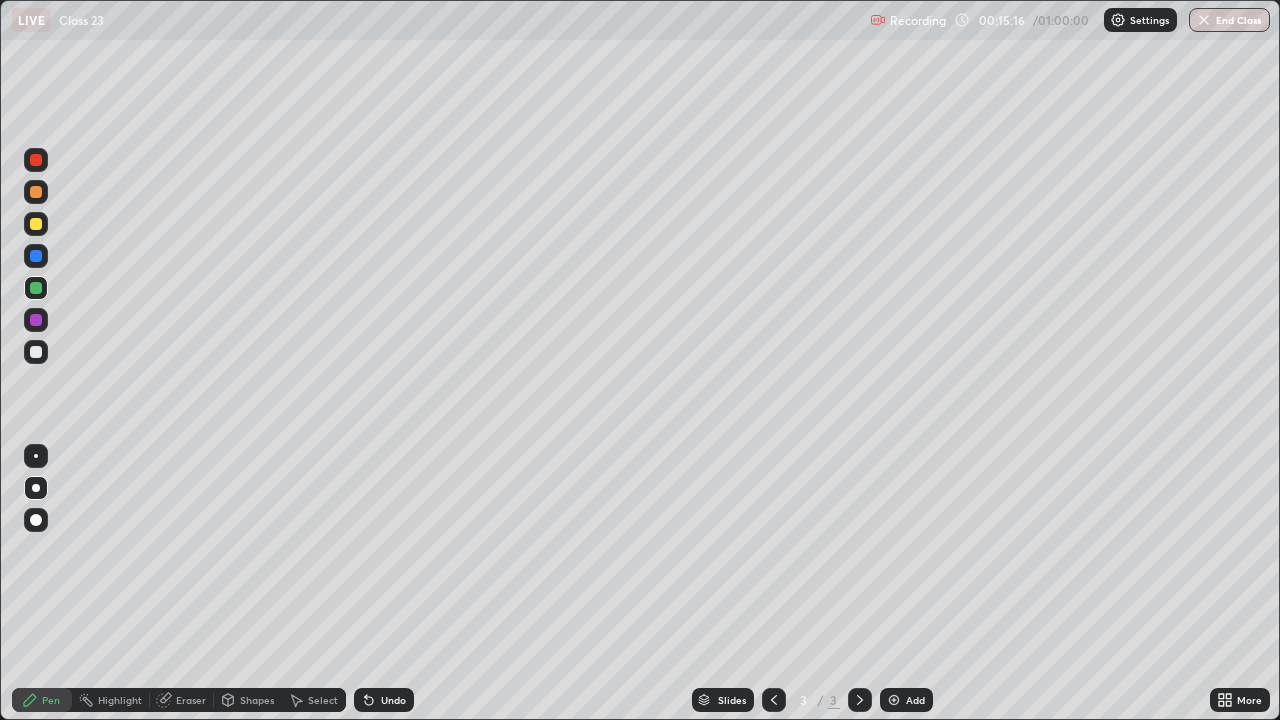 click at bounding box center (36, 160) 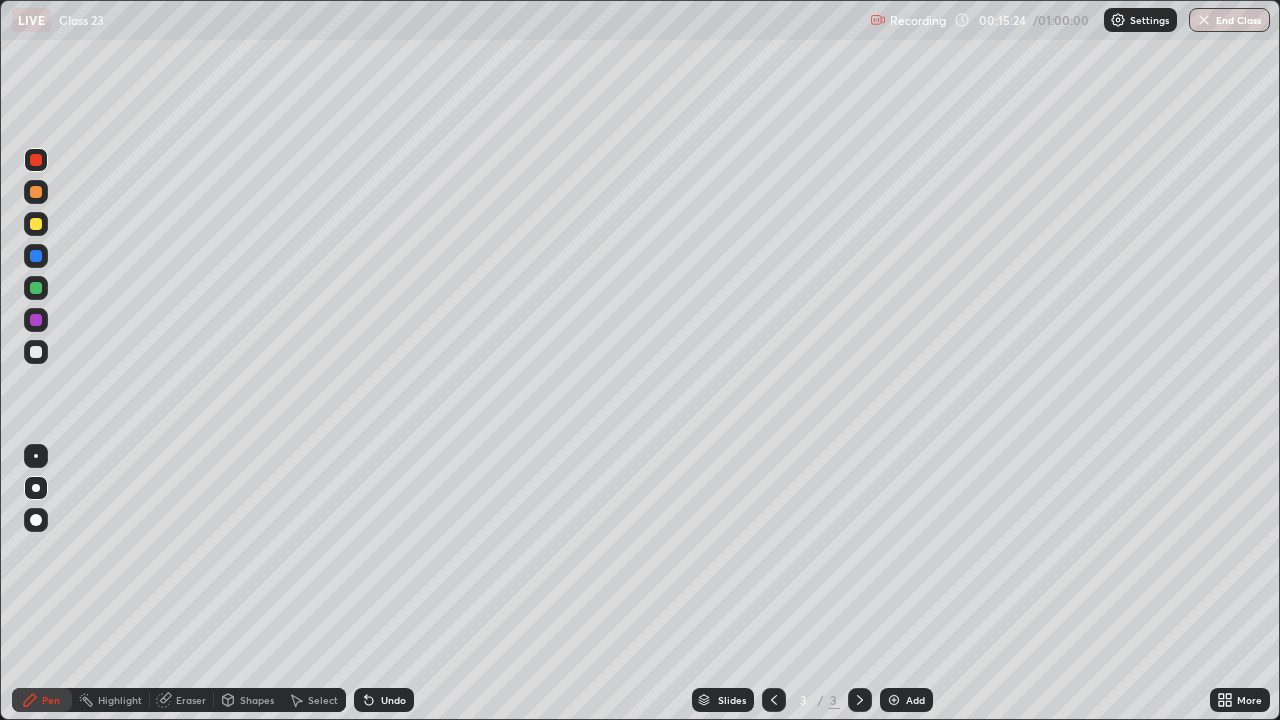 click at bounding box center [36, 288] 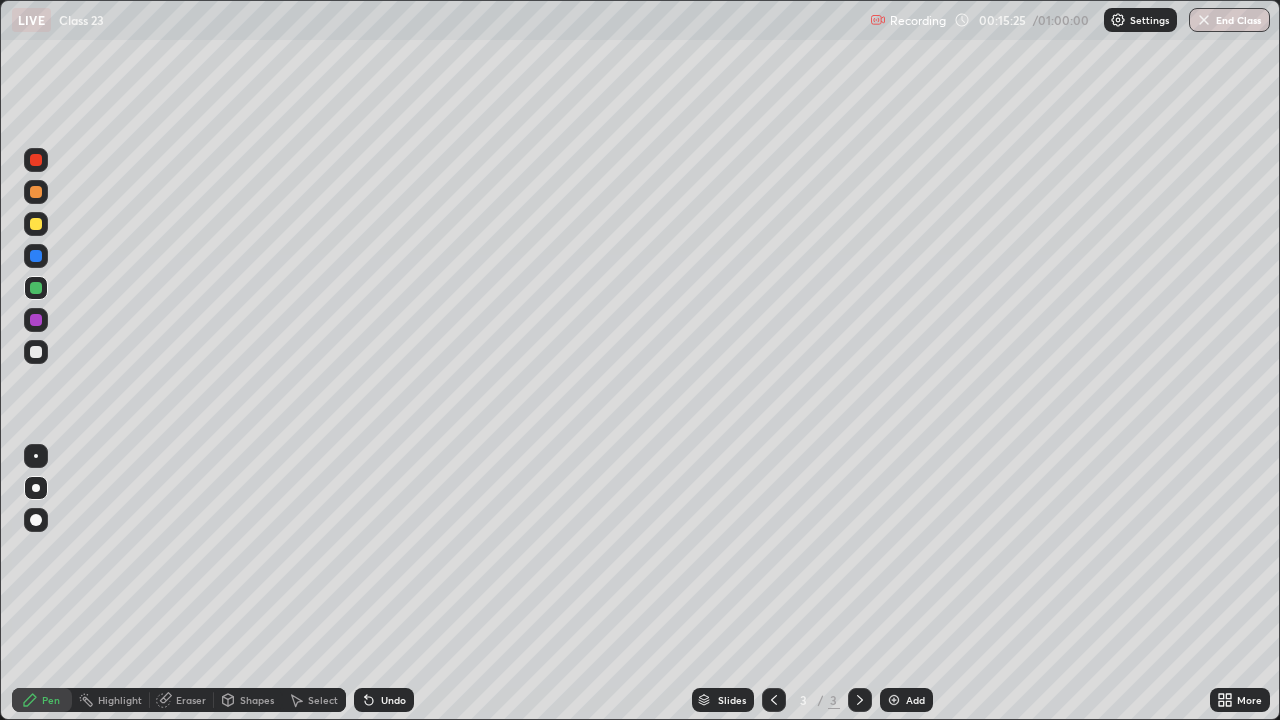 click at bounding box center (36, 288) 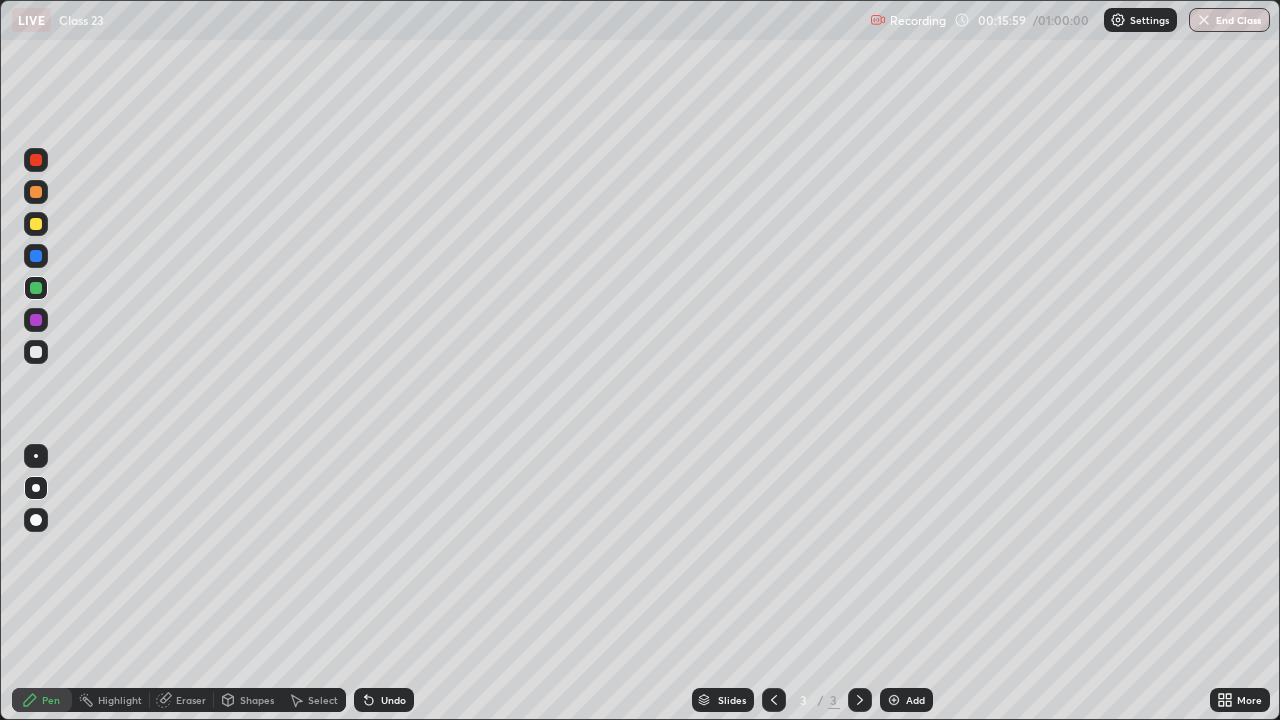click at bounding box center [36, 224] 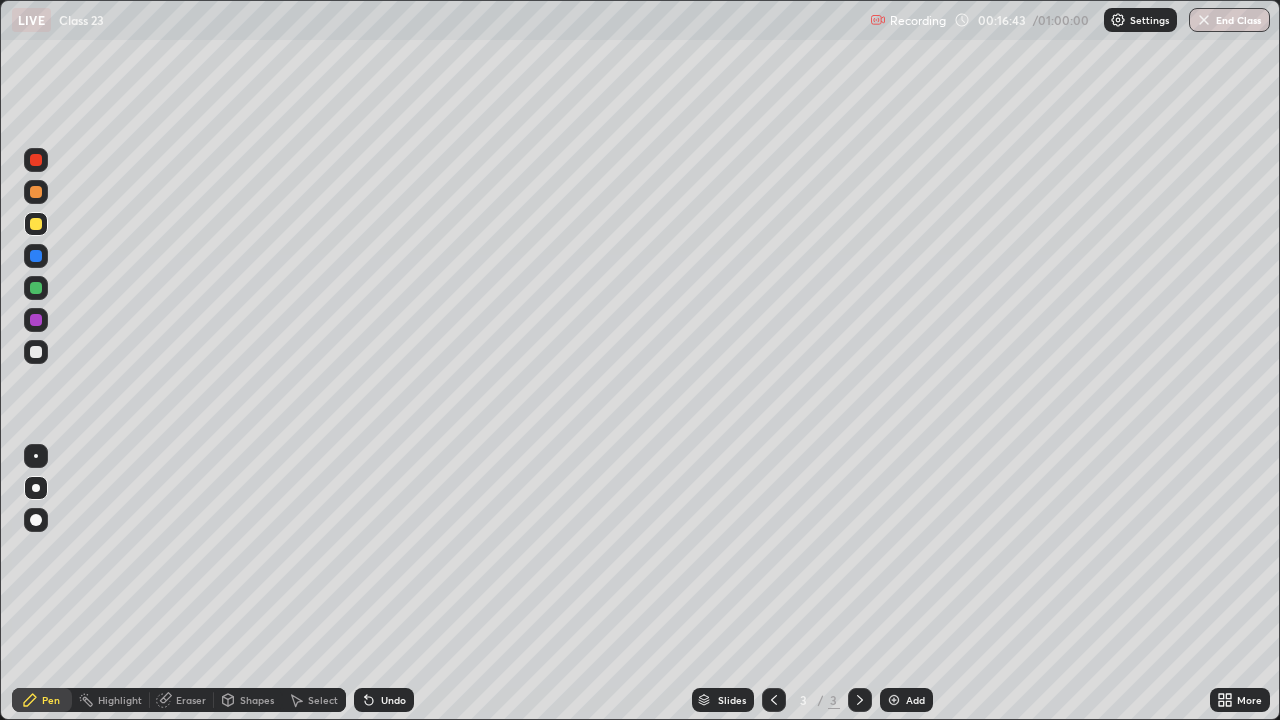 click at bounding box center [36, 320] 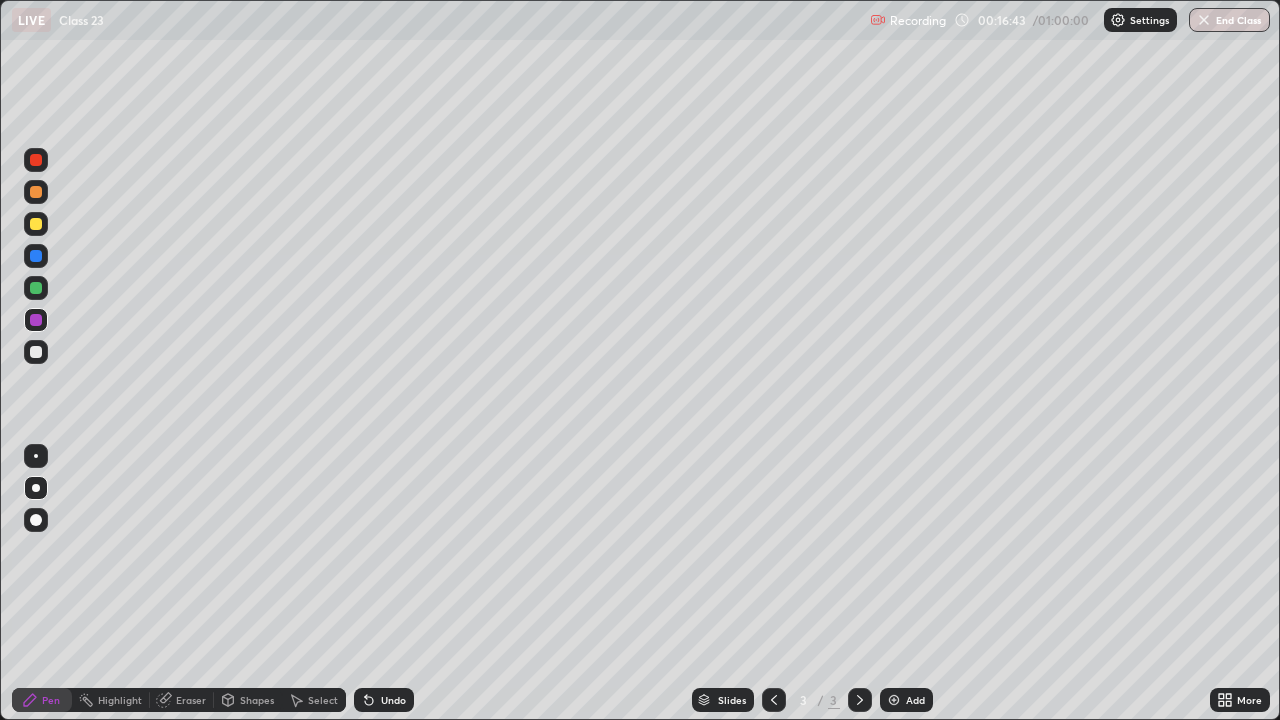 click at bounding box center [36, 320] 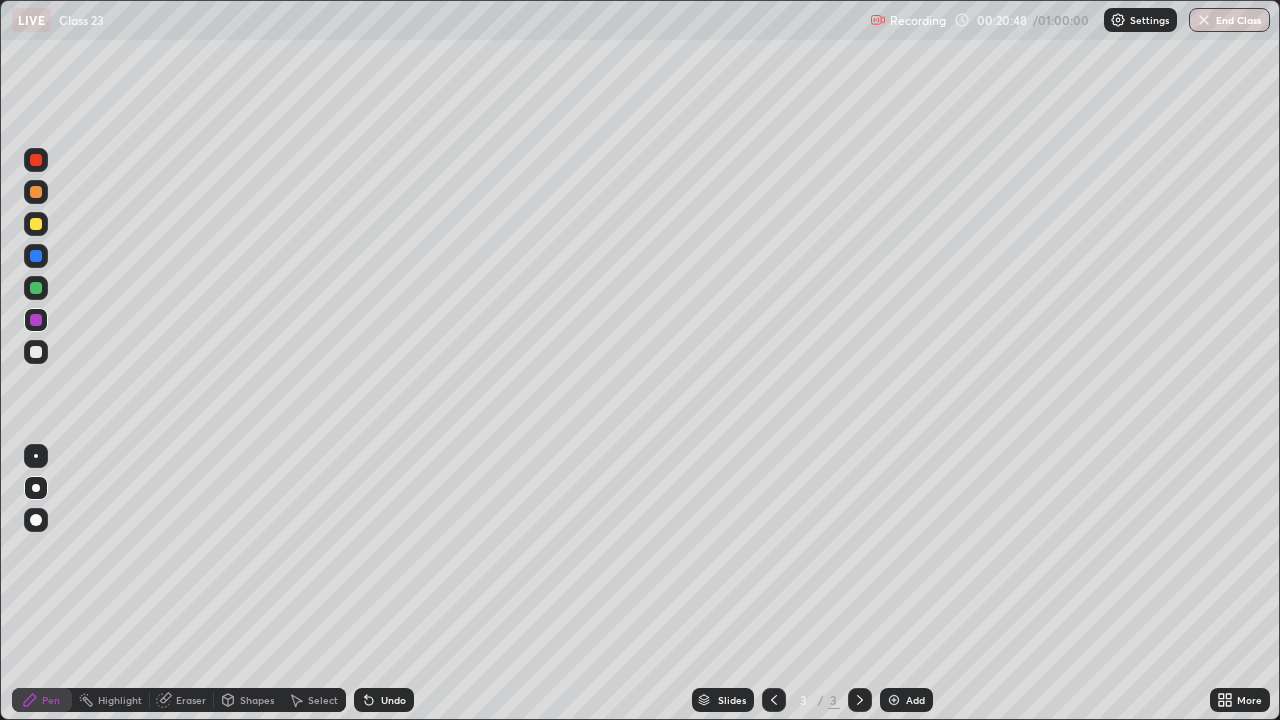 click at bounding box center (36, 224) 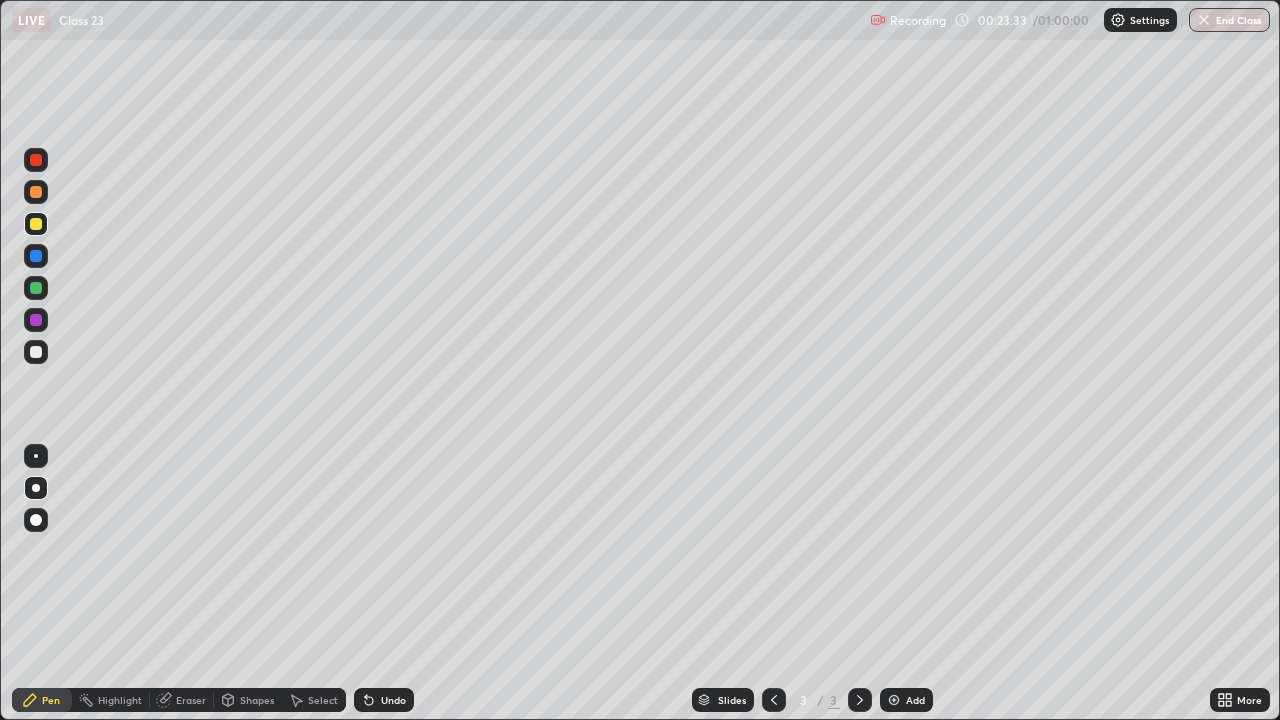 click on "Add" at bounding box center (906, 700) 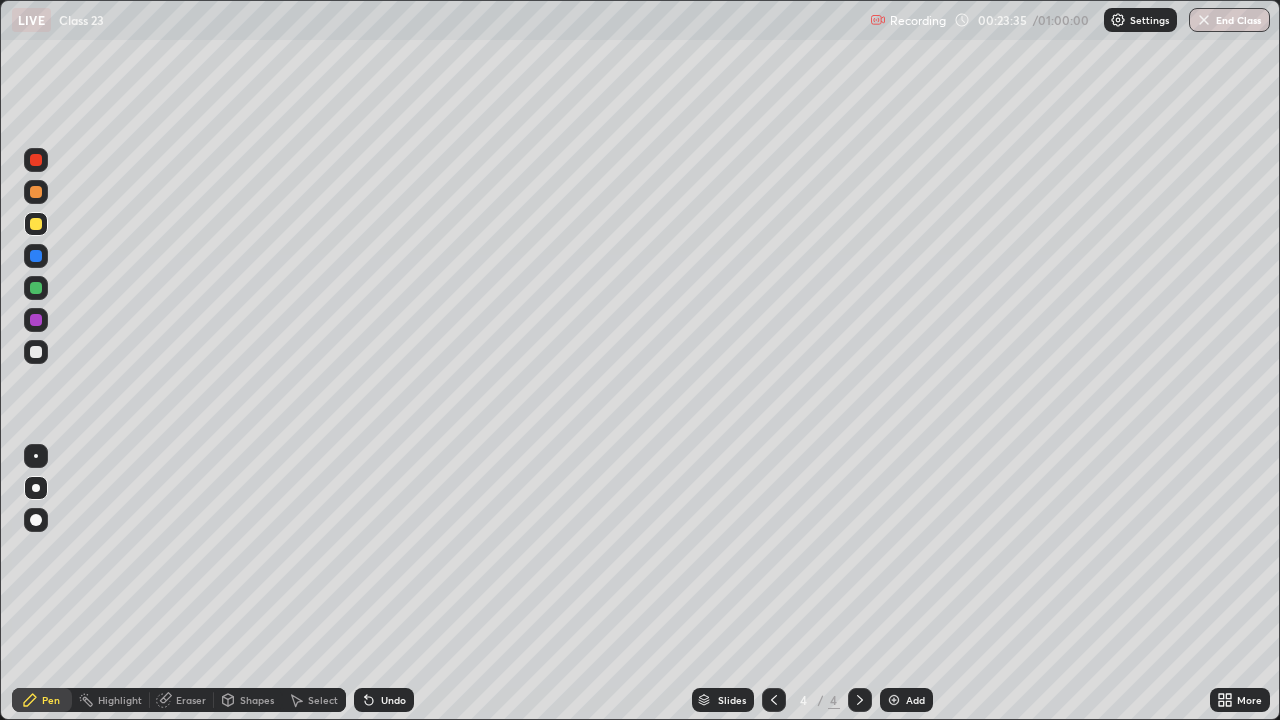 click on "Shapes" at bounding box center [248, 700] 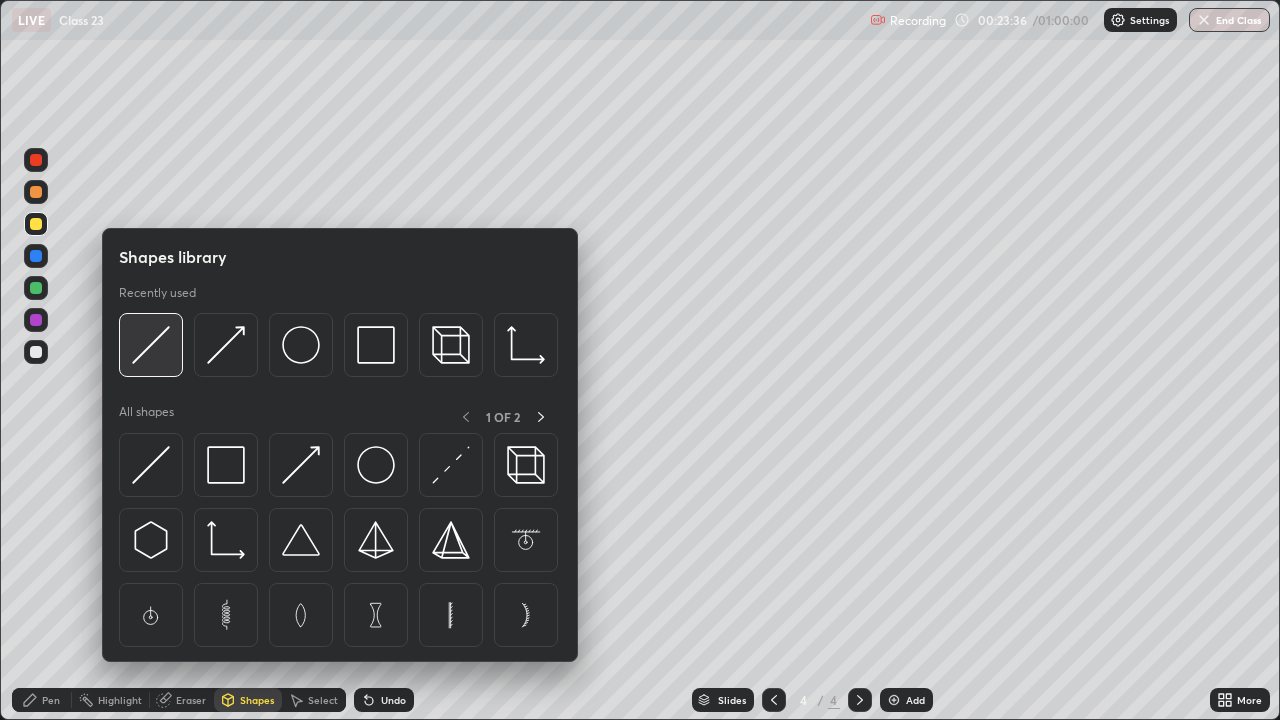 click at bounding box center (151, 345) 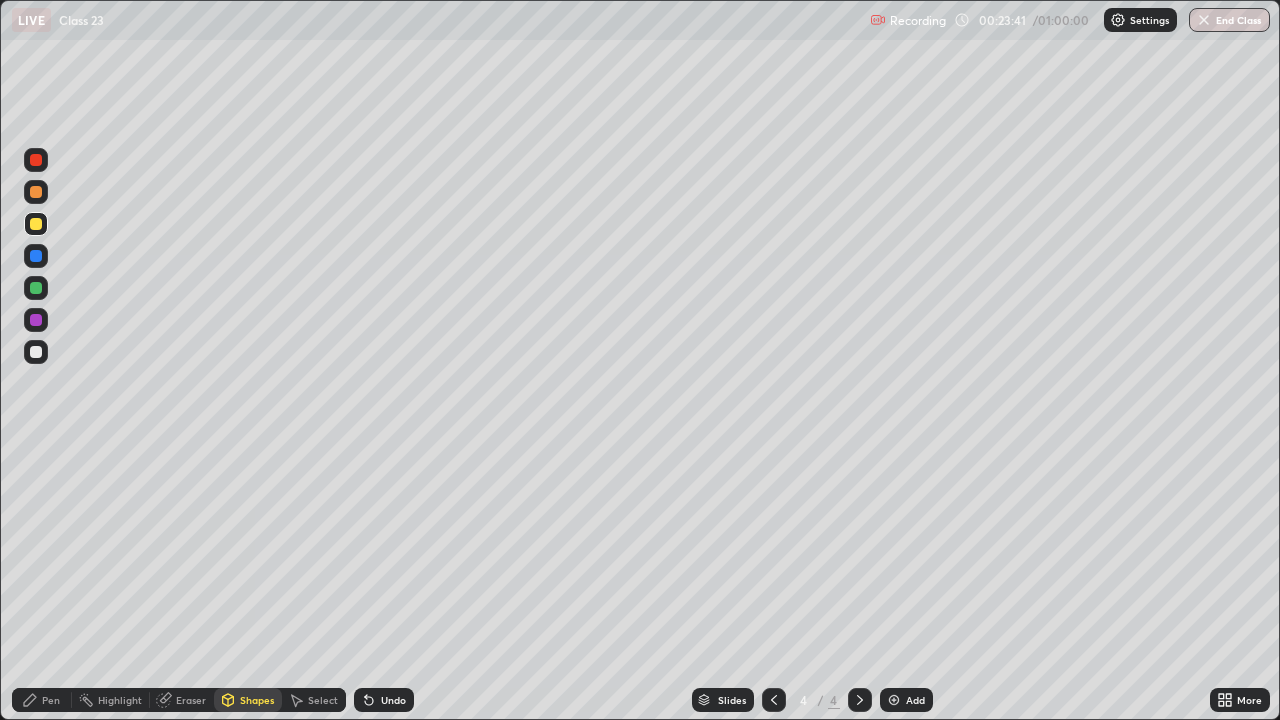 click on "Pen" at bounding box center (51, 700) 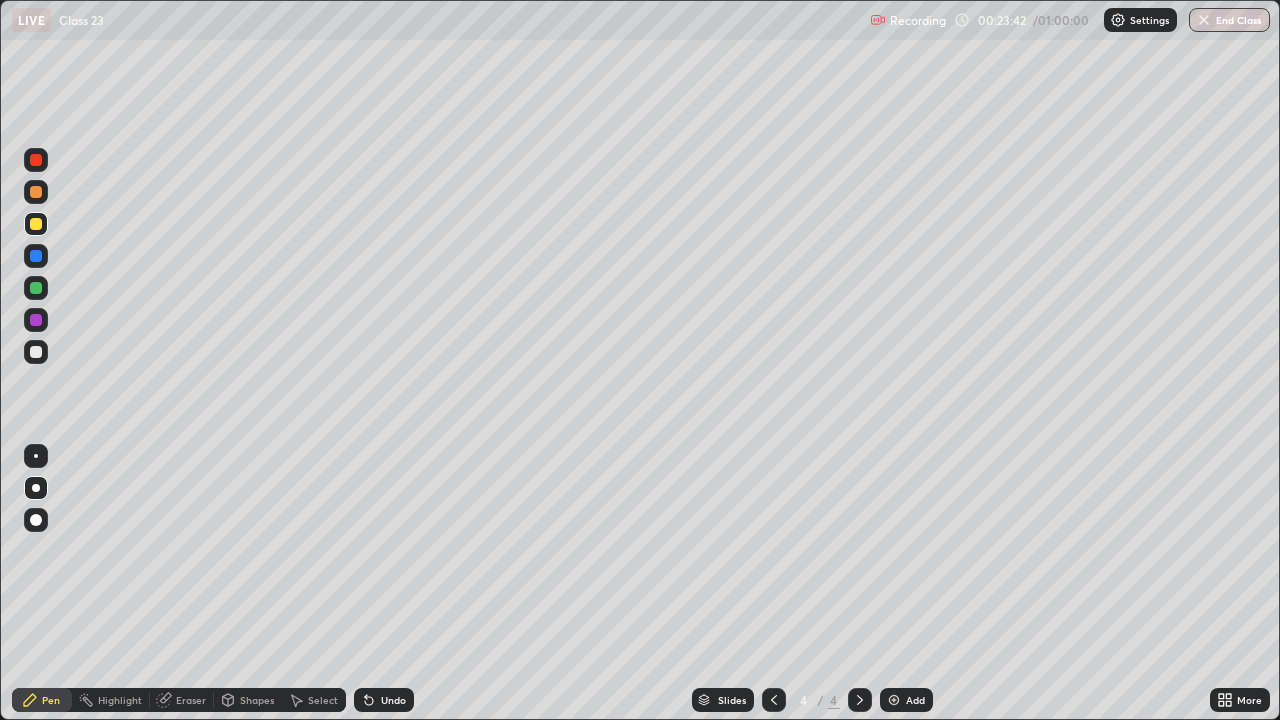 click at bounding box center (36, 160) 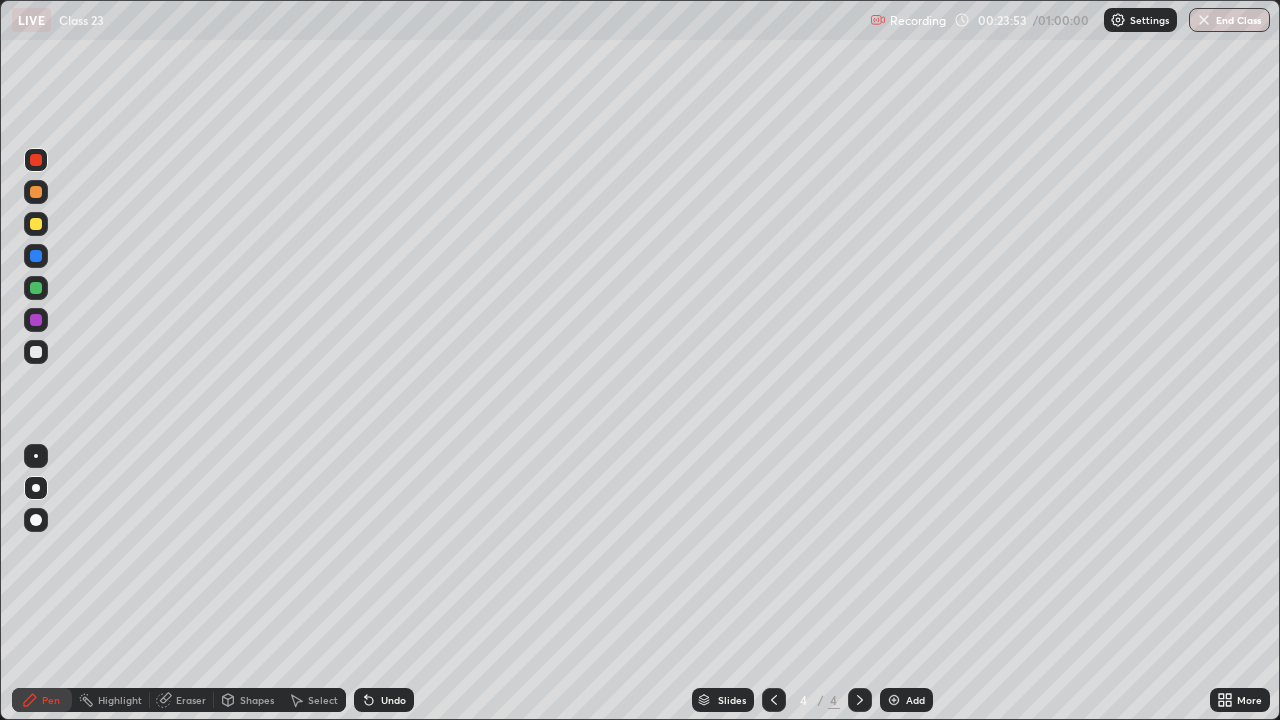 click at bounding box center (36, 224) 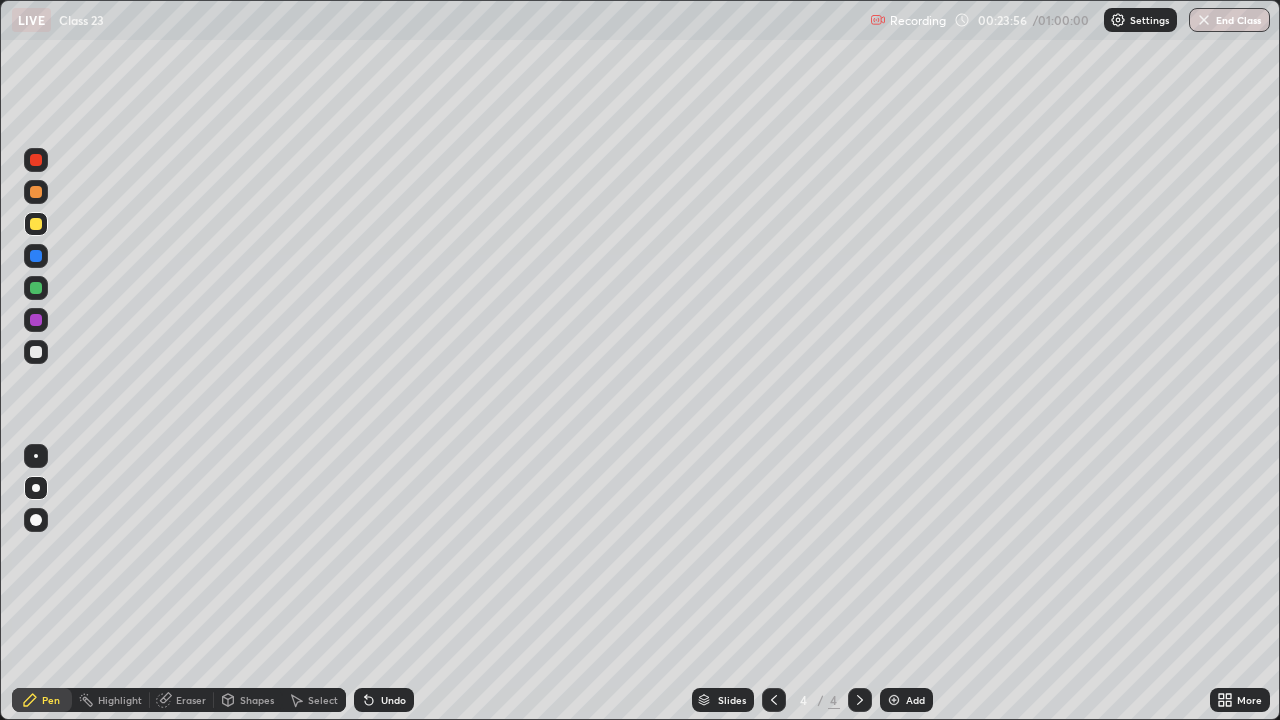 click 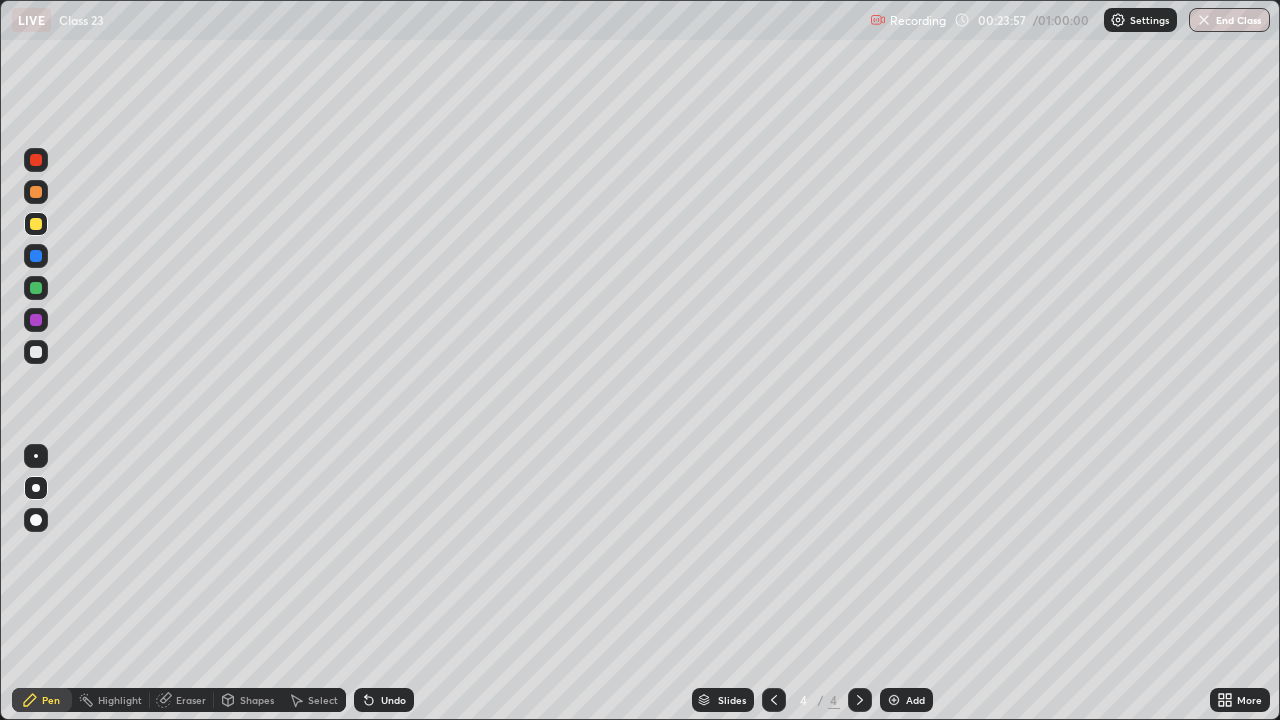 click on "Undo" at bounding box center [384, 700] 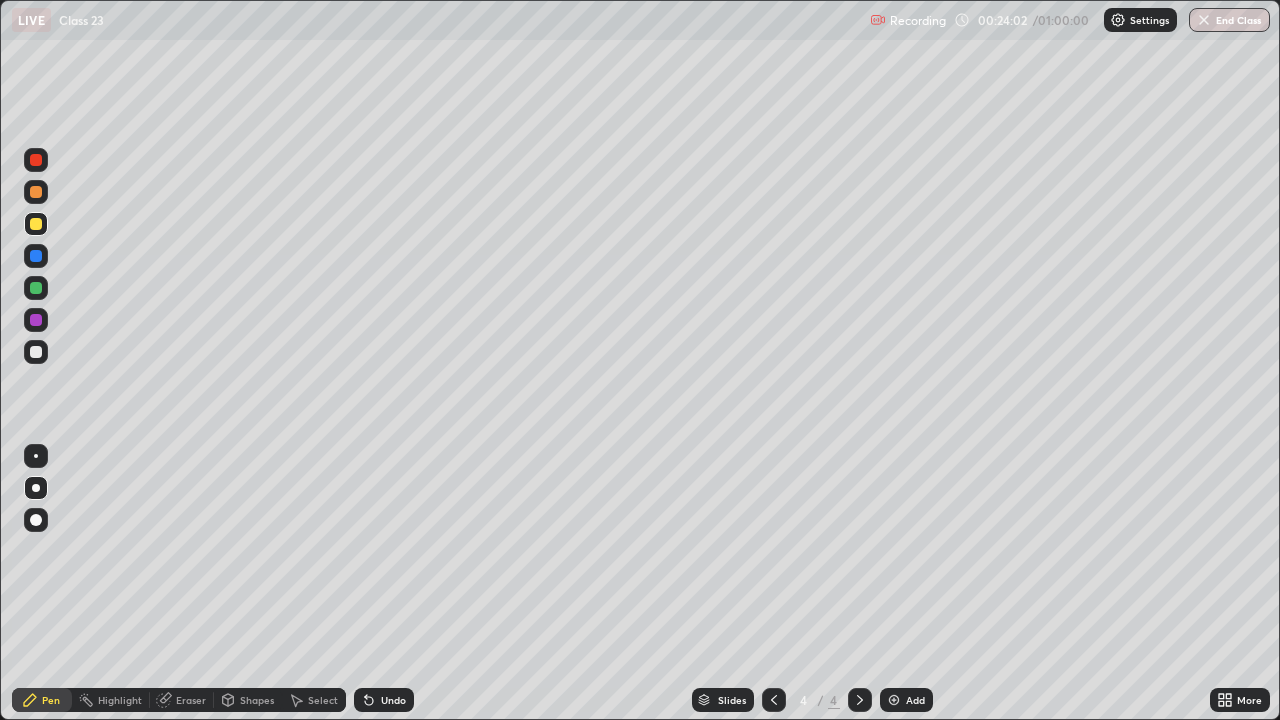 click at bounding box center [36, 456] 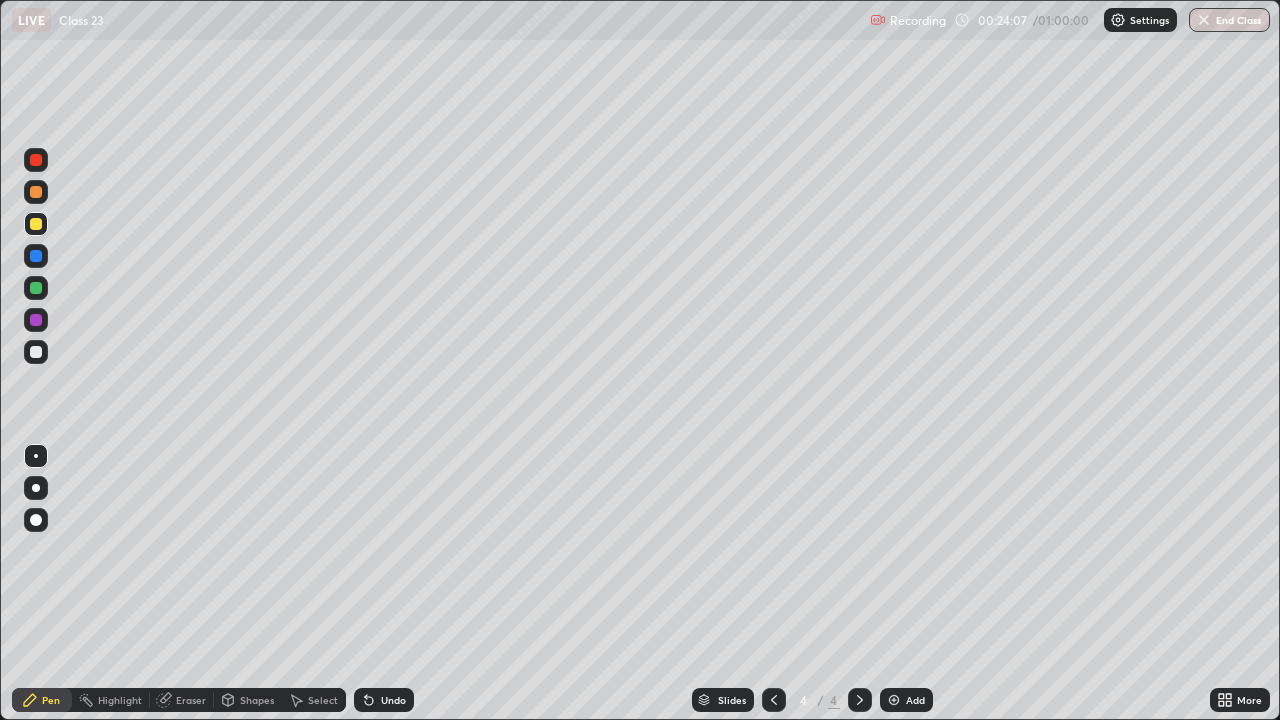 click at bounding box center [36, 256] 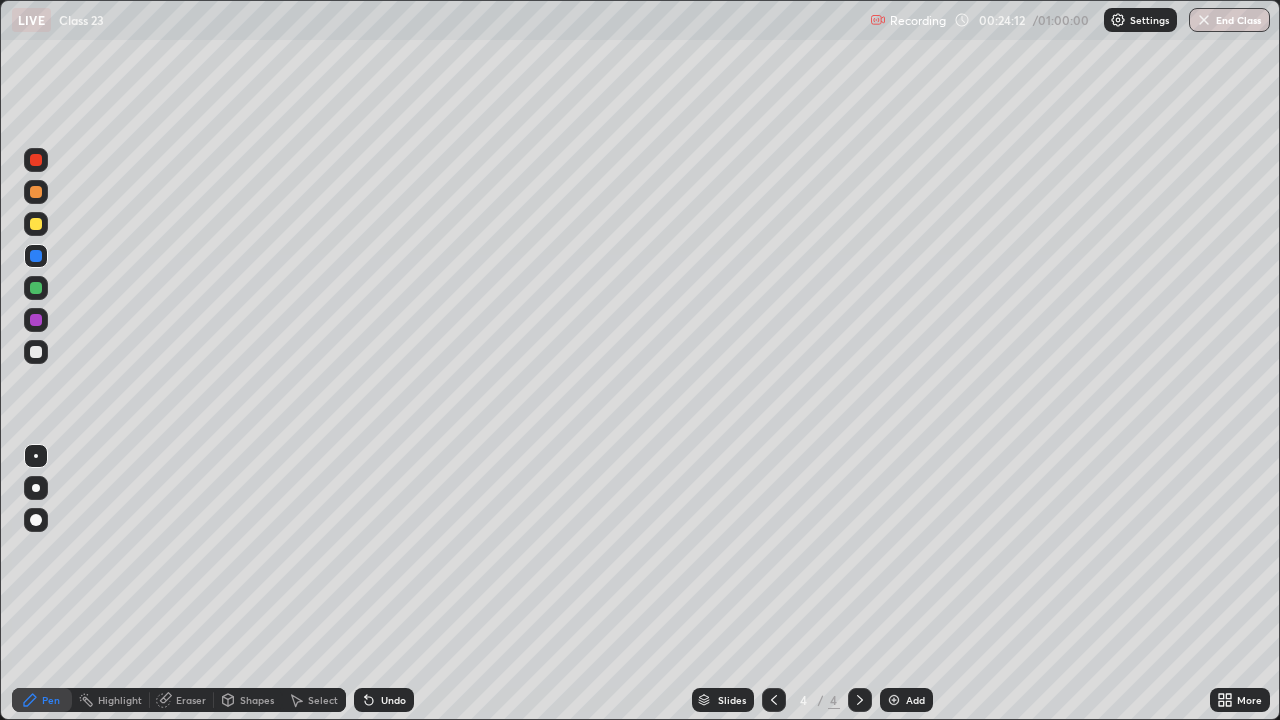 click at bounding box center (36, 192) 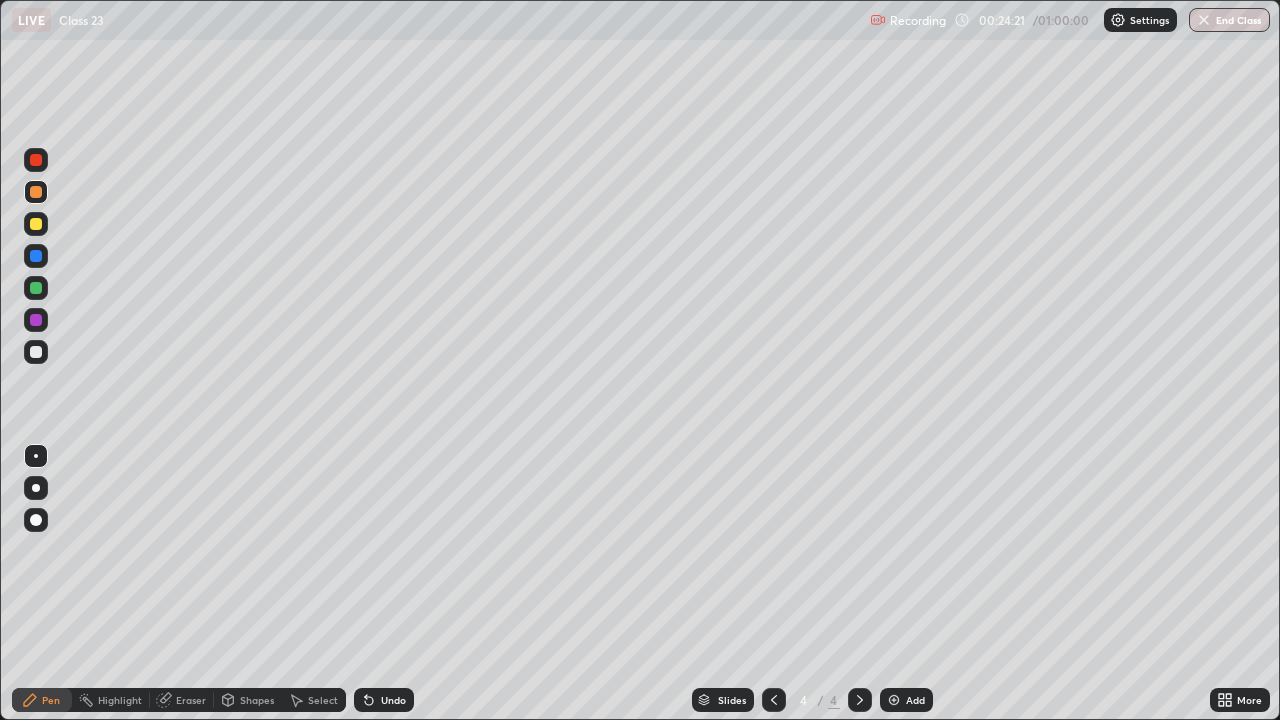 click at bounding box center [36, 224] 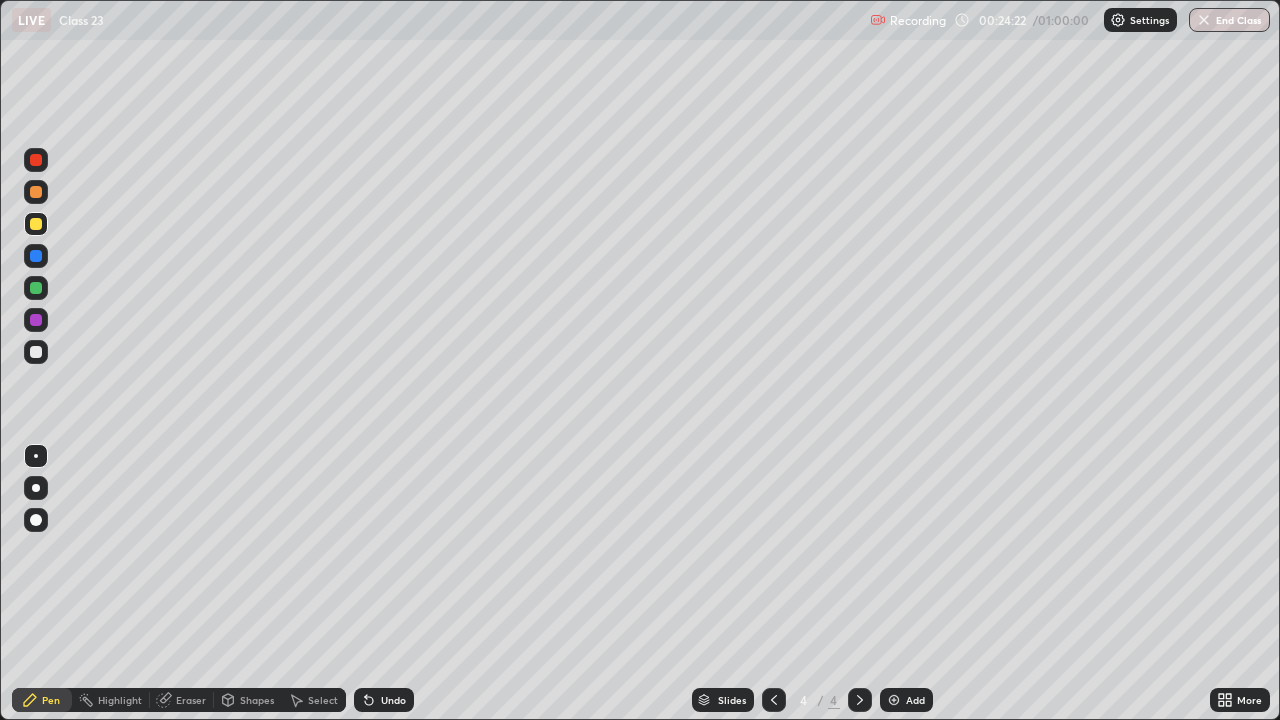 click at bounding box center [36, 256] 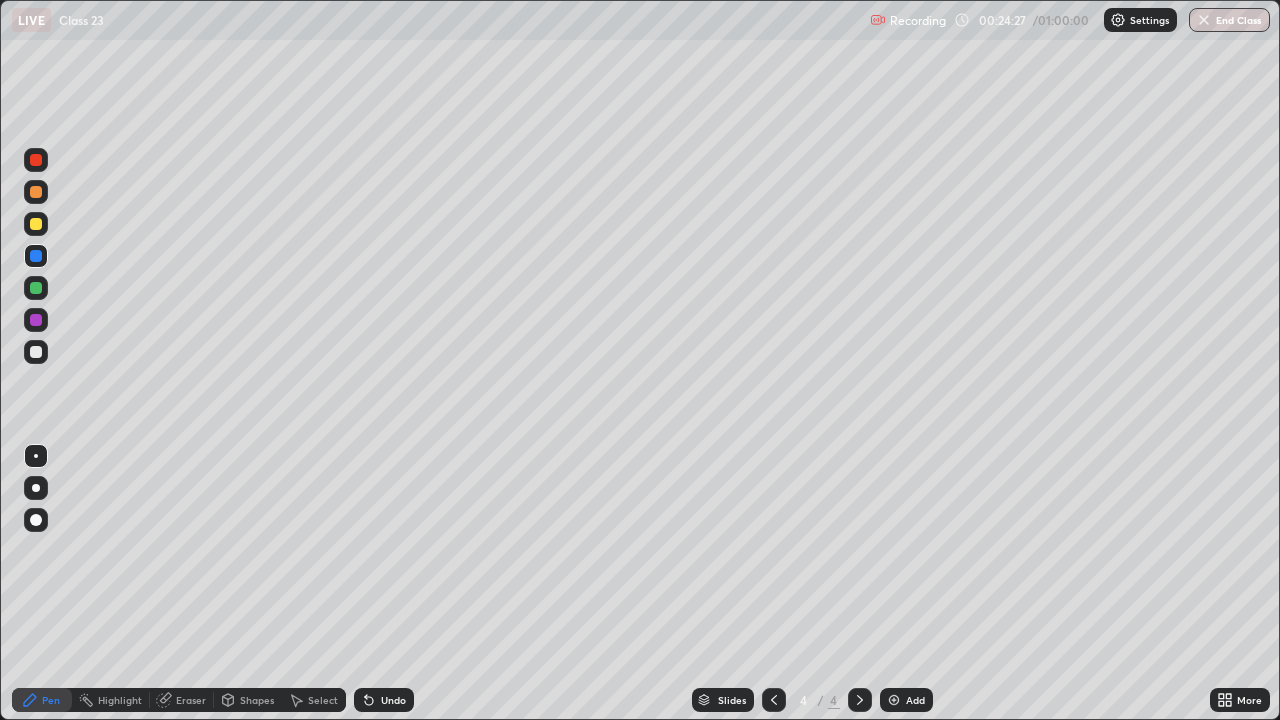 click at bounding box center [36, 352] 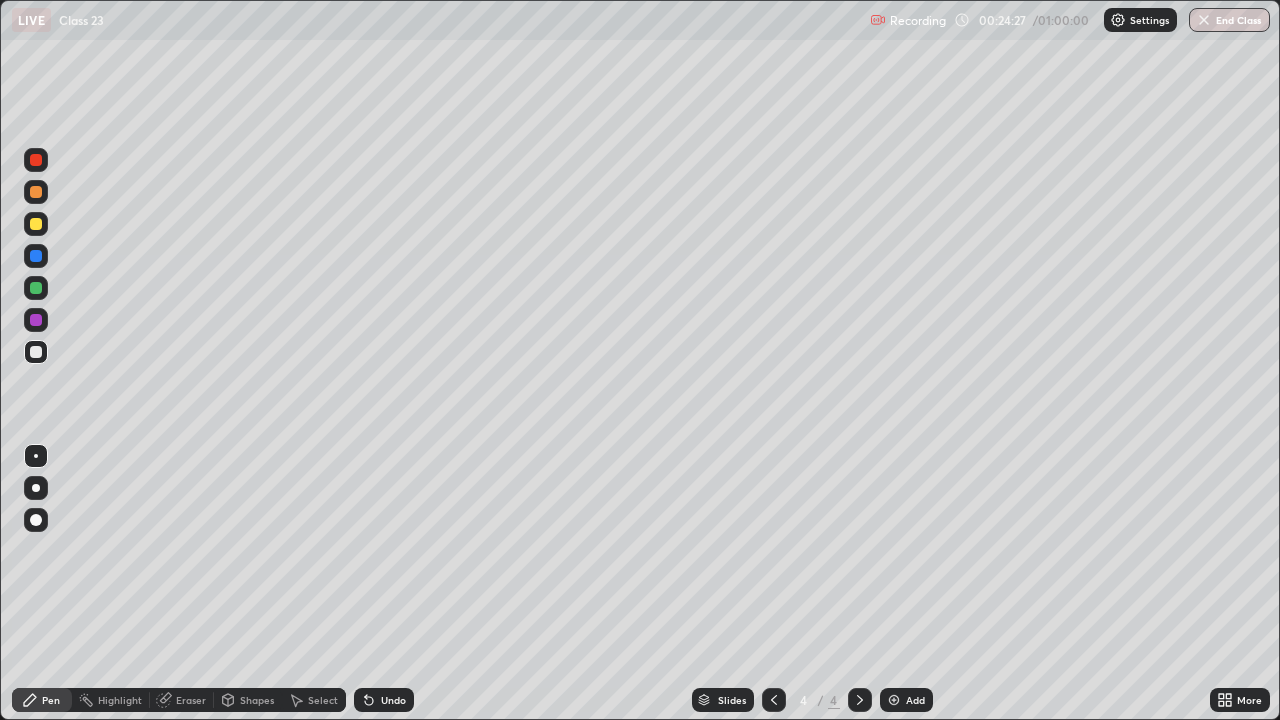 click at bounding box center (36, 352) 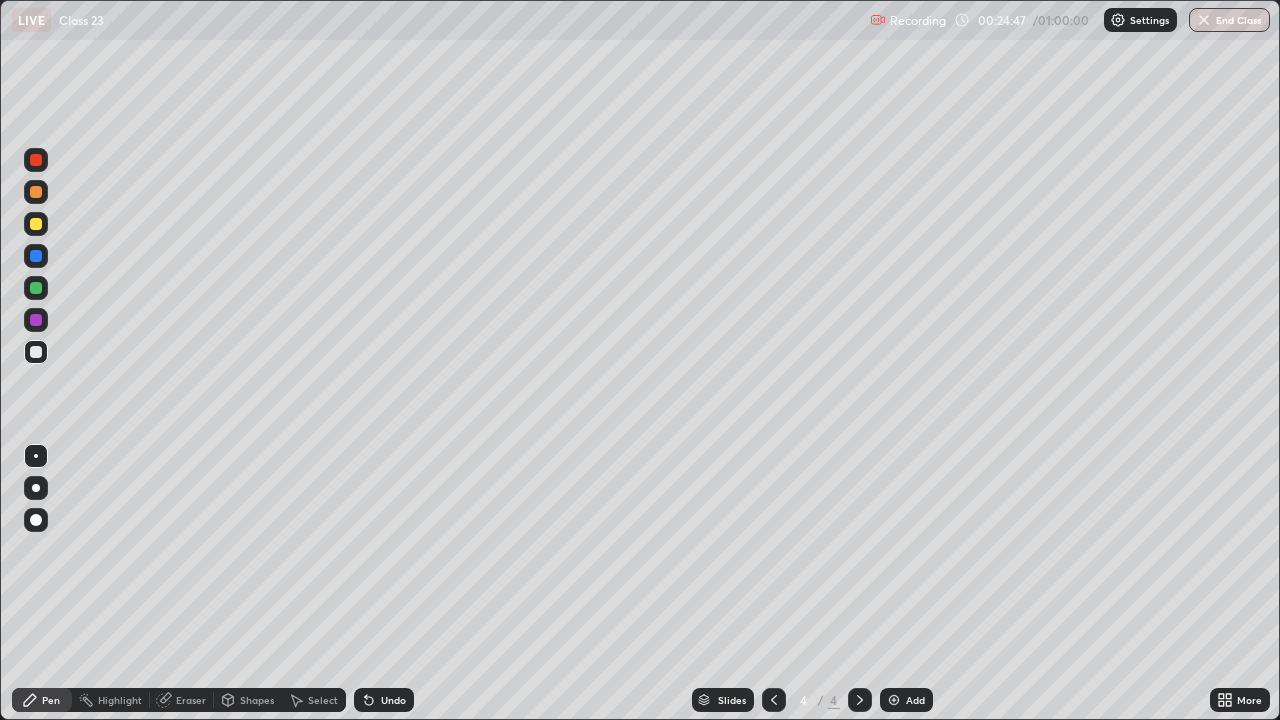 click at bounding box center [36, 320] 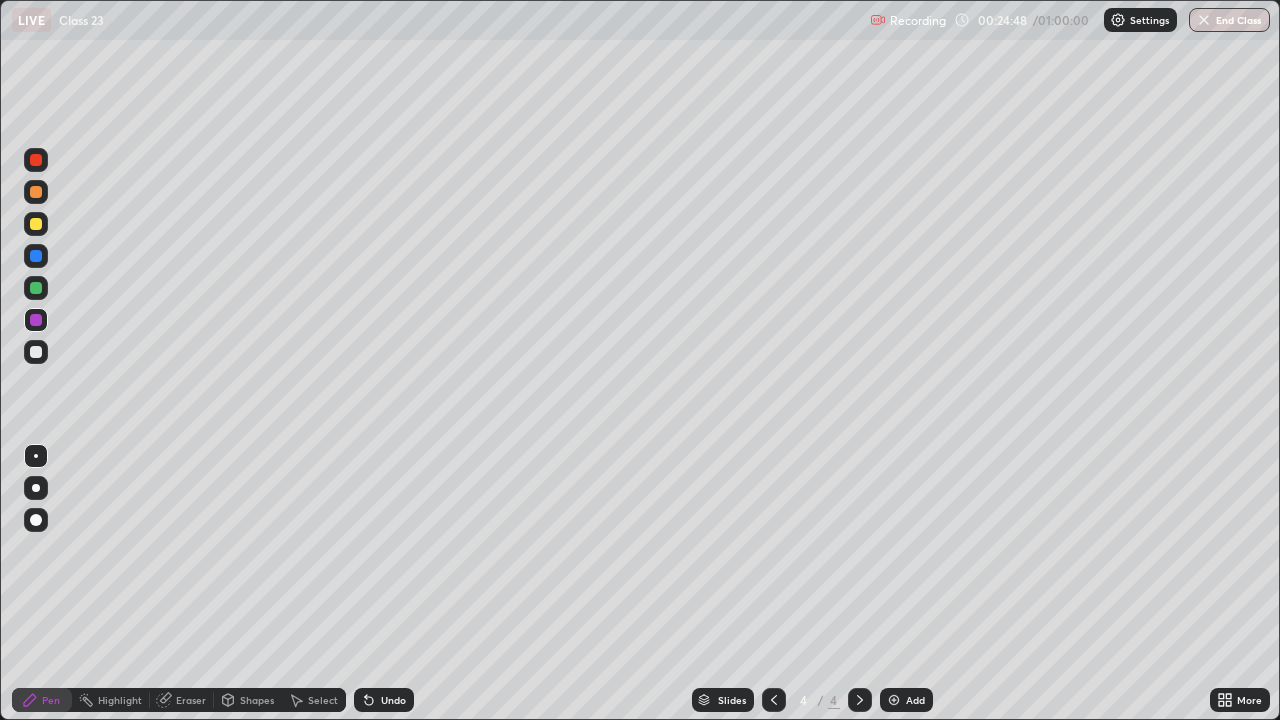 click at bounding box center [36, 288] 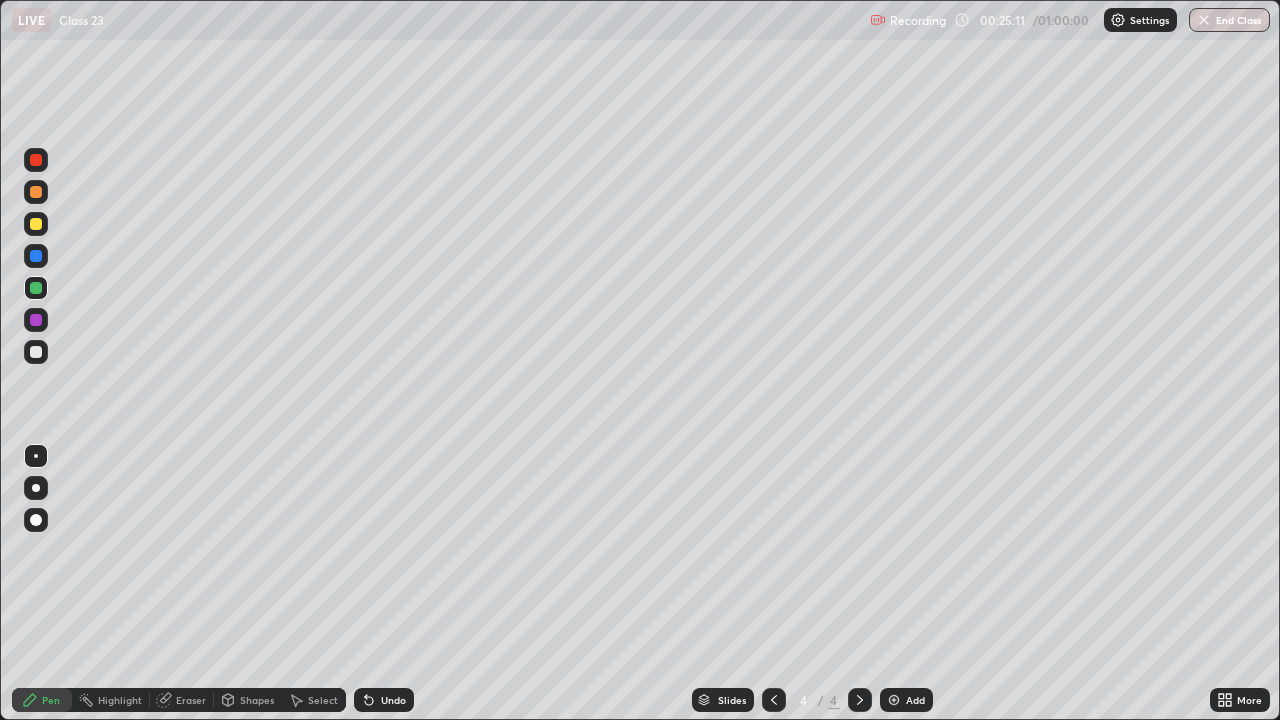 click at bounding box center (36, 352) 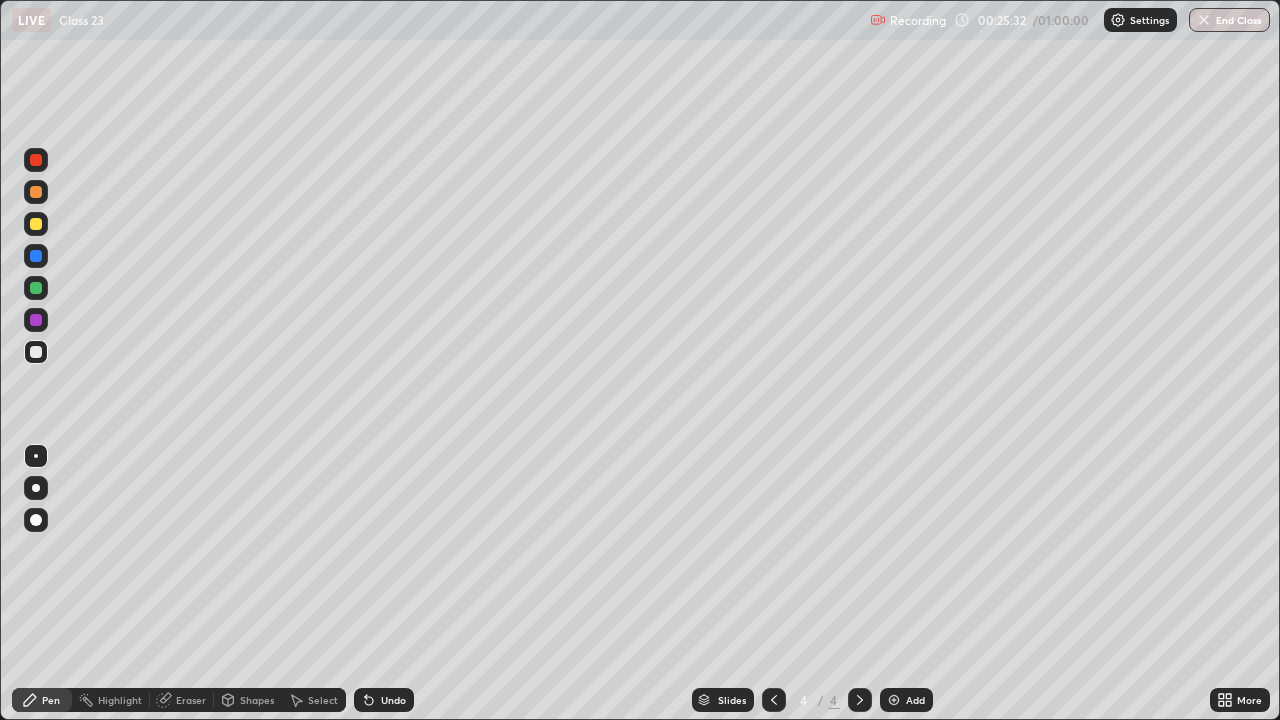 click on "Eraser" at bounding box center (191, 700) 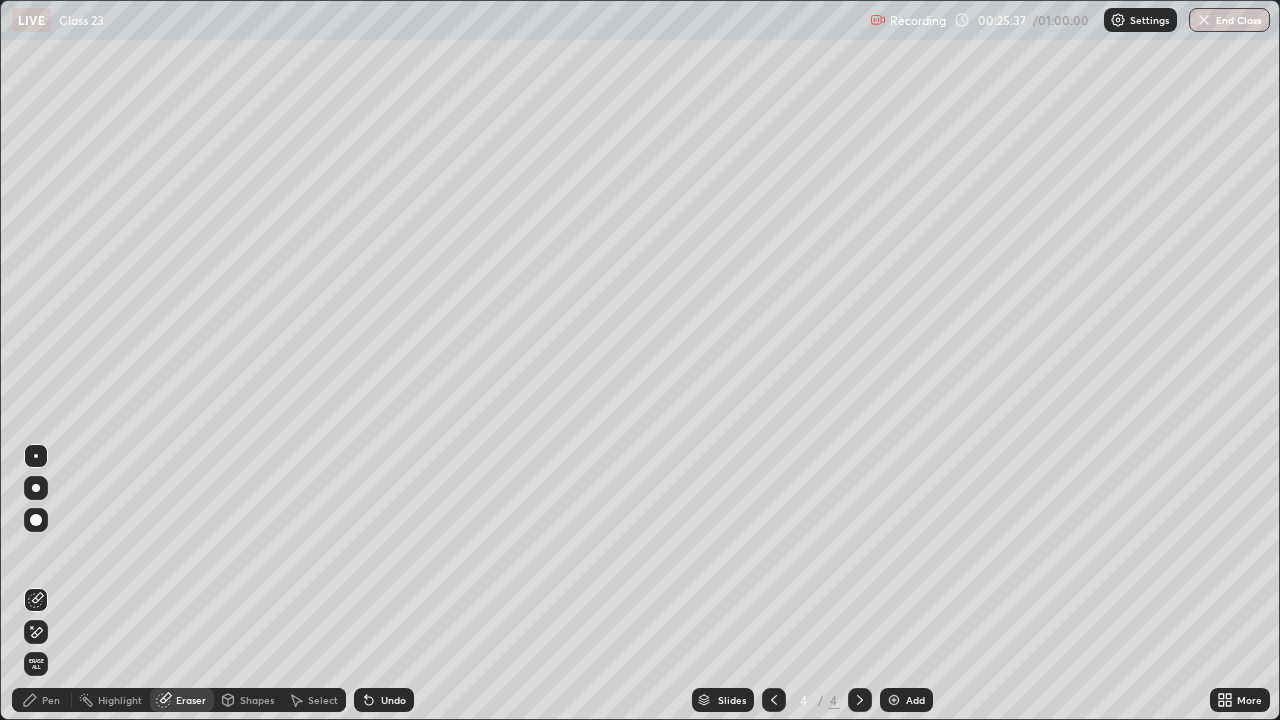 click 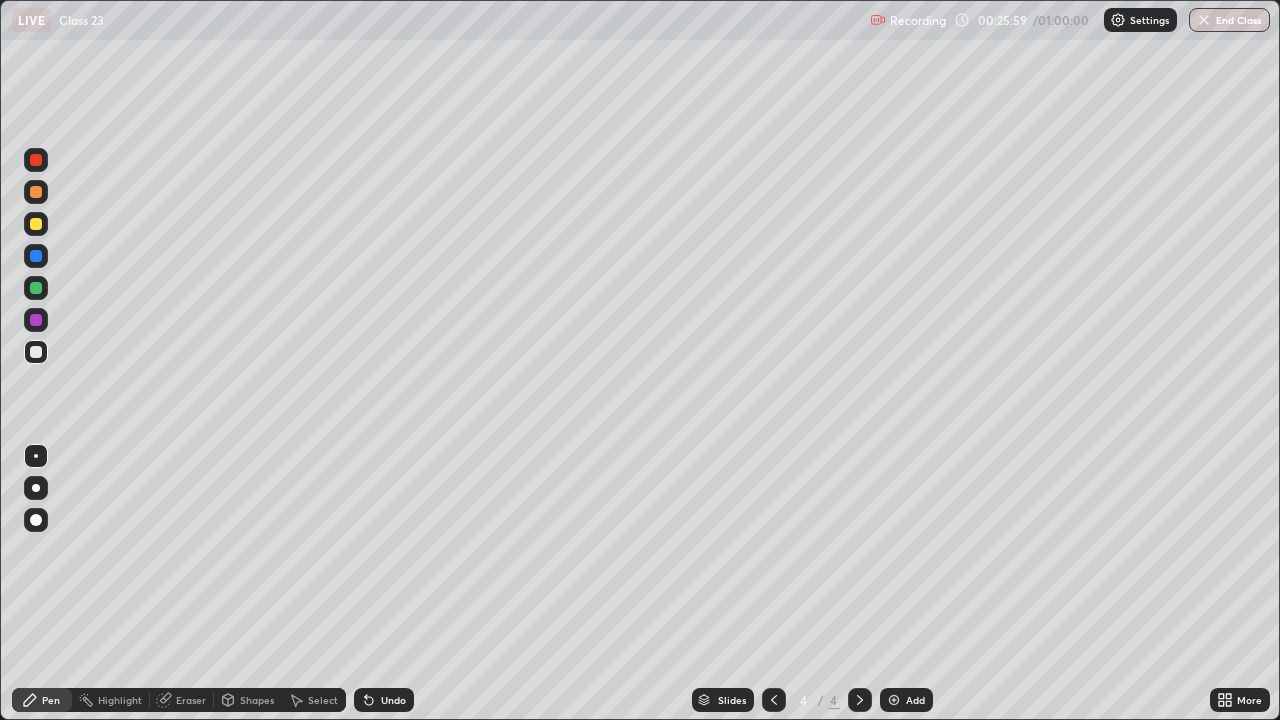click at bounding box center [36, 224] 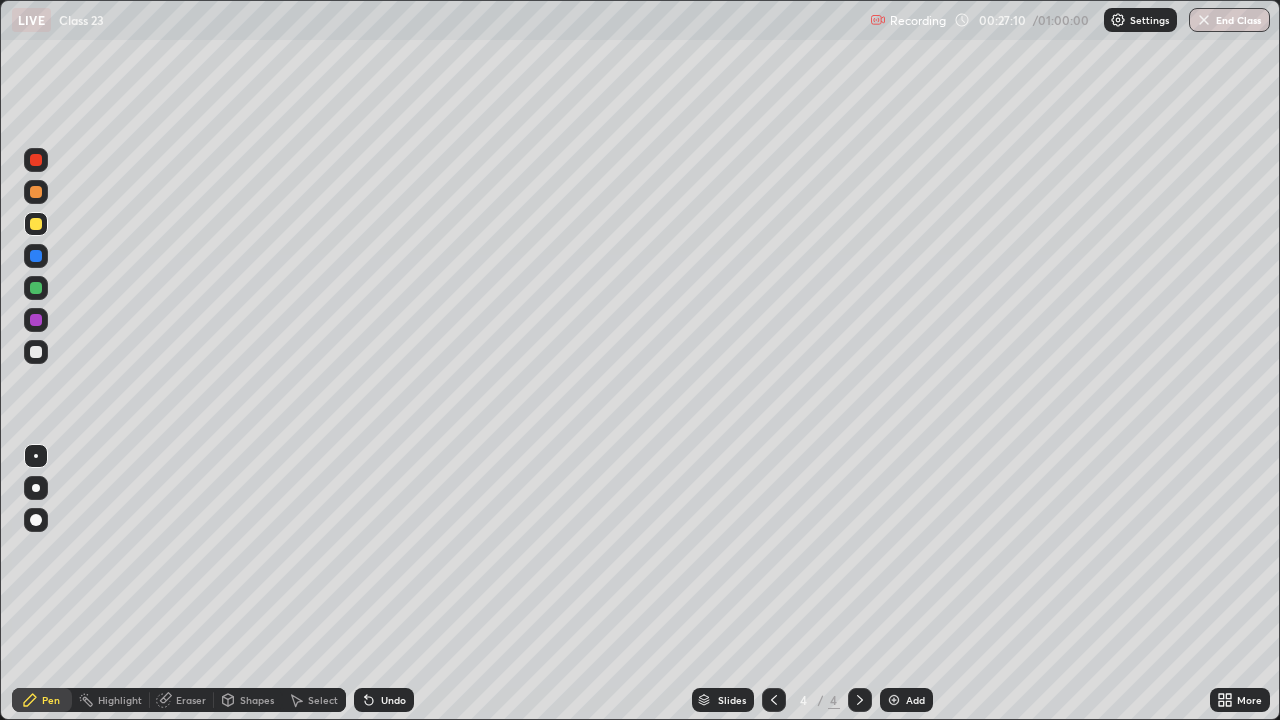 click at bounding box center (36, 352) 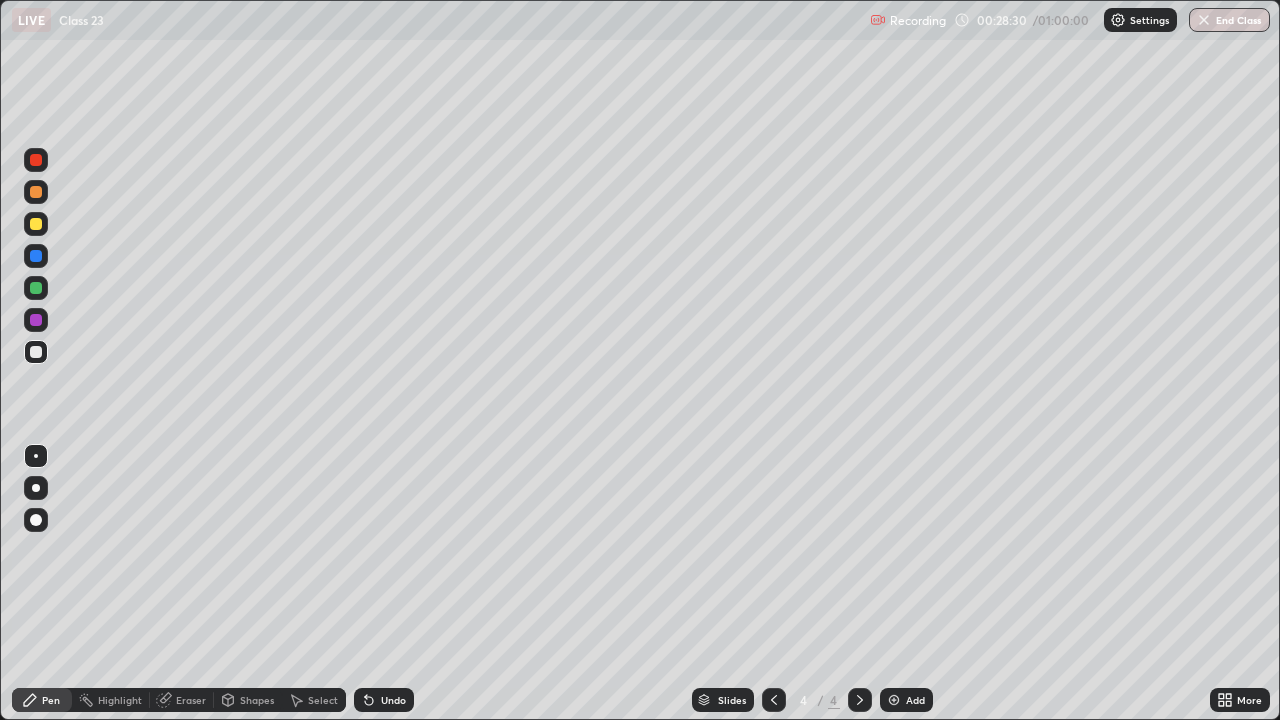 click on "Add" at bounding box center [915, 700] 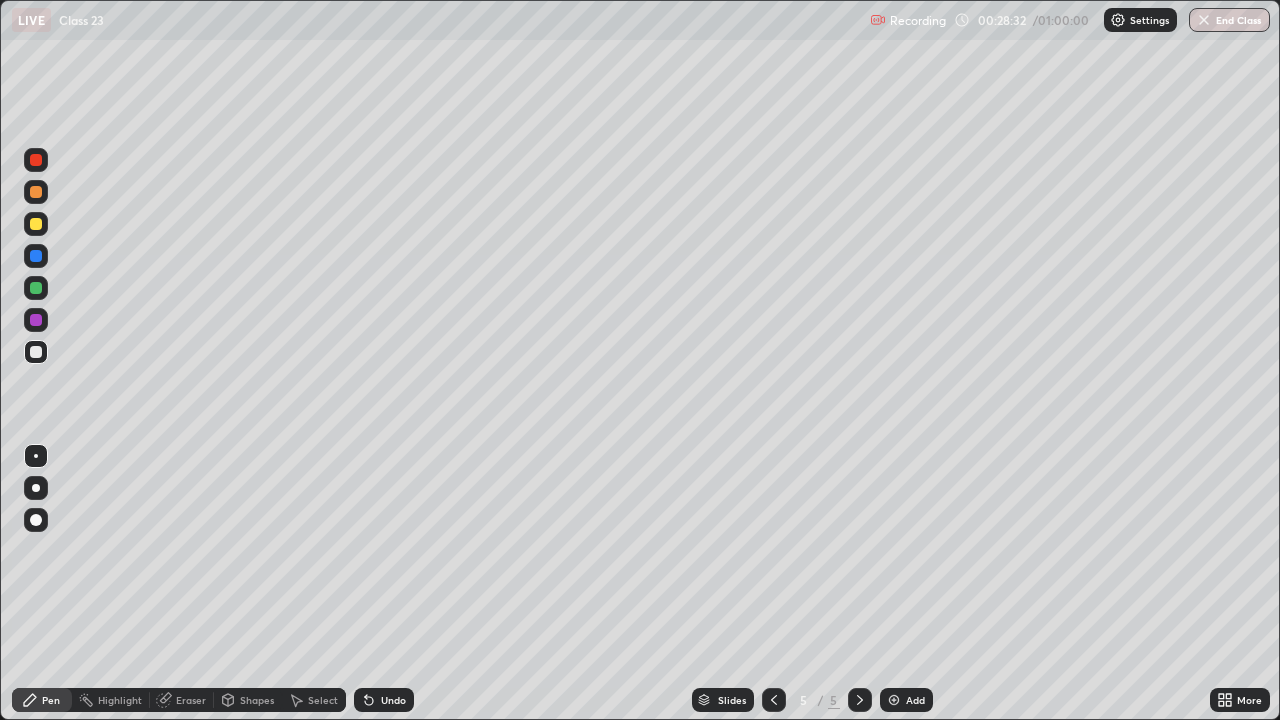 click at bounding box center (36, 224) 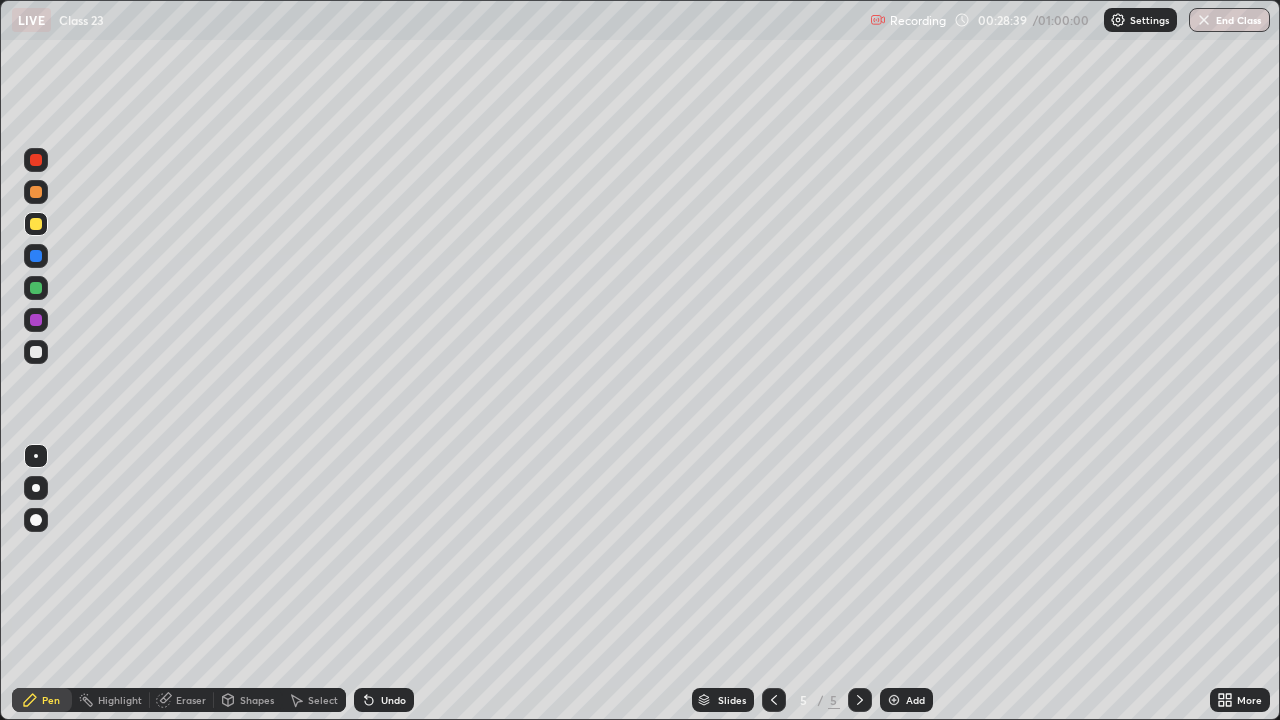 click at bounding box center (774, 700) 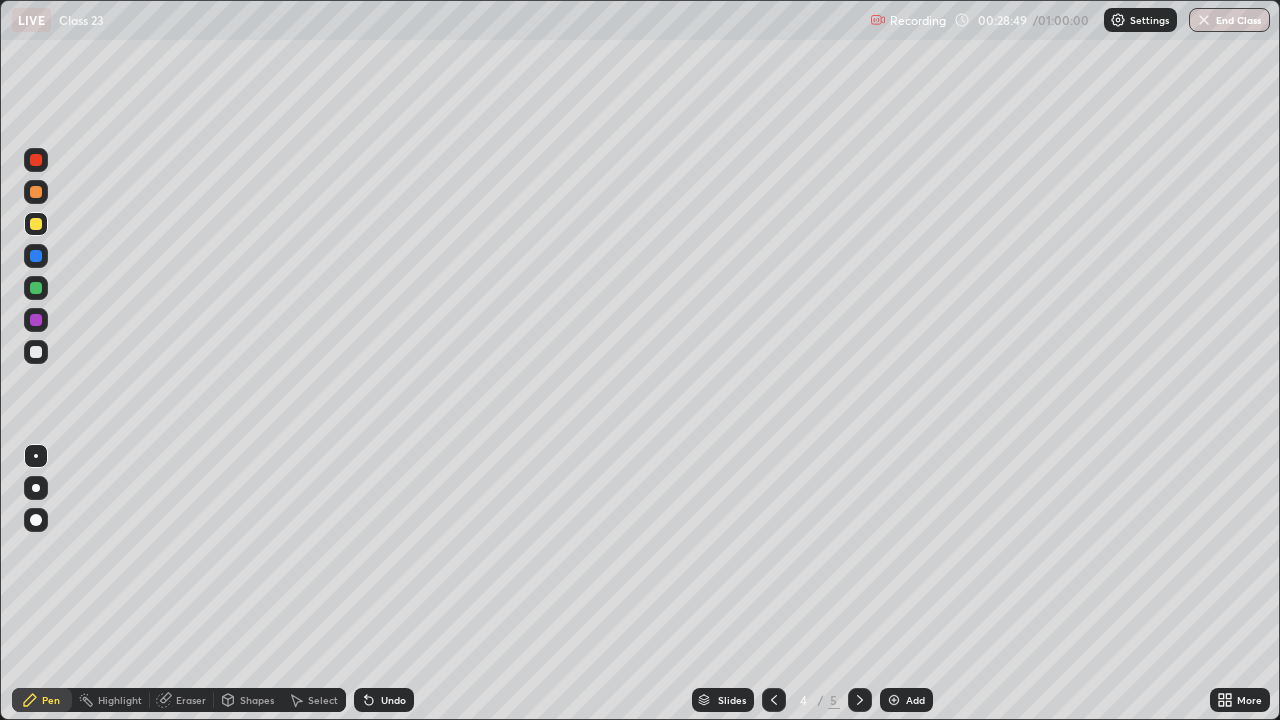click 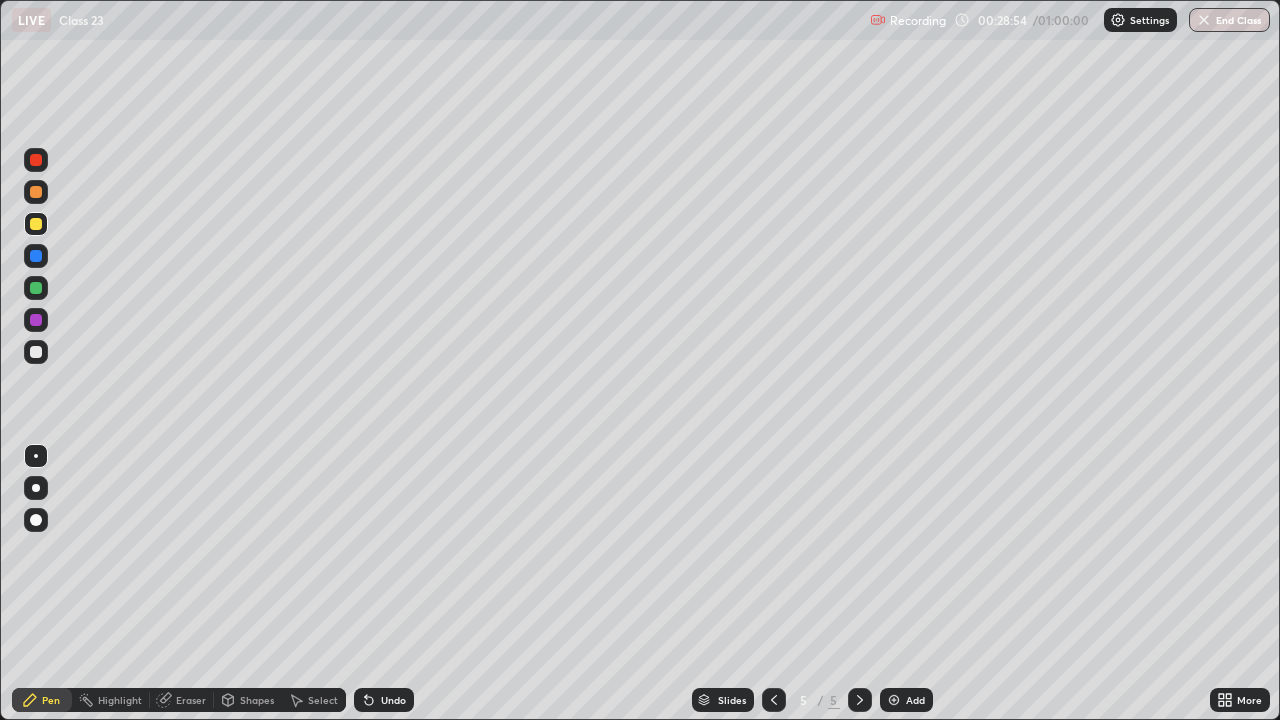 click at bounding box center (36, 488) 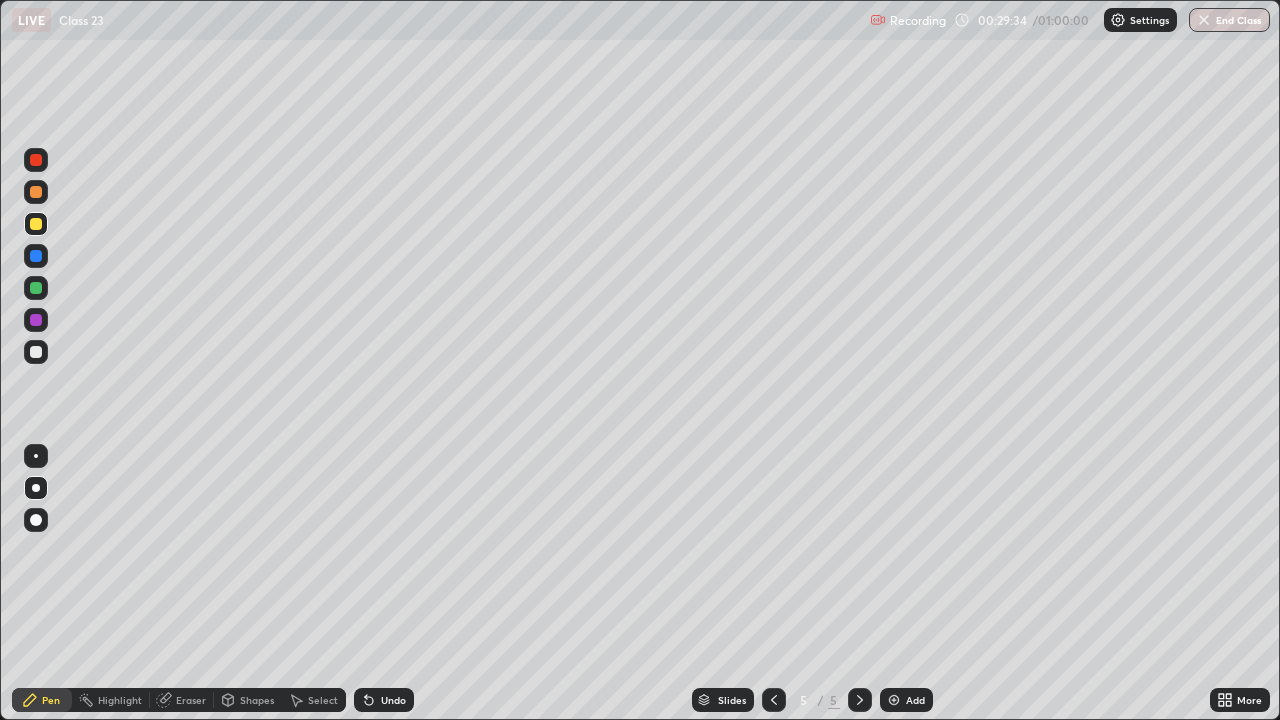 click at bounding box center (36, 224) 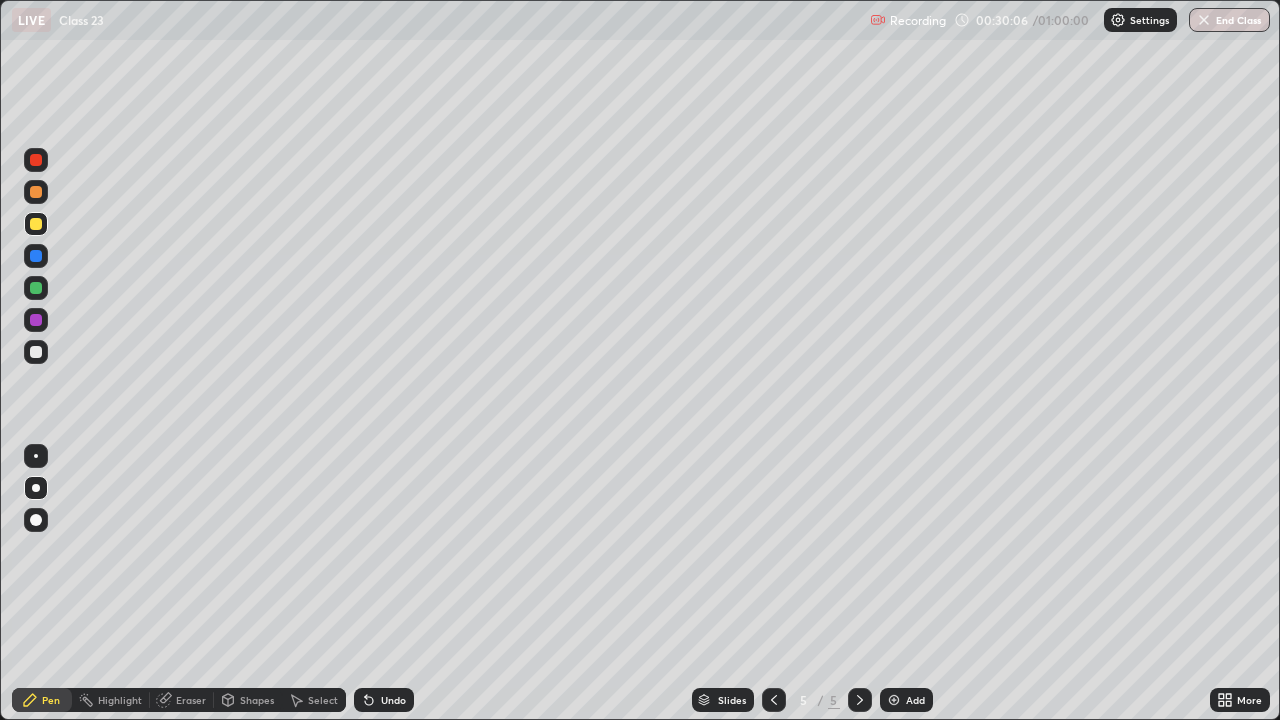 click at bounding box center (36, 256) 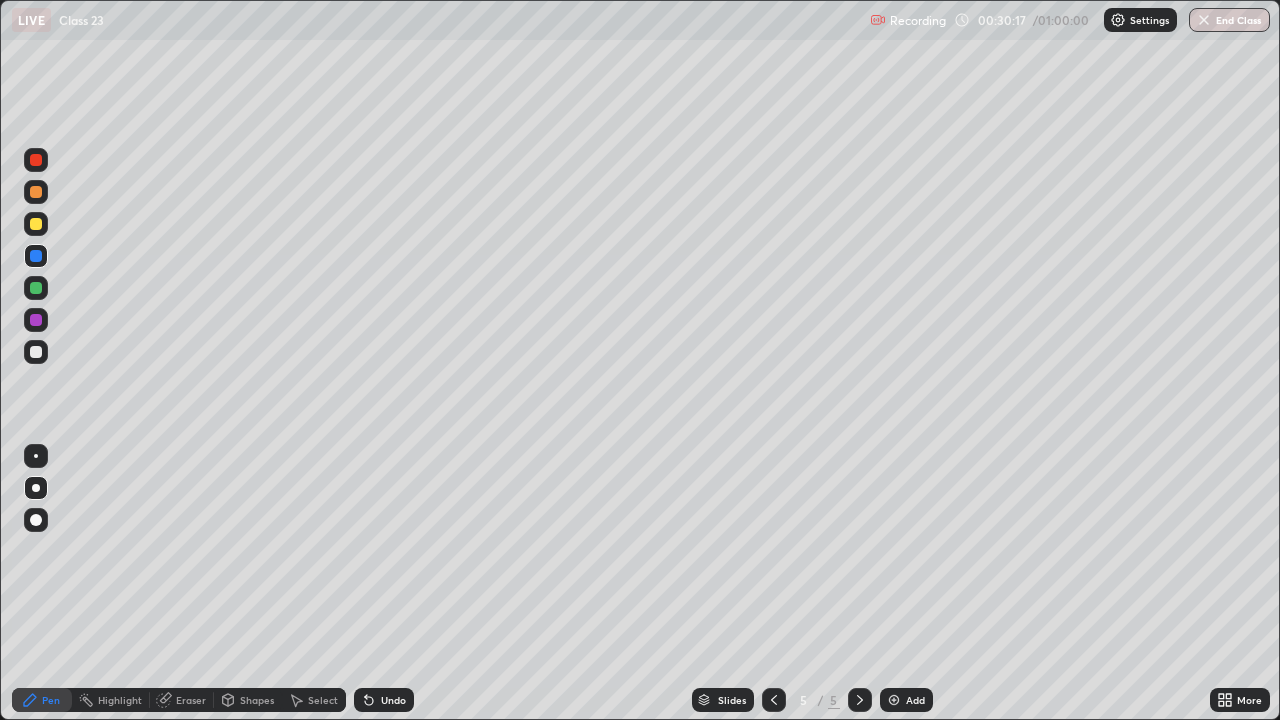 click at bounding box center (36, 224) 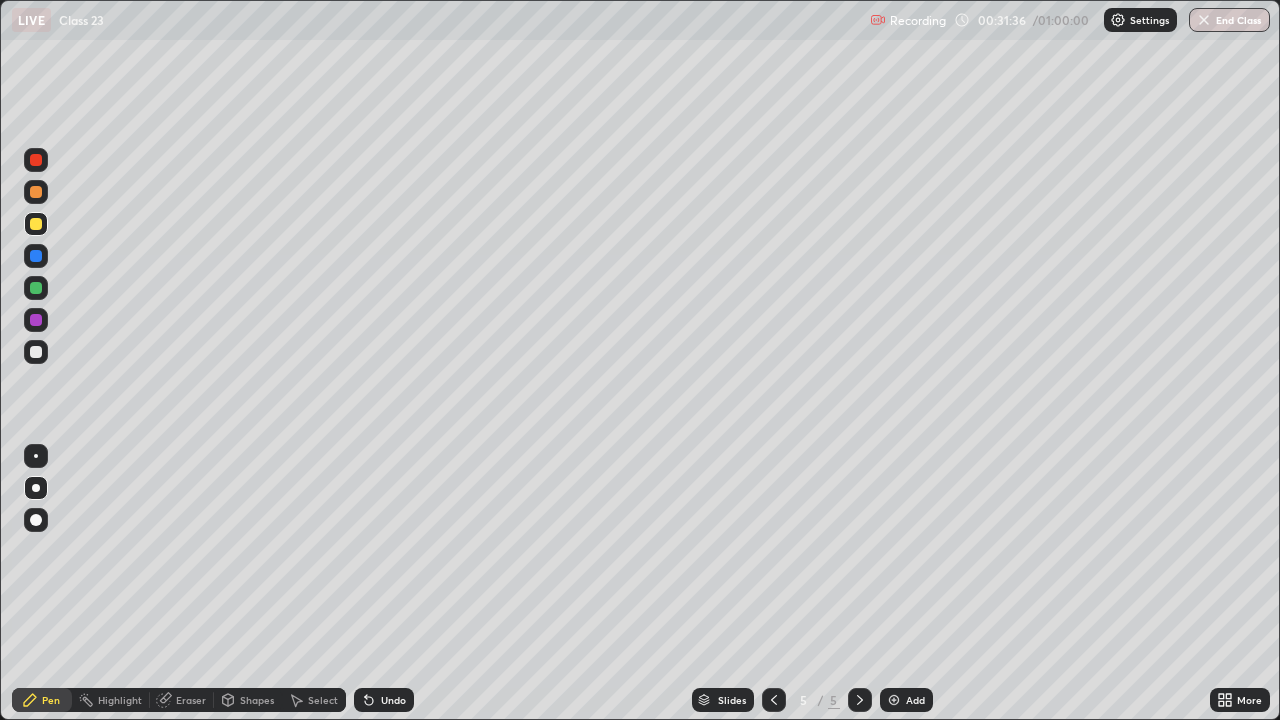 click at bounding box center [36, 320] 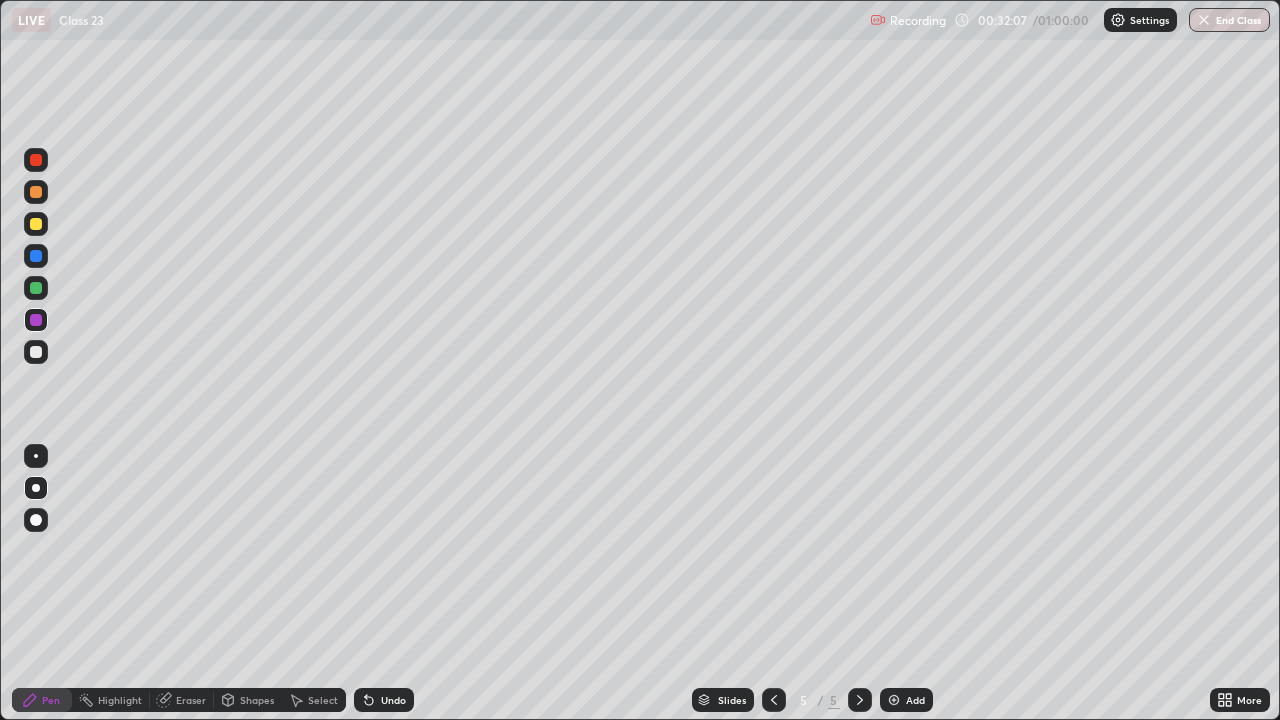 click on "Undo" at bounding box center [384, 700] 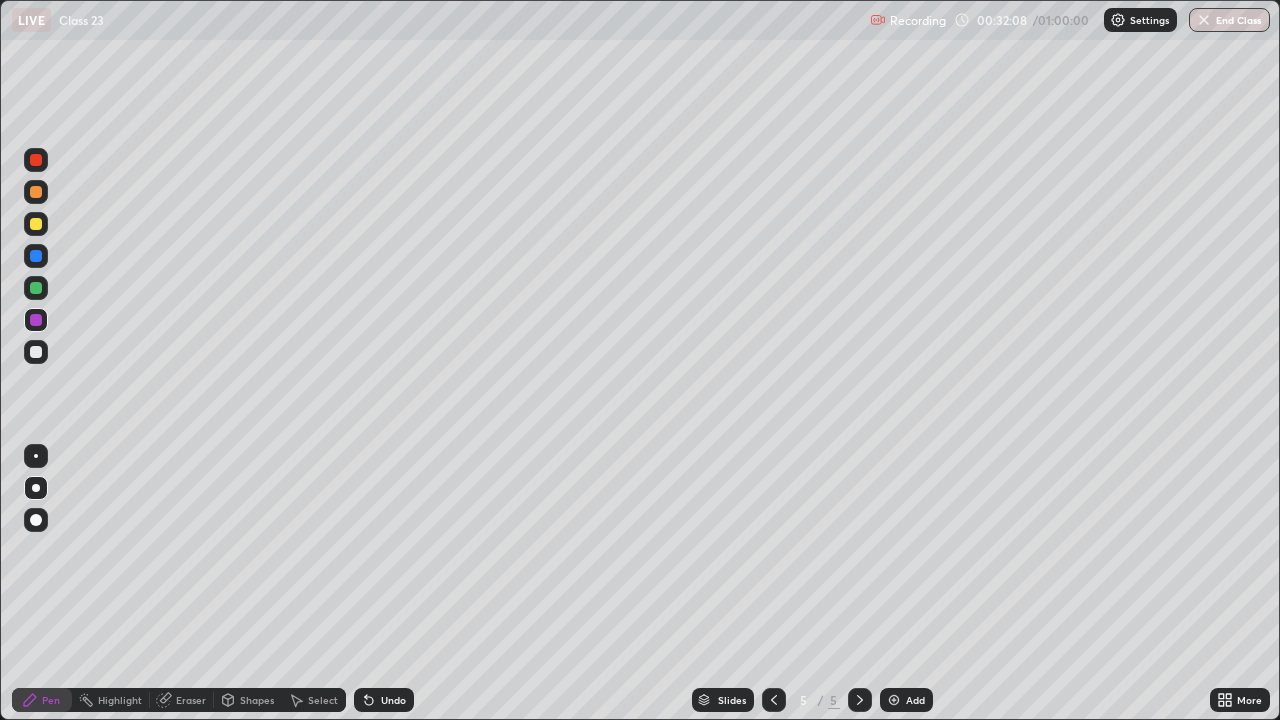 click on "Undo" at bounding box center (384, 700) 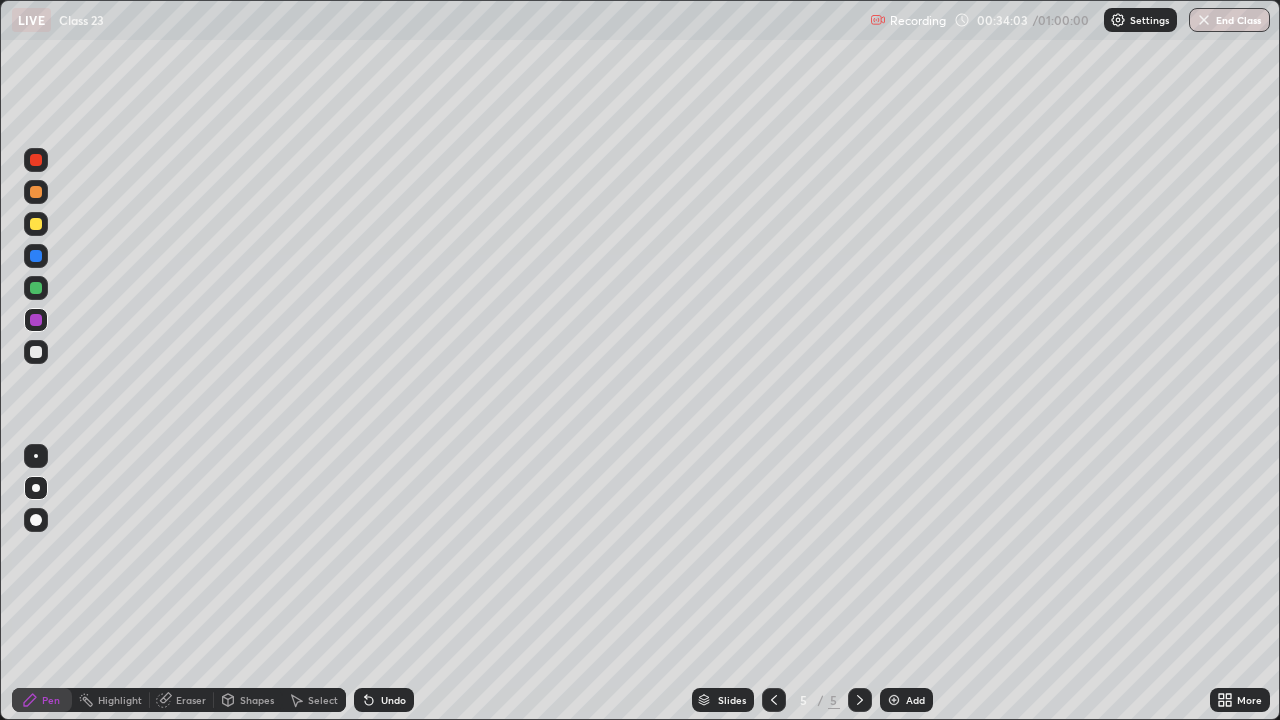 click at bounding box center (36, 224) 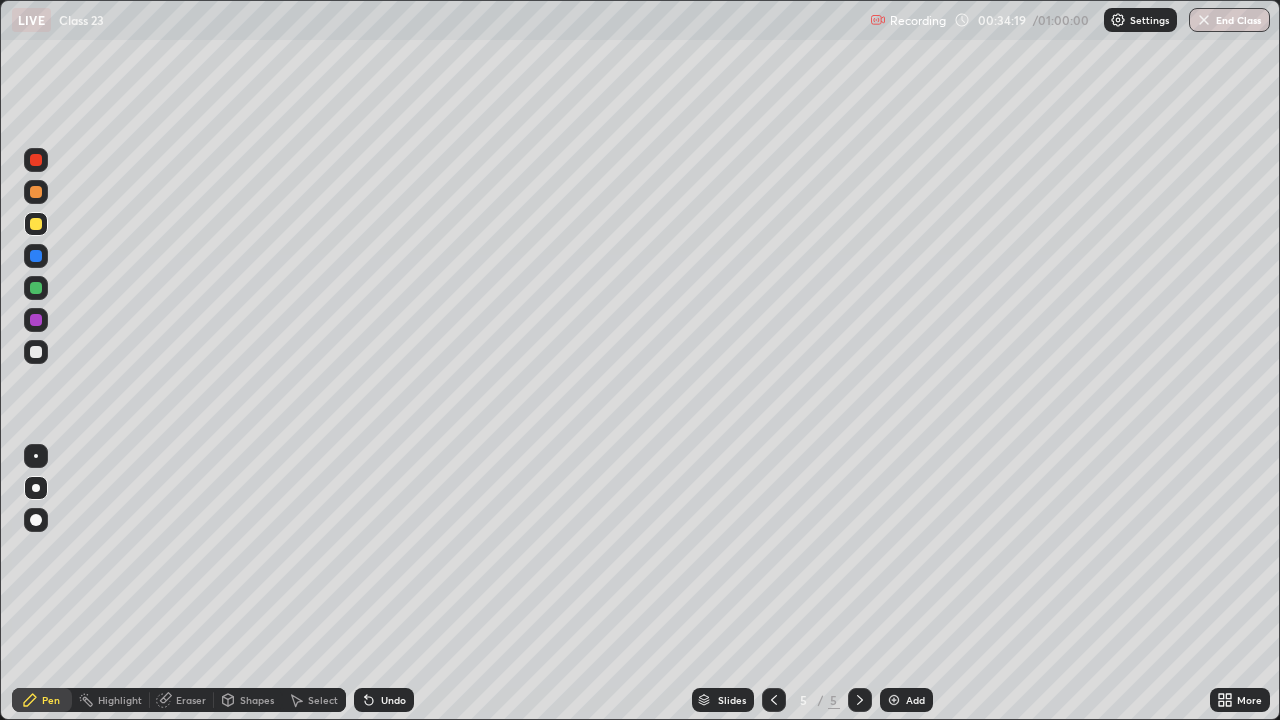 click at bounding box center [36, 224] 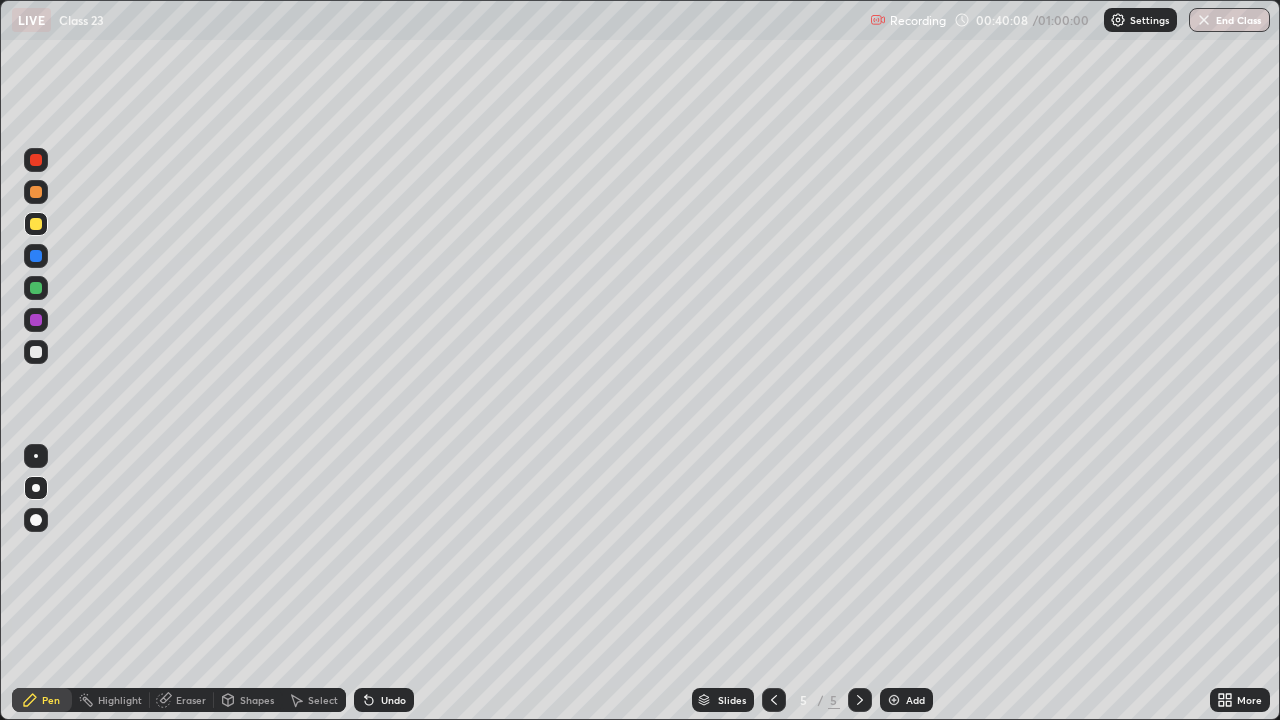 click at bounding box center [894, 700] 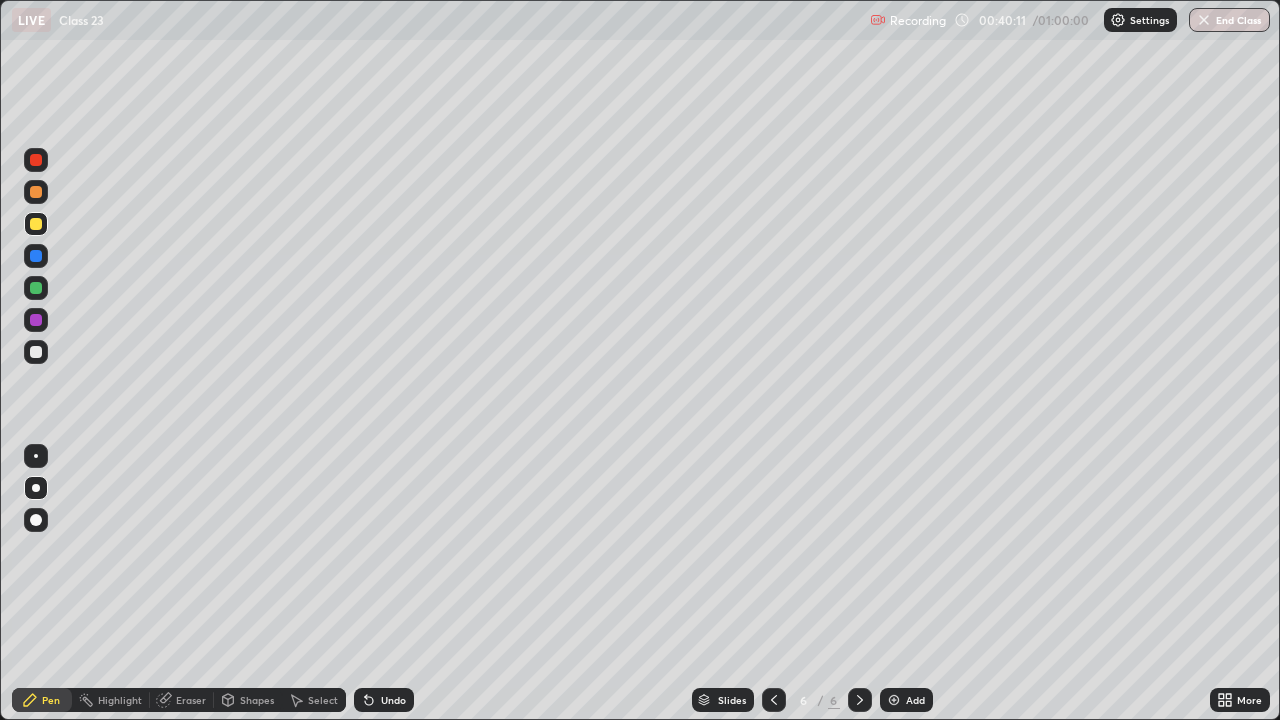 click at bounding box center [36, 224] 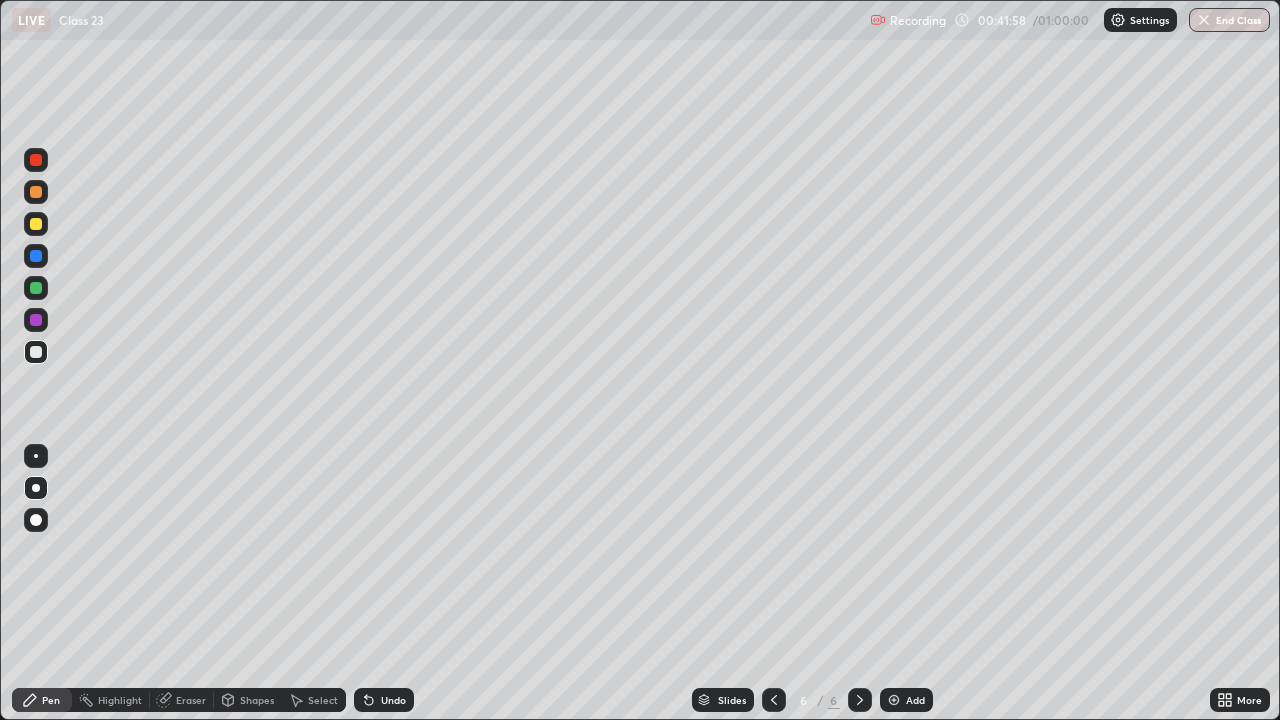 click at bounding box center [36, 224] 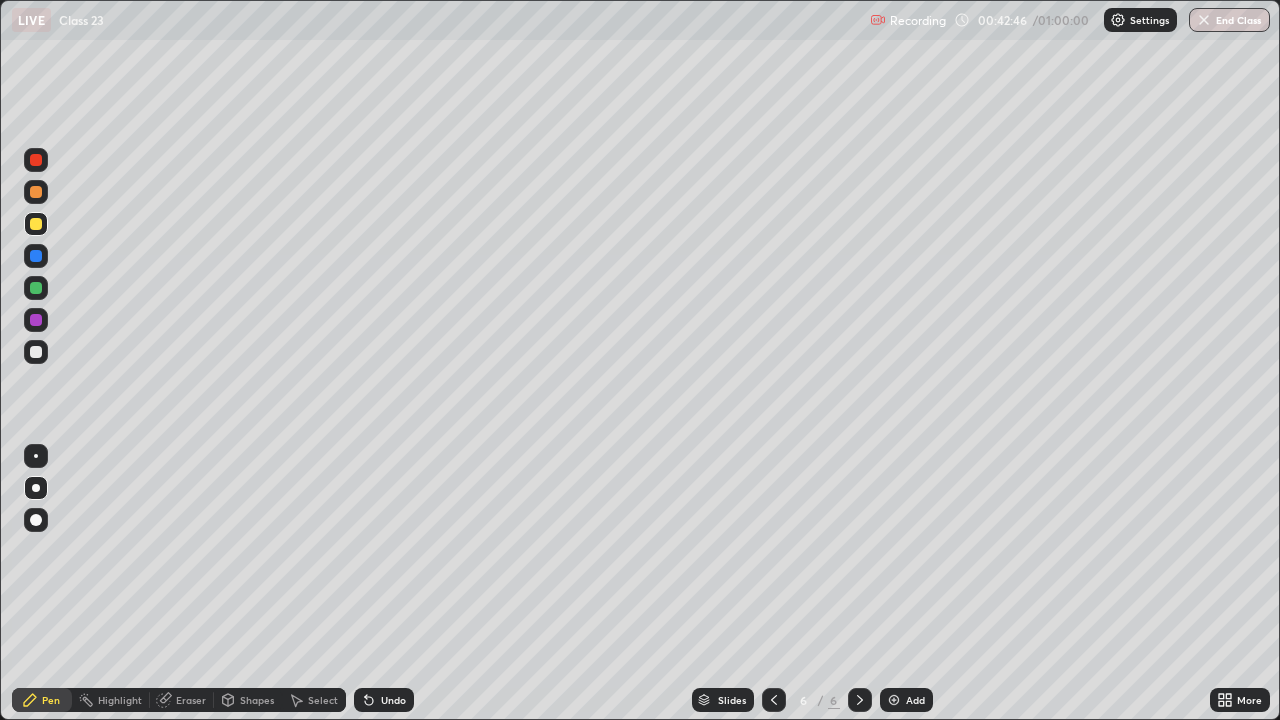 click on "Undo" at bounding box center [393, 700] 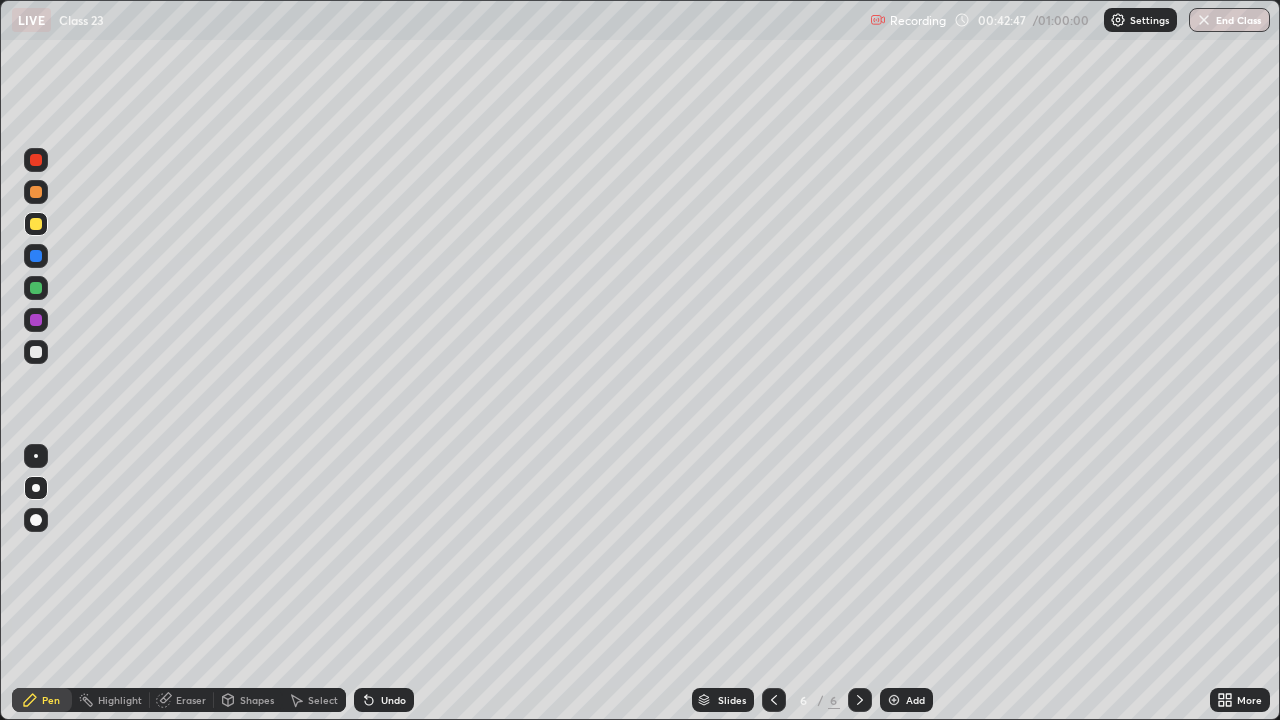 click on "Undo" at bounding box center (393, 700) 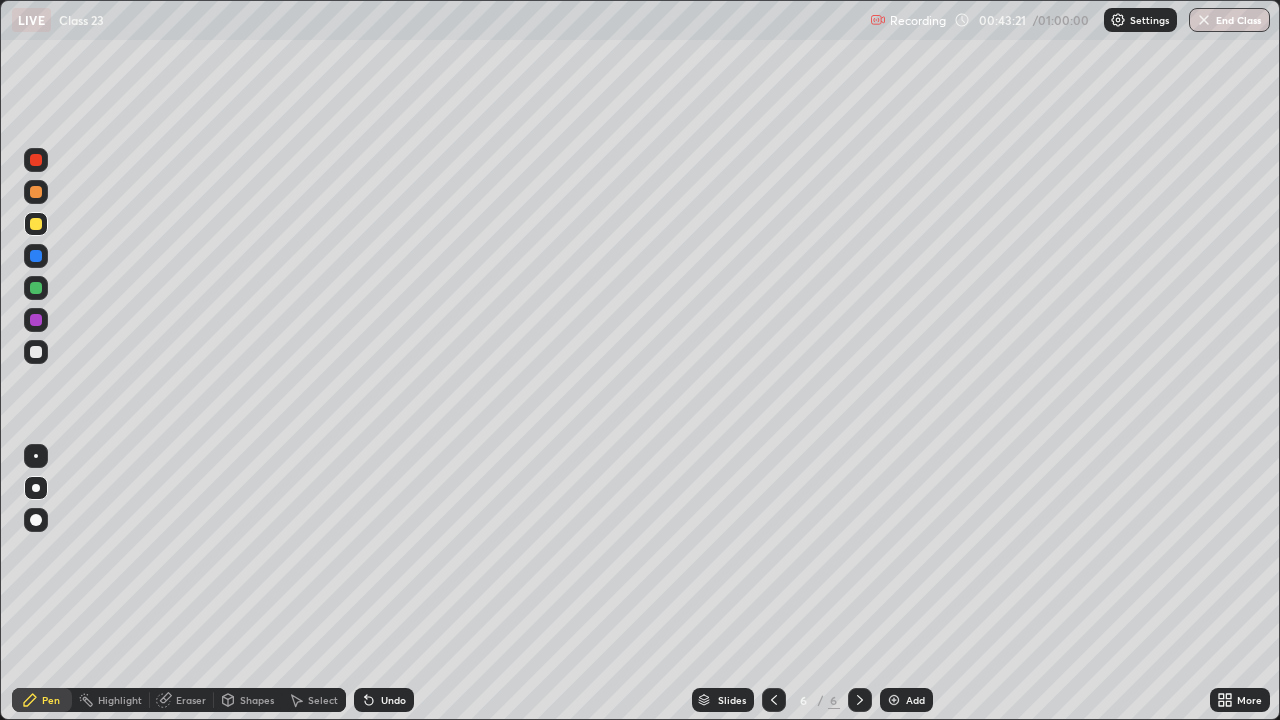 click at bounding box center [36, 352] 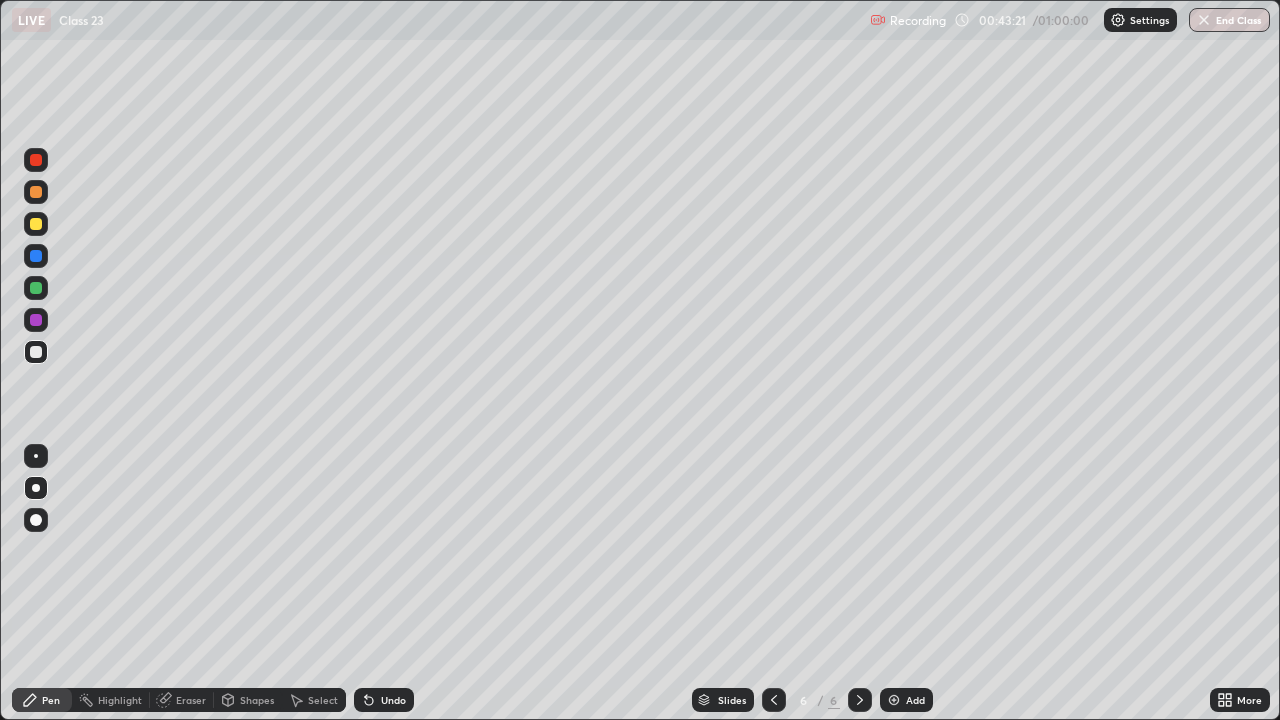 click at bounding box center (36, 352) 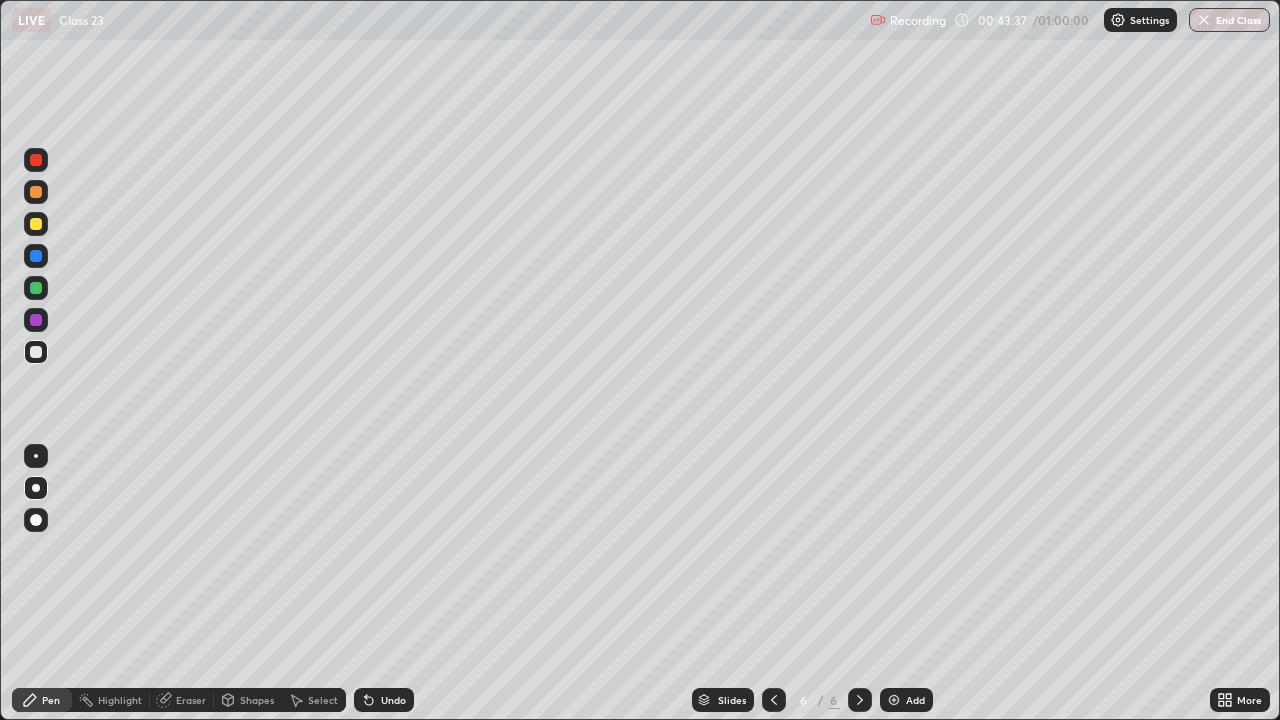 click on "Undo" at bounding box center [393, 700] 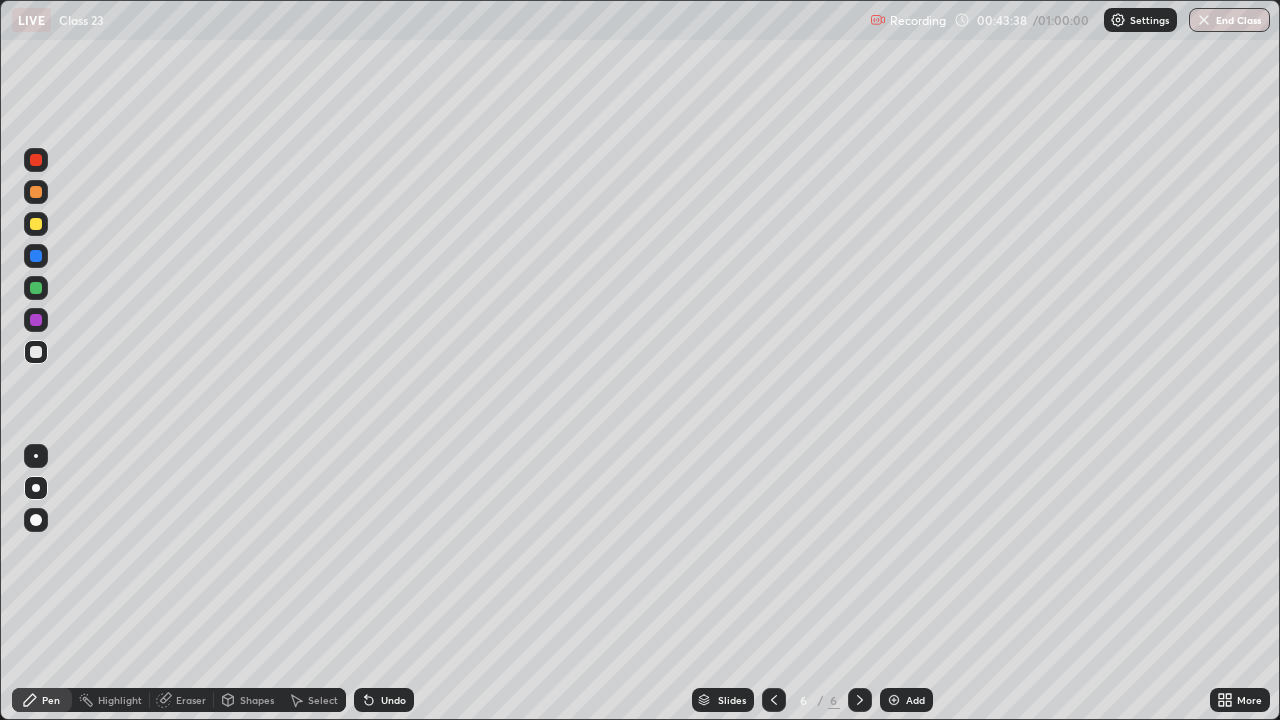 click on "Undo" at bounding box center [384, 700] 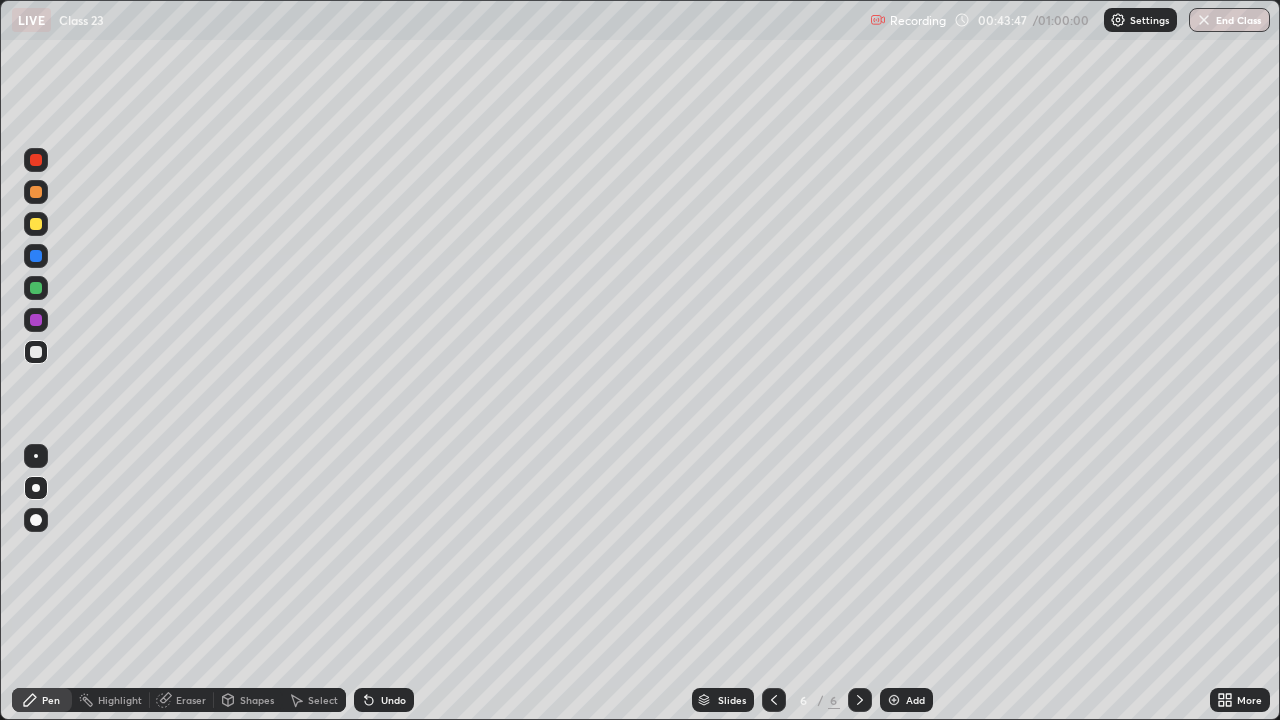 click at bounding box center [36, 224] 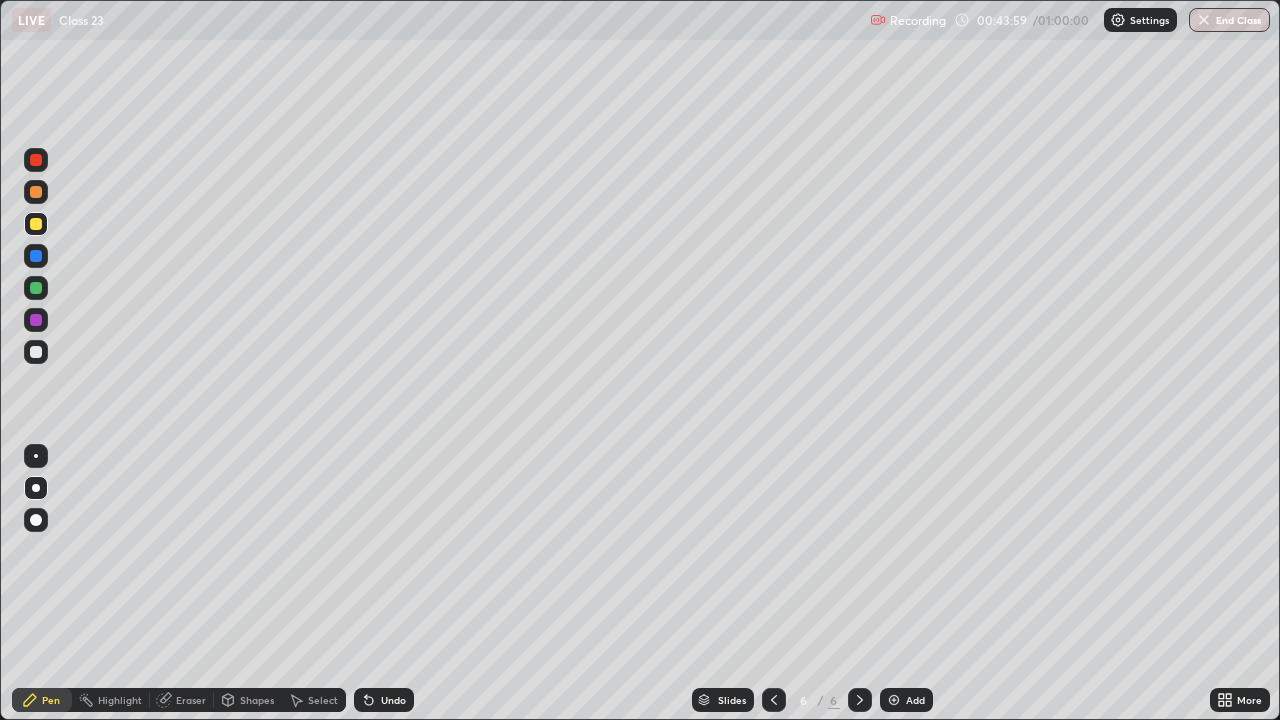 click at bounding box center (36, 320) 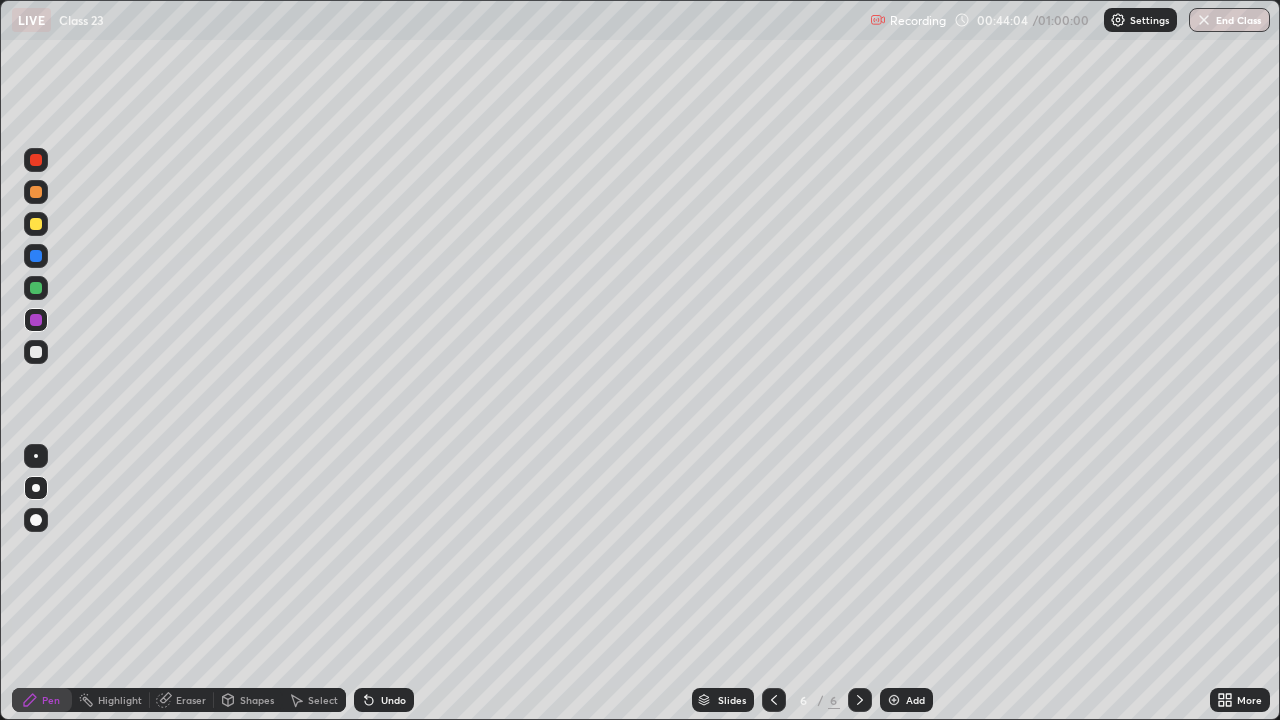 click at bounding box center [36, 288] 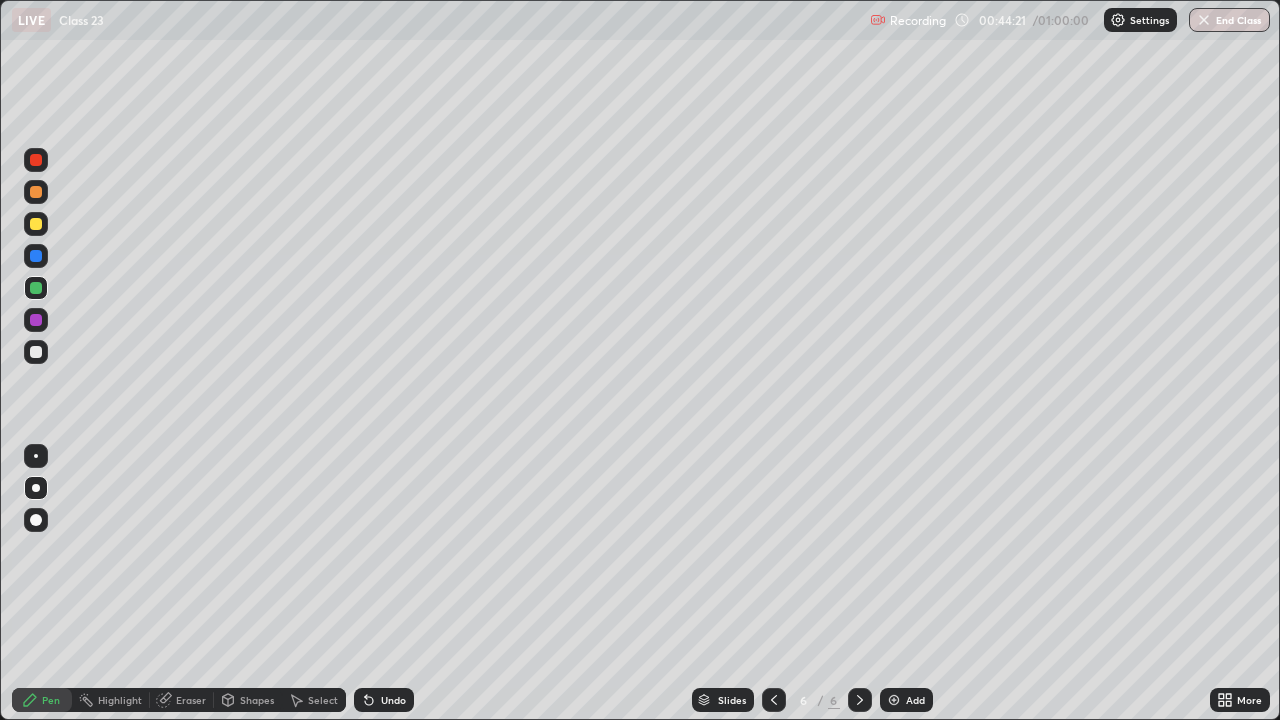 click on "Highlight" at bounding box center [120, 700] 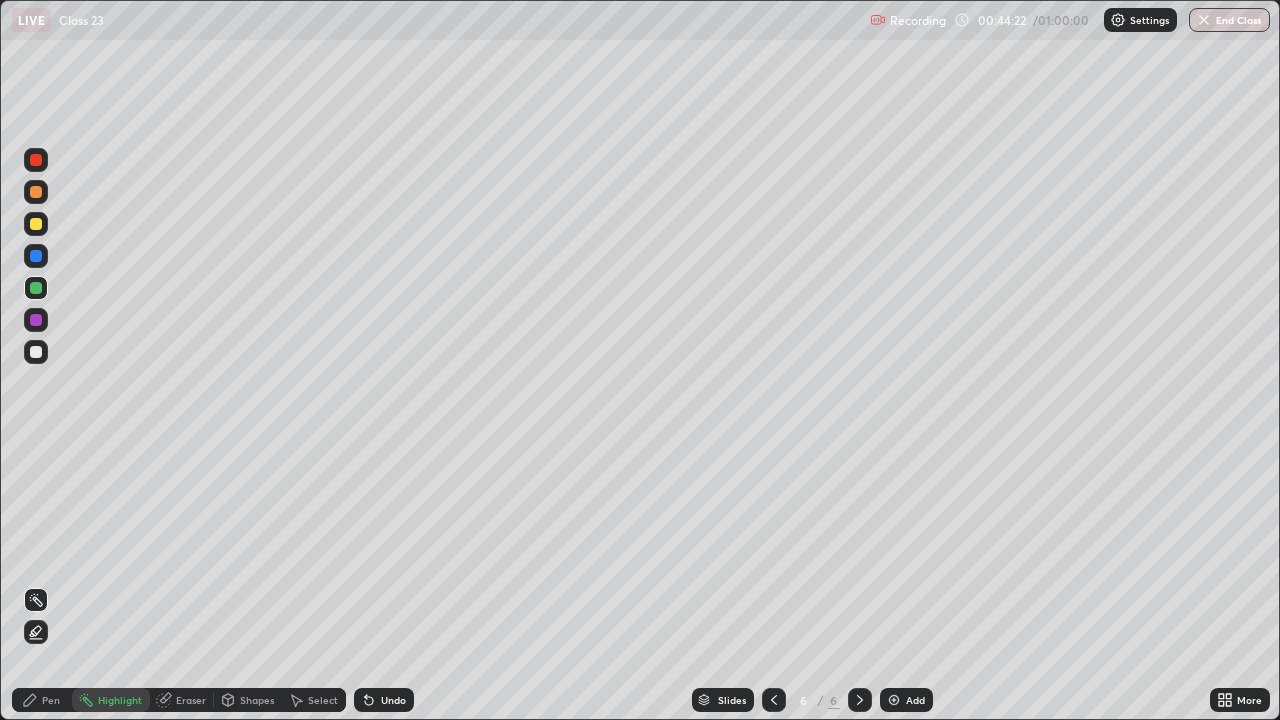 click at bounding box center [36, 160] 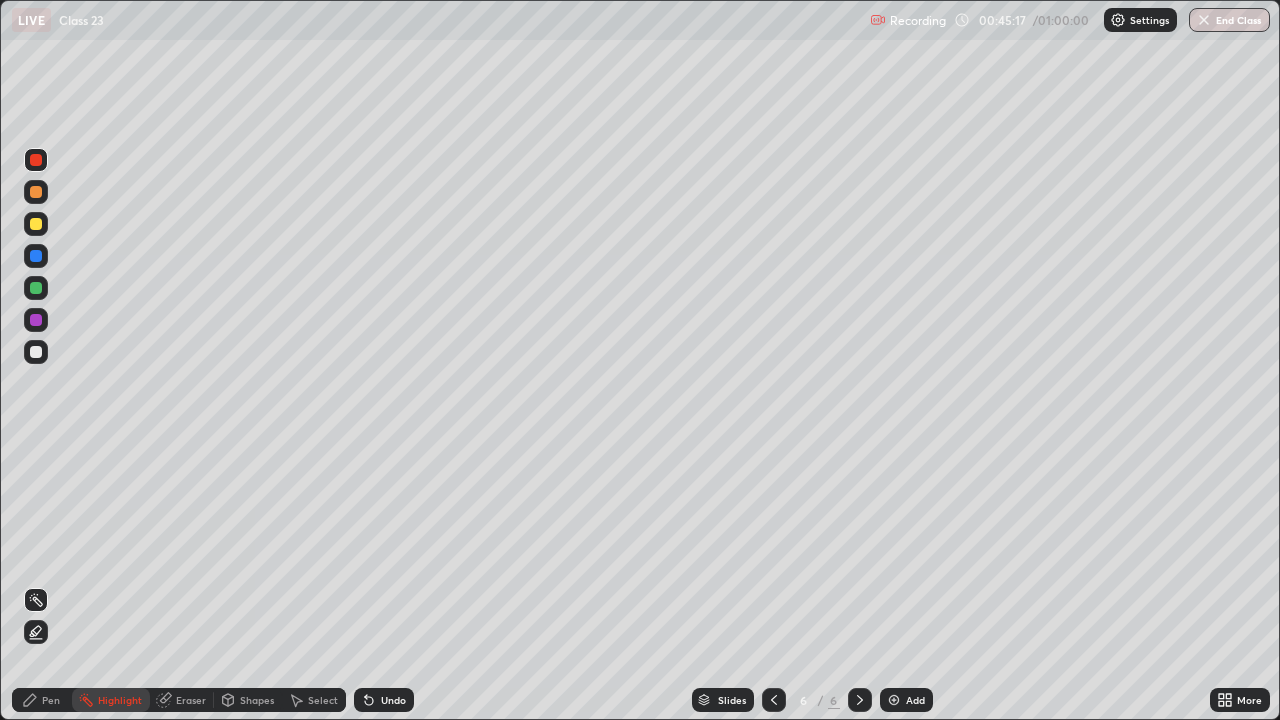 click at bounding box center [36, 352] 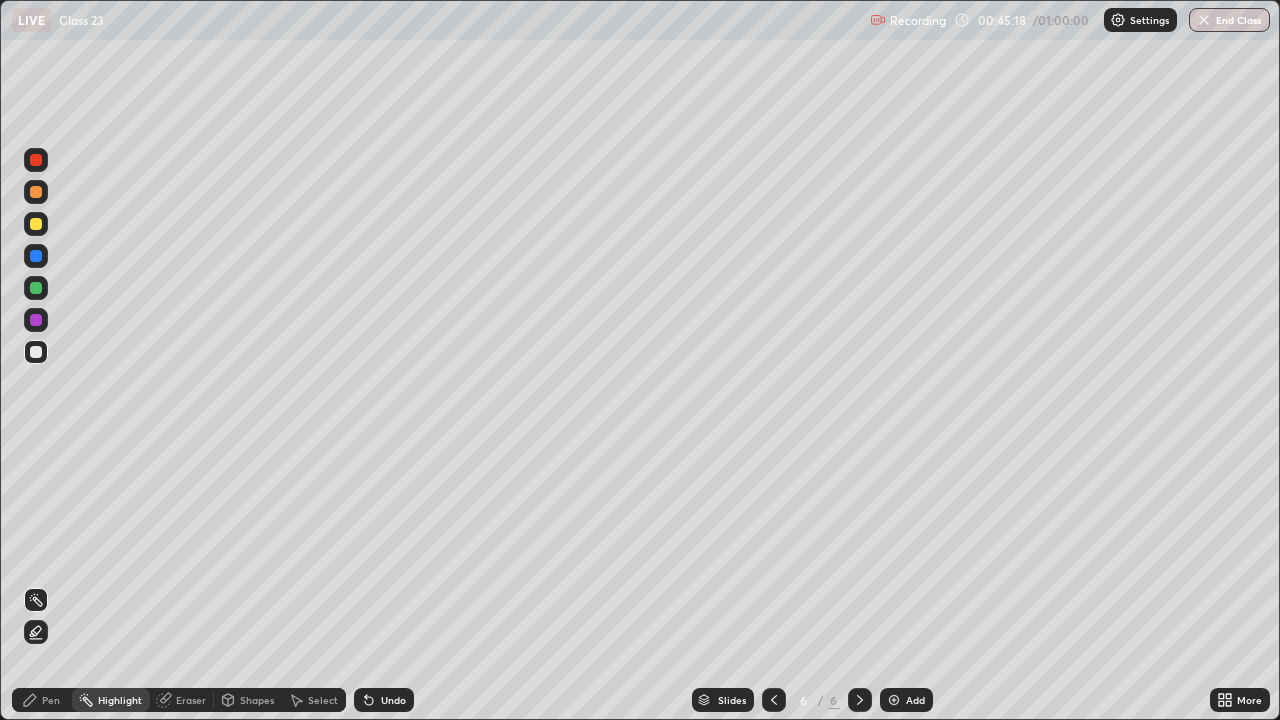 click at bounding box center [36, 288] 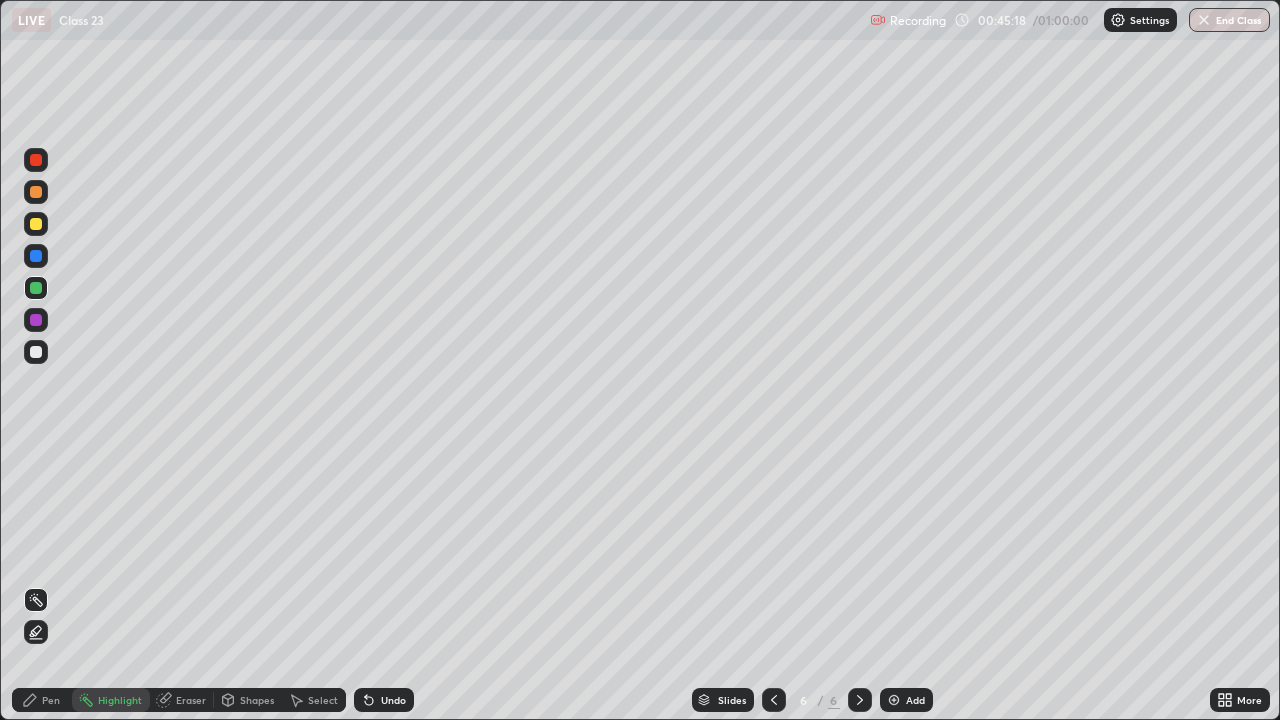 click at bounding box center (36, 288) 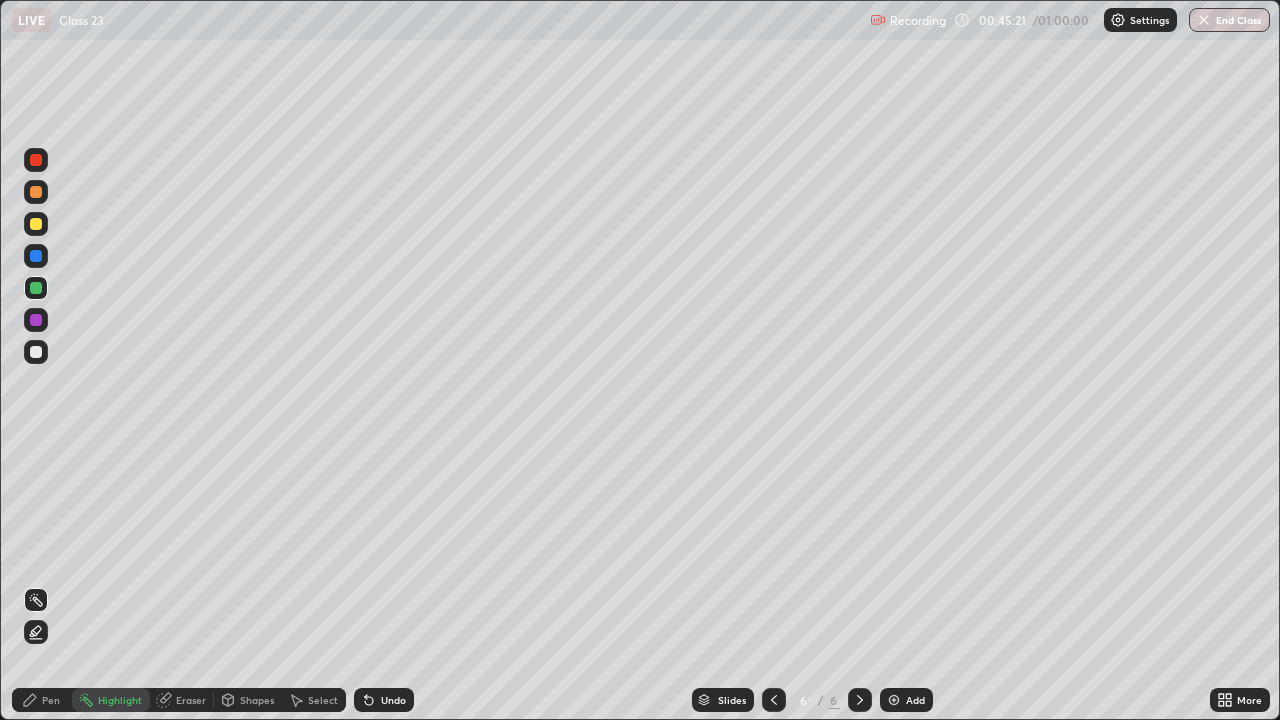 click on "Pen" at bounding box center [51, 700] 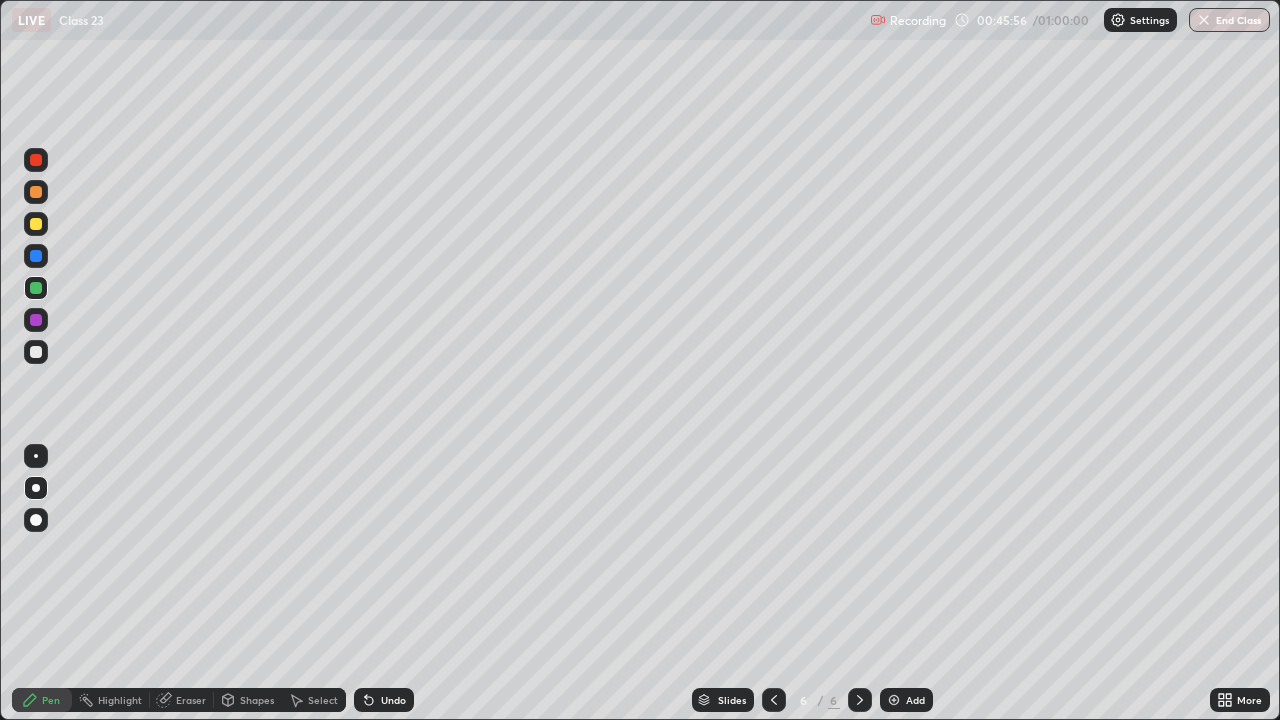 click at bounding box center (36, 320) 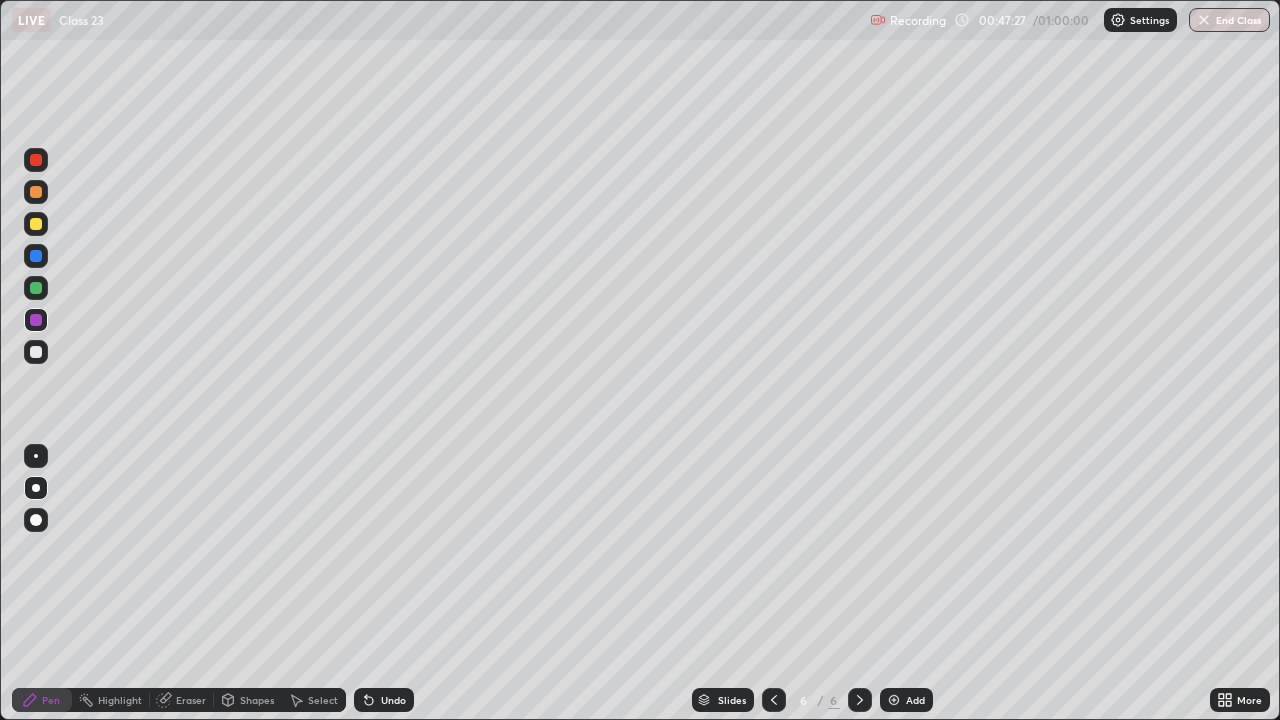 click at bounding box center (36, 224) 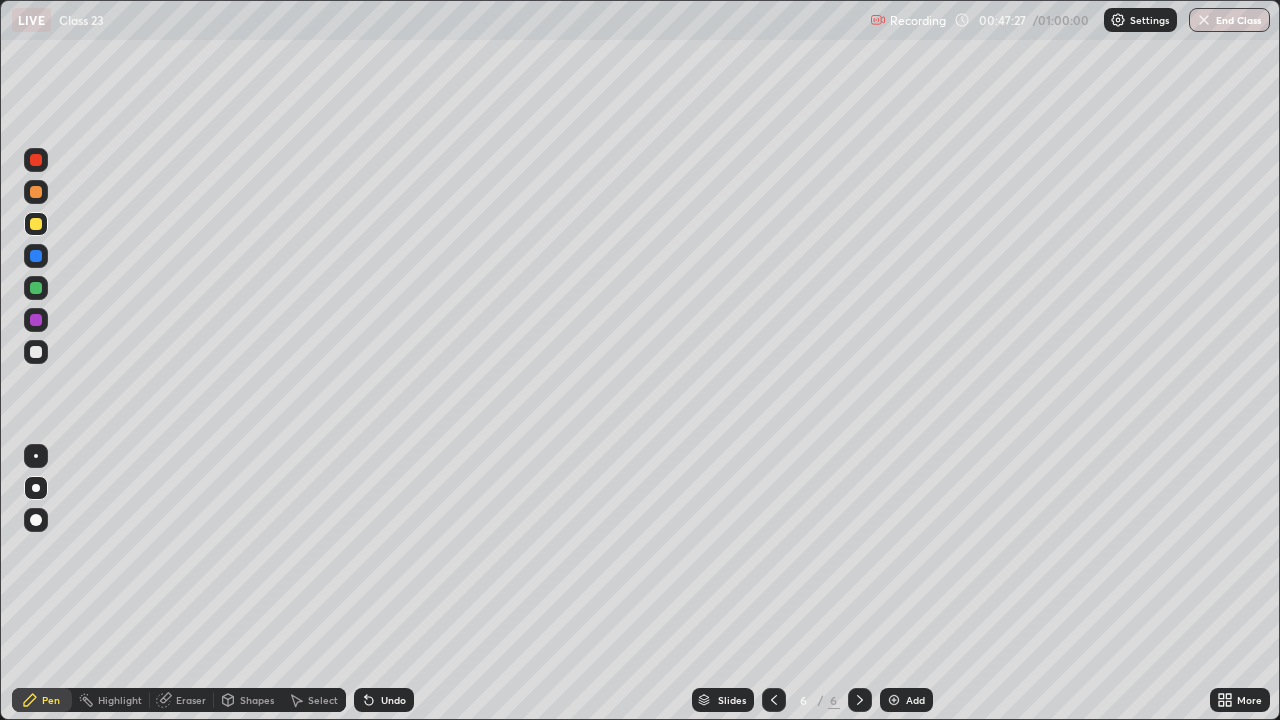 click at bounding box center (36, 224) 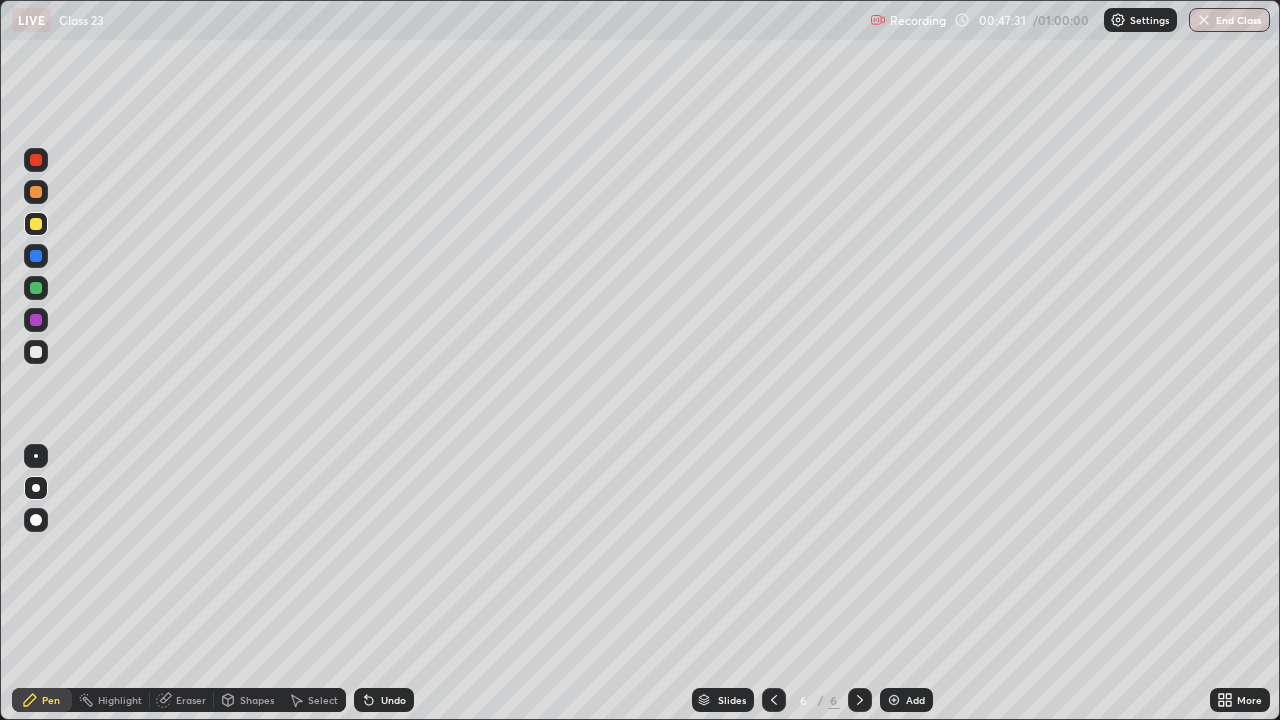 click on "Add" at bounding box center (906, 700) 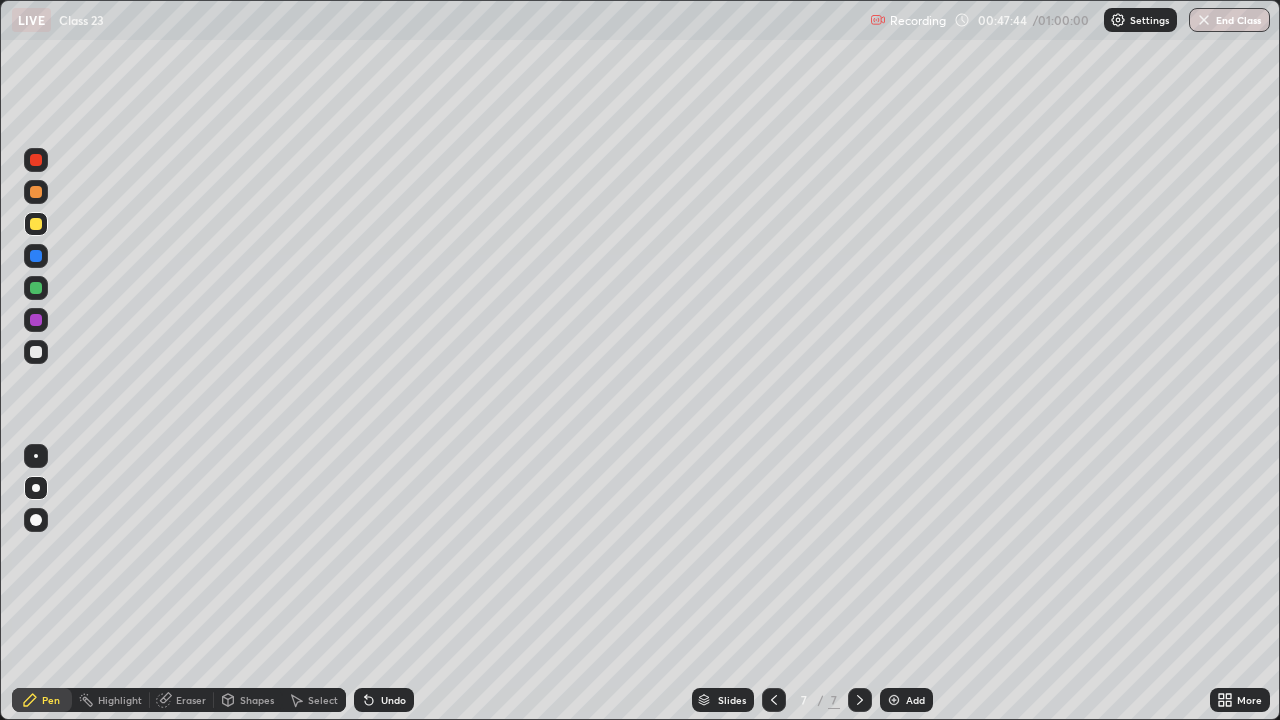 click at bounding box center [36, 224] 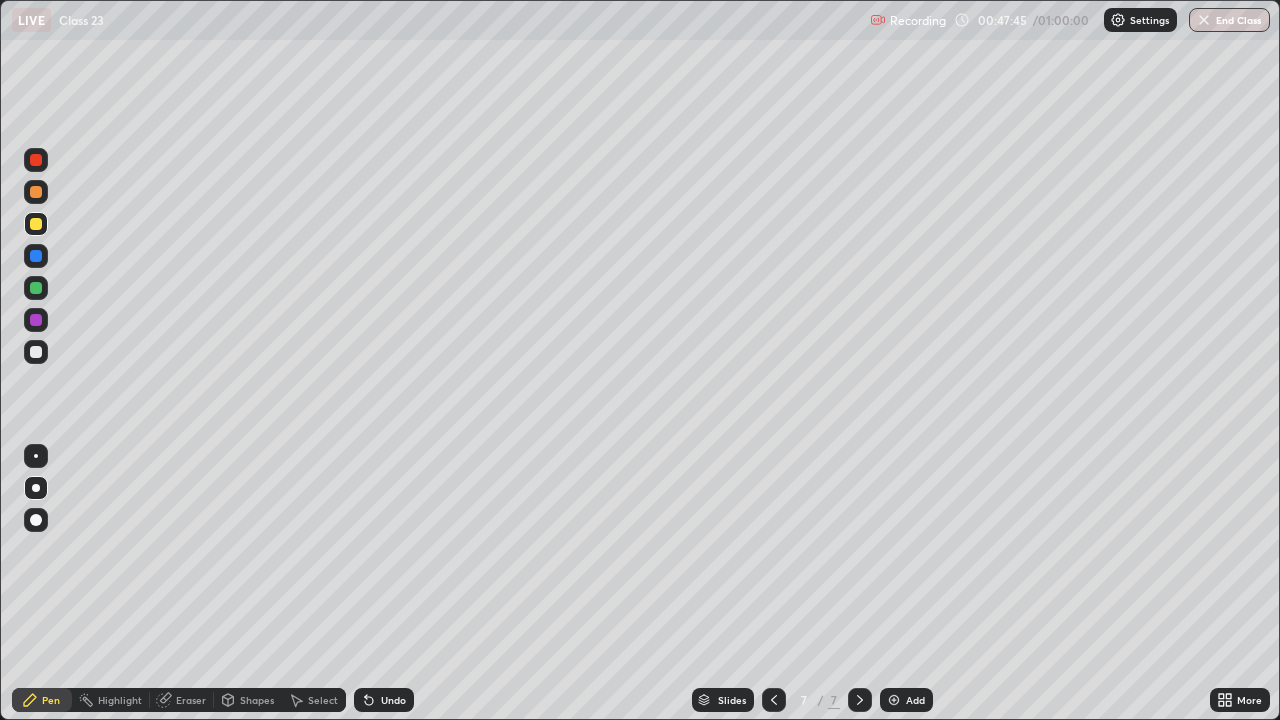 click at bounding box center (36, 288) 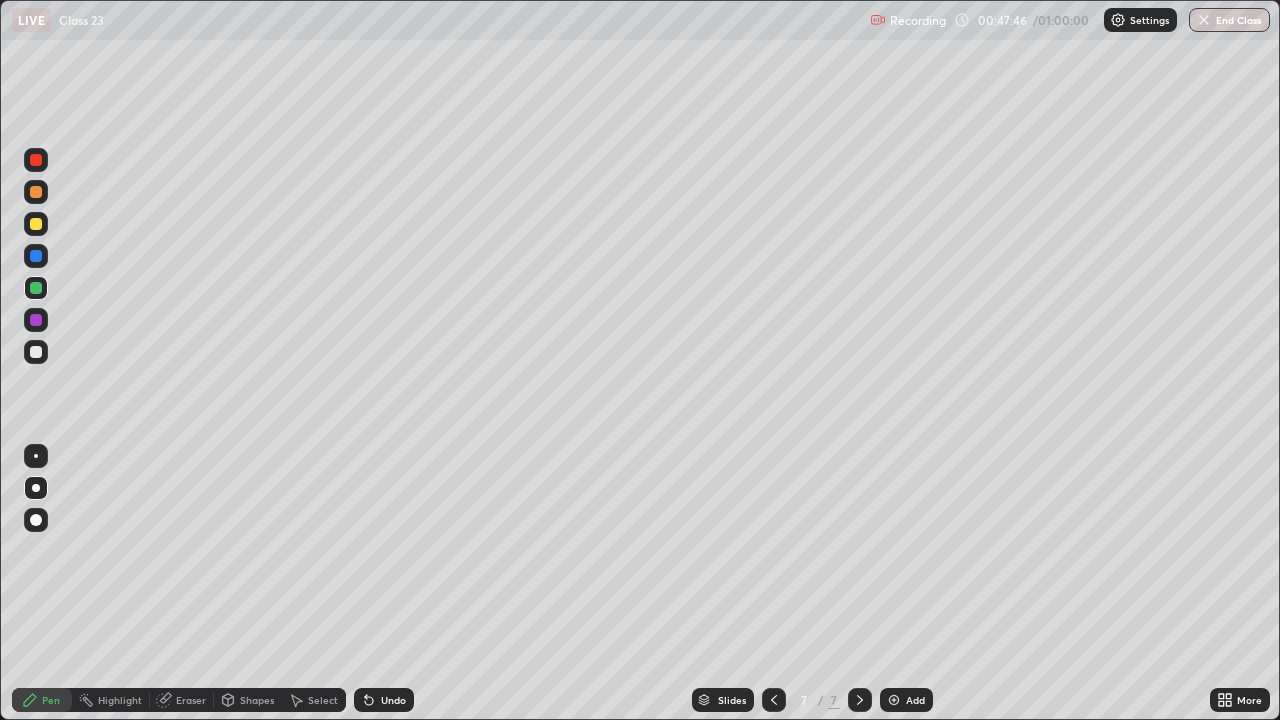 click at bounding box center [36, 224] 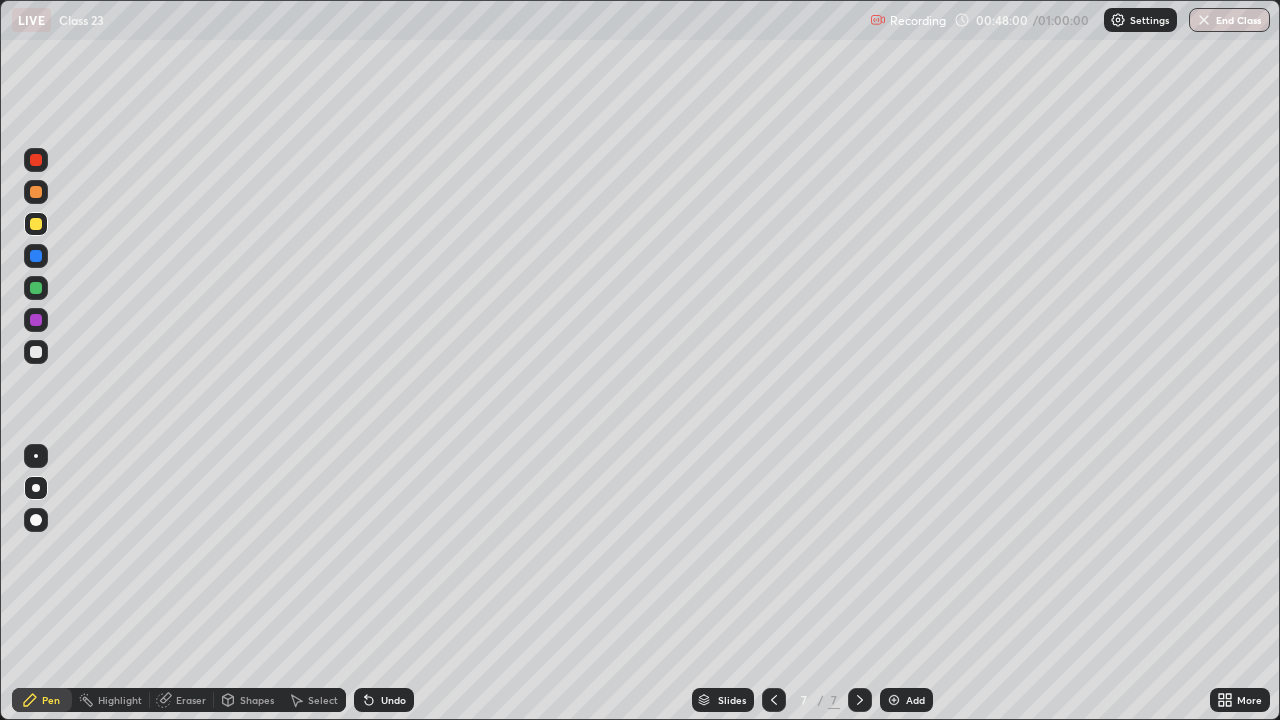 click at bounding box center (36, 288) 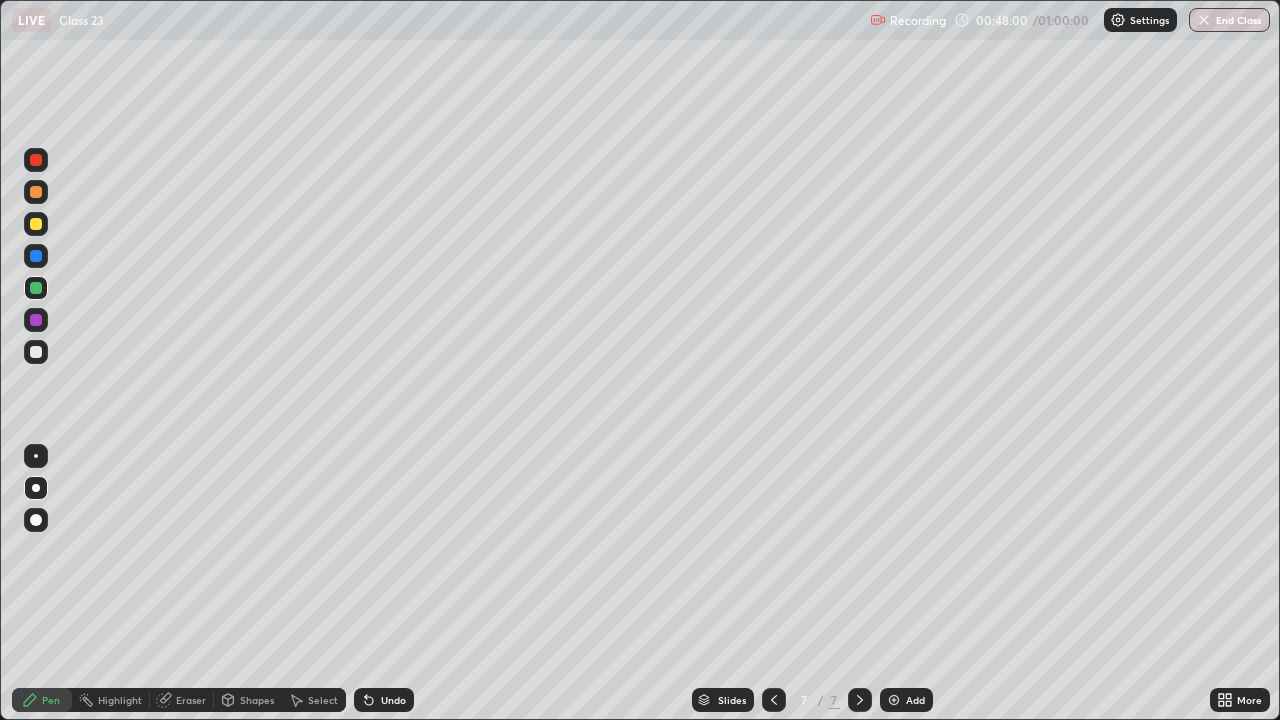click at bounding box center (36, 320) 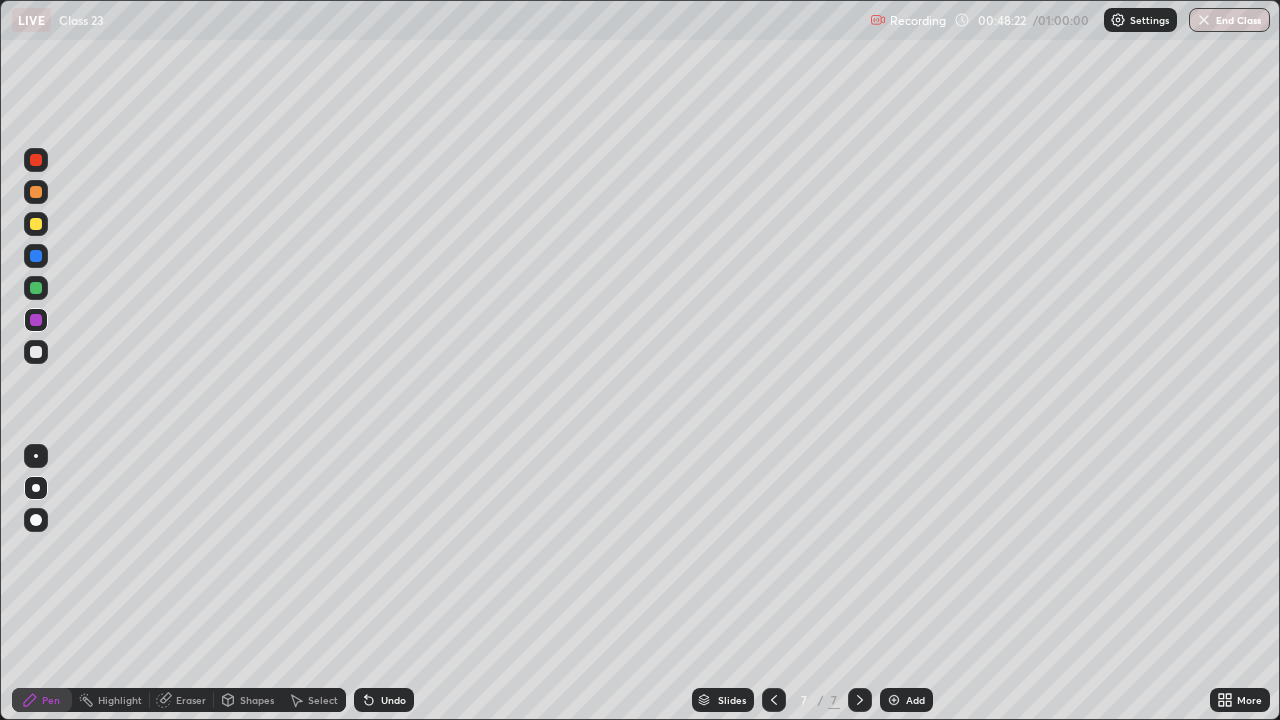 click at bounding box center (36, 192) 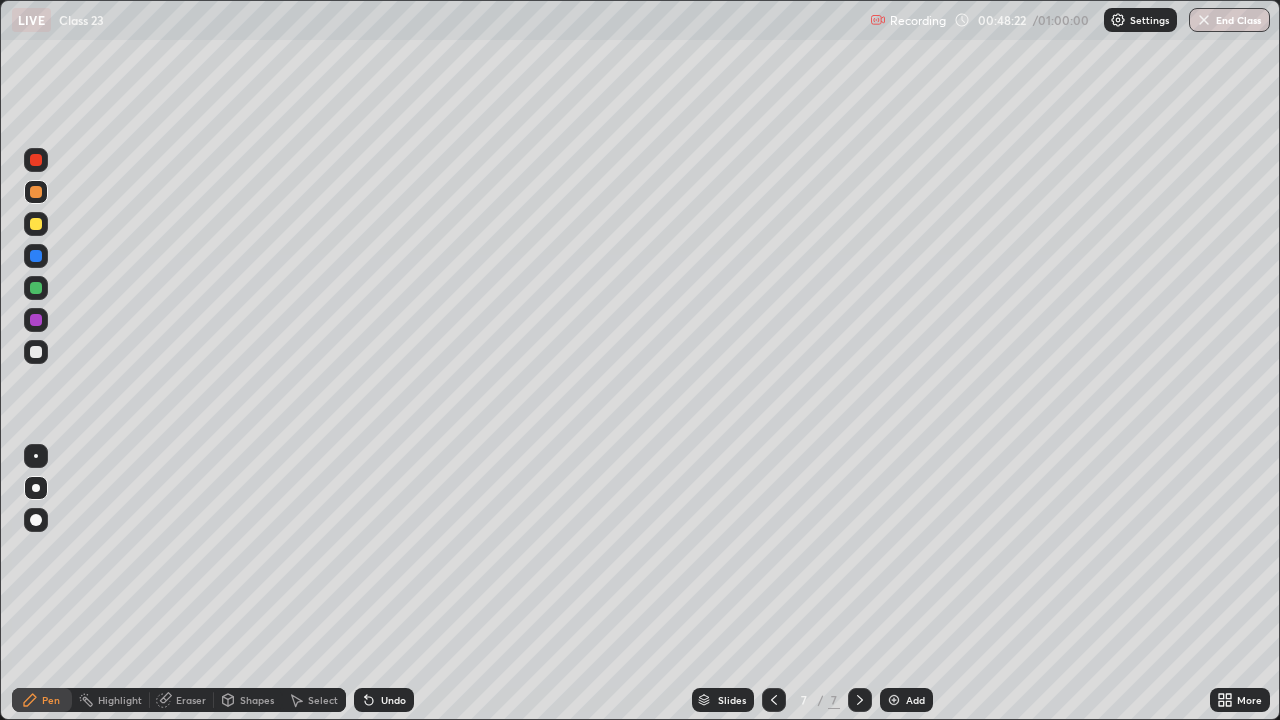click at bounding box center [36, 192] 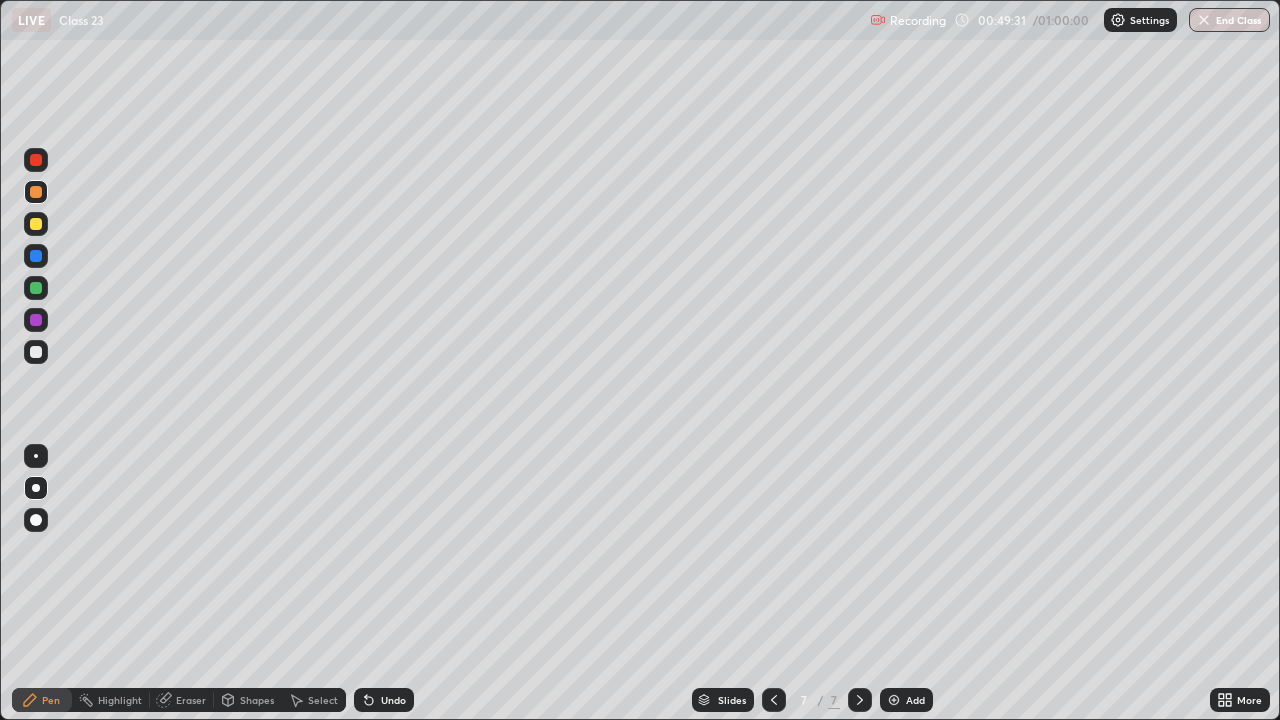 click at bounding box center [36, 224] 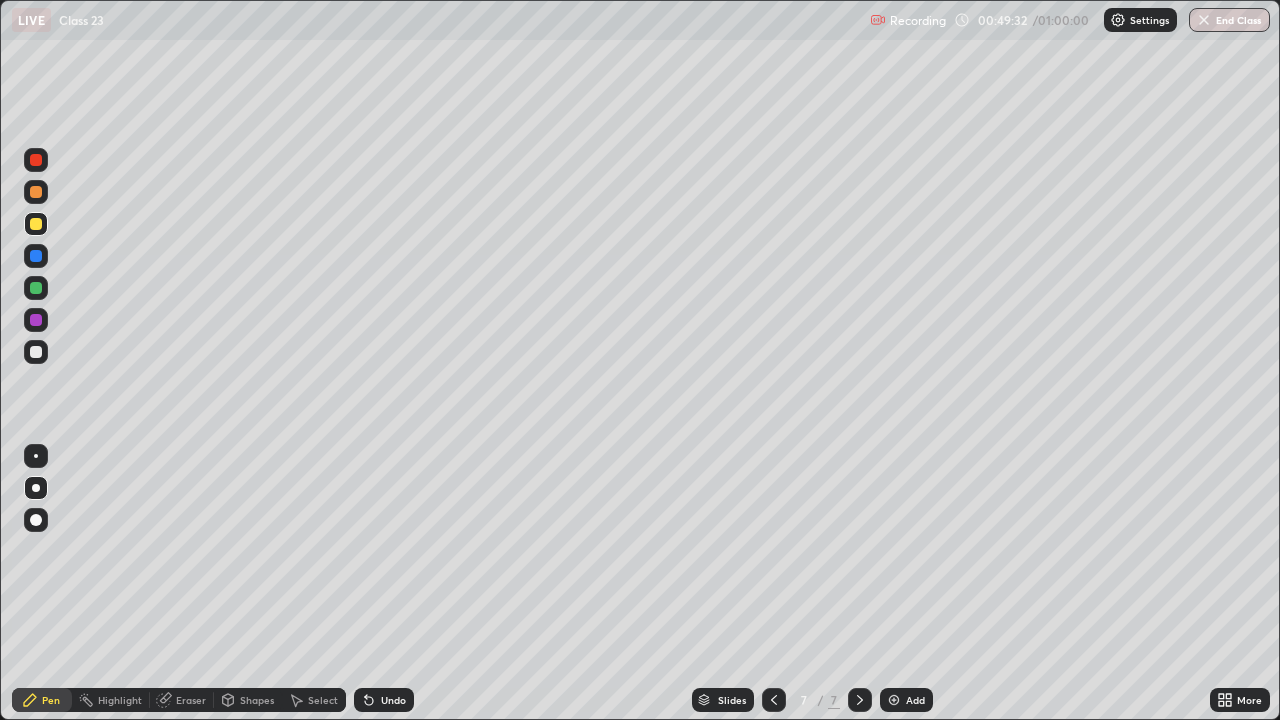 click at bounding box center [36, 288] 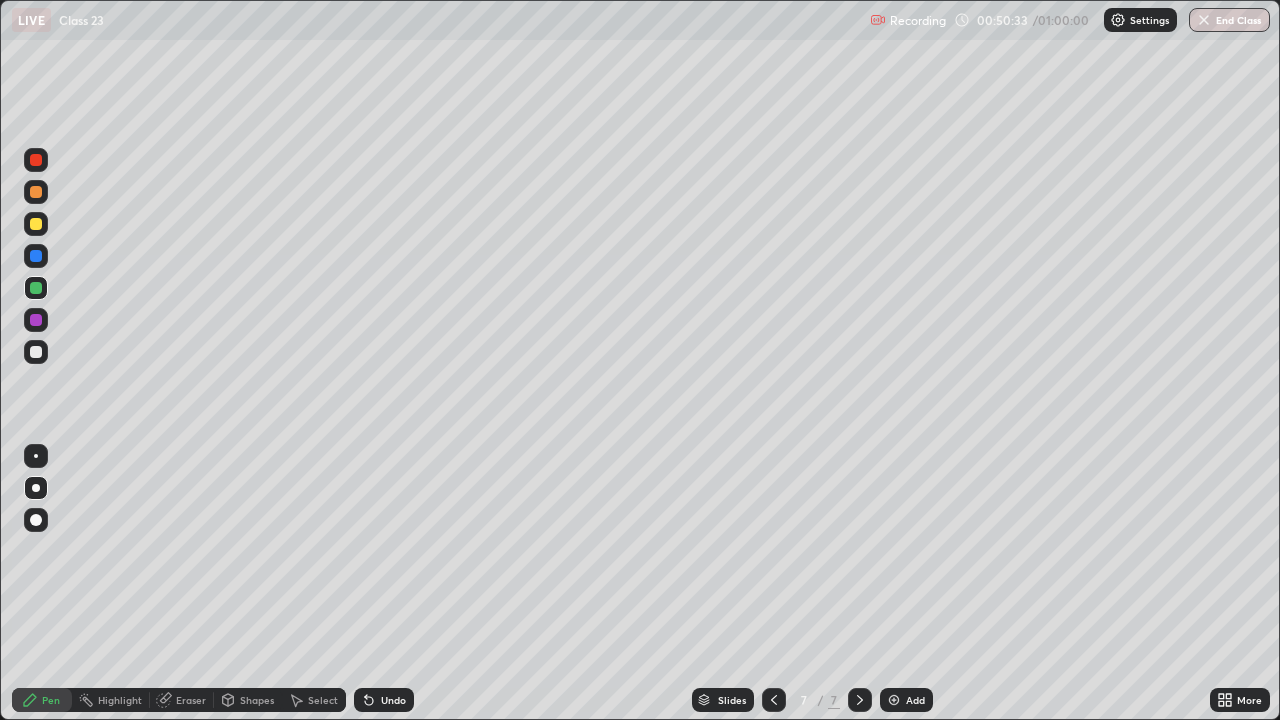 click at bounding box center [36, 224] 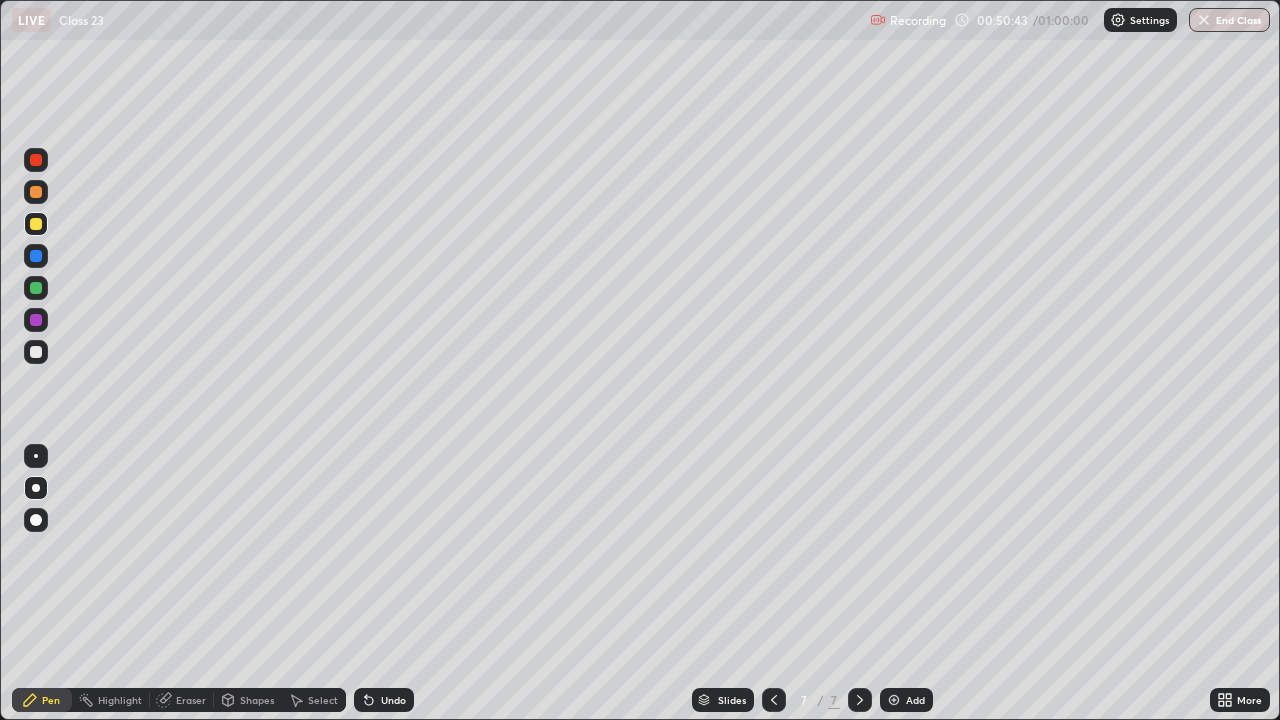 click at bounding box center [36, 224] 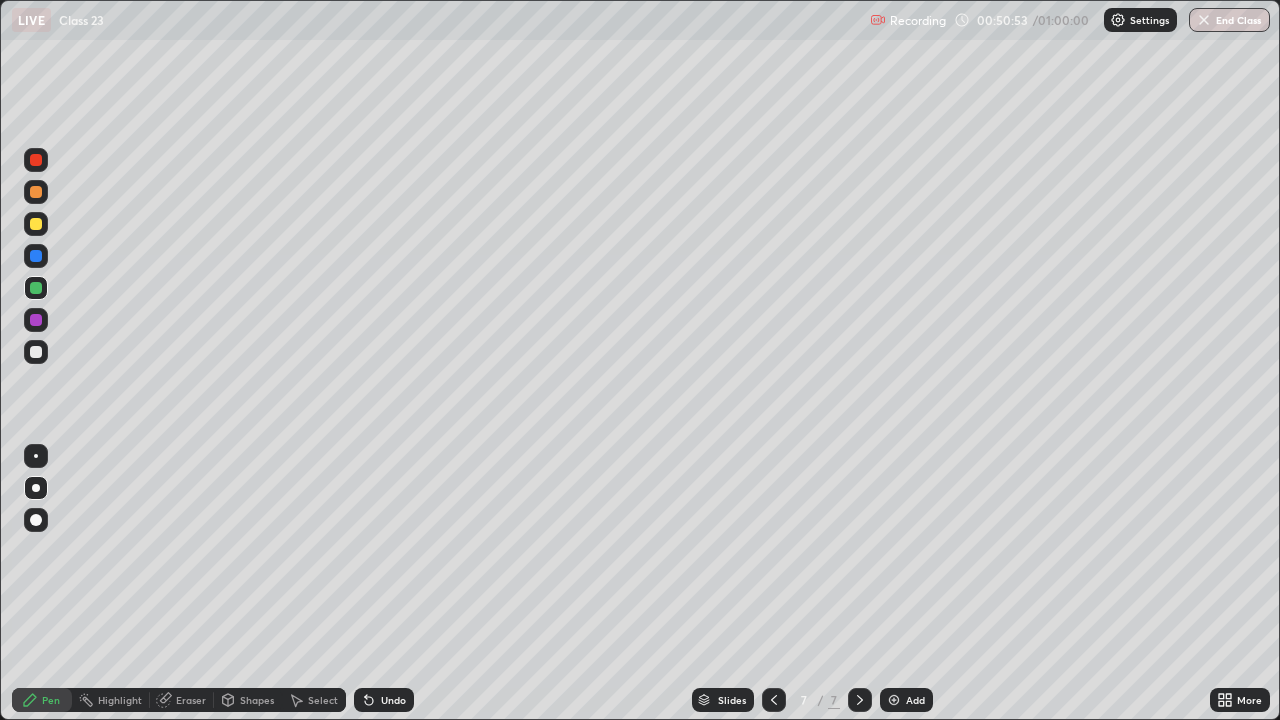 click at bounding box center [36, 288] 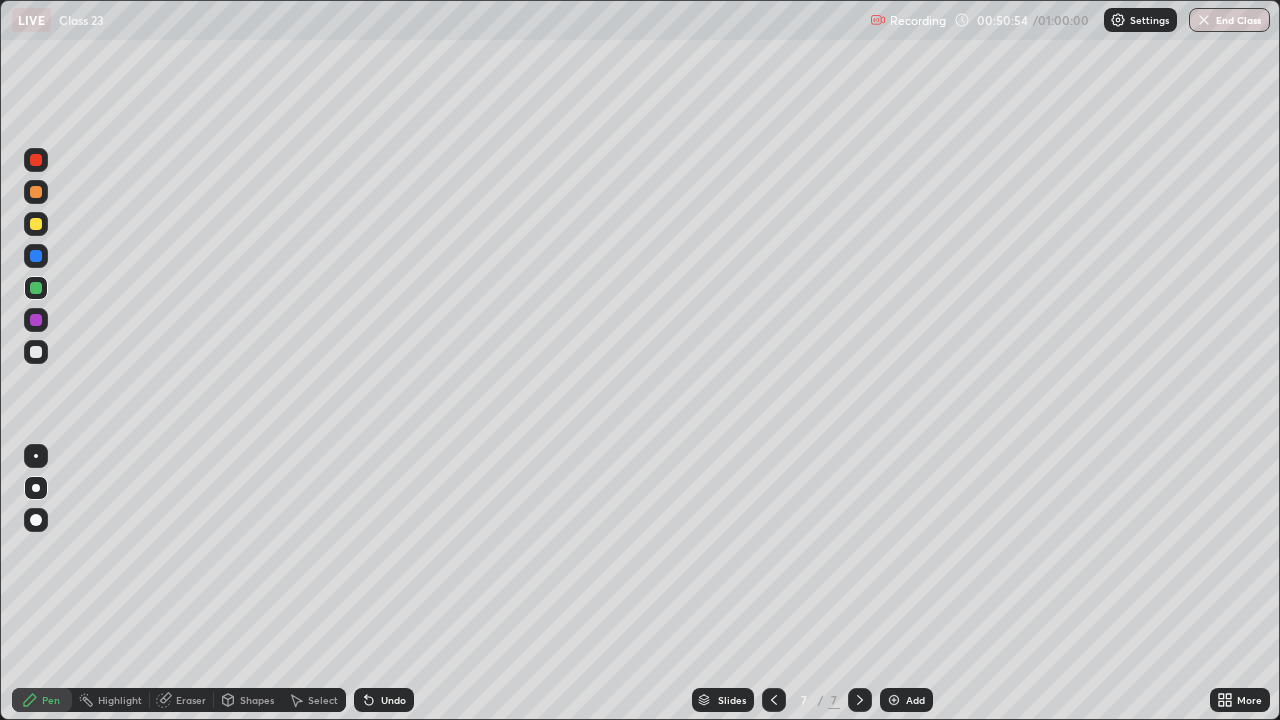 click at bounding box center [36, 288] 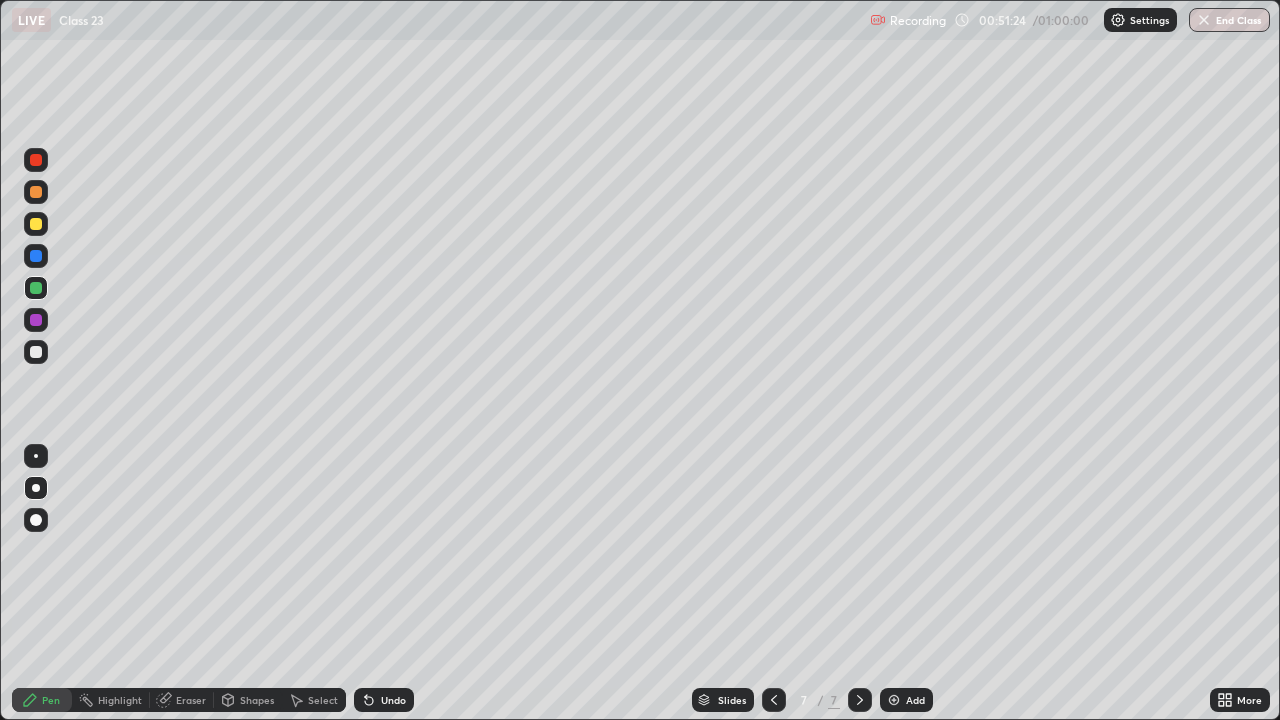 click at bounding box center [36, 224] 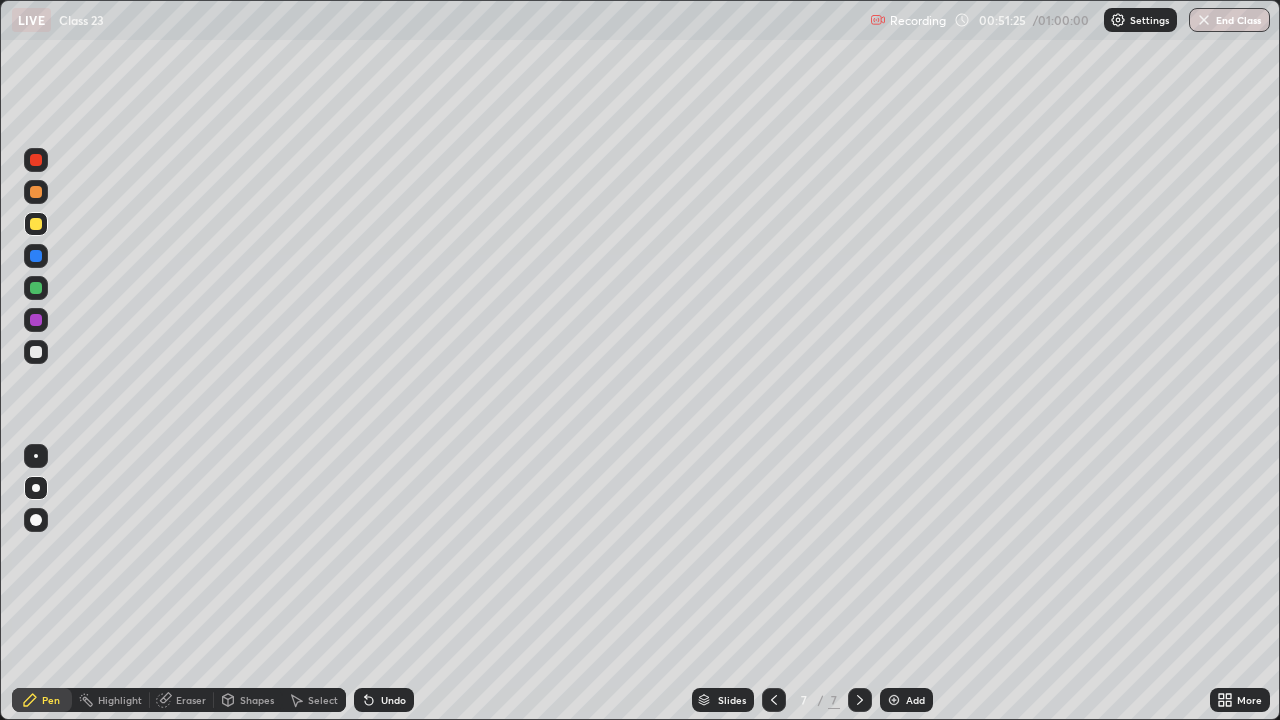 click at bounding box center (36, 224) 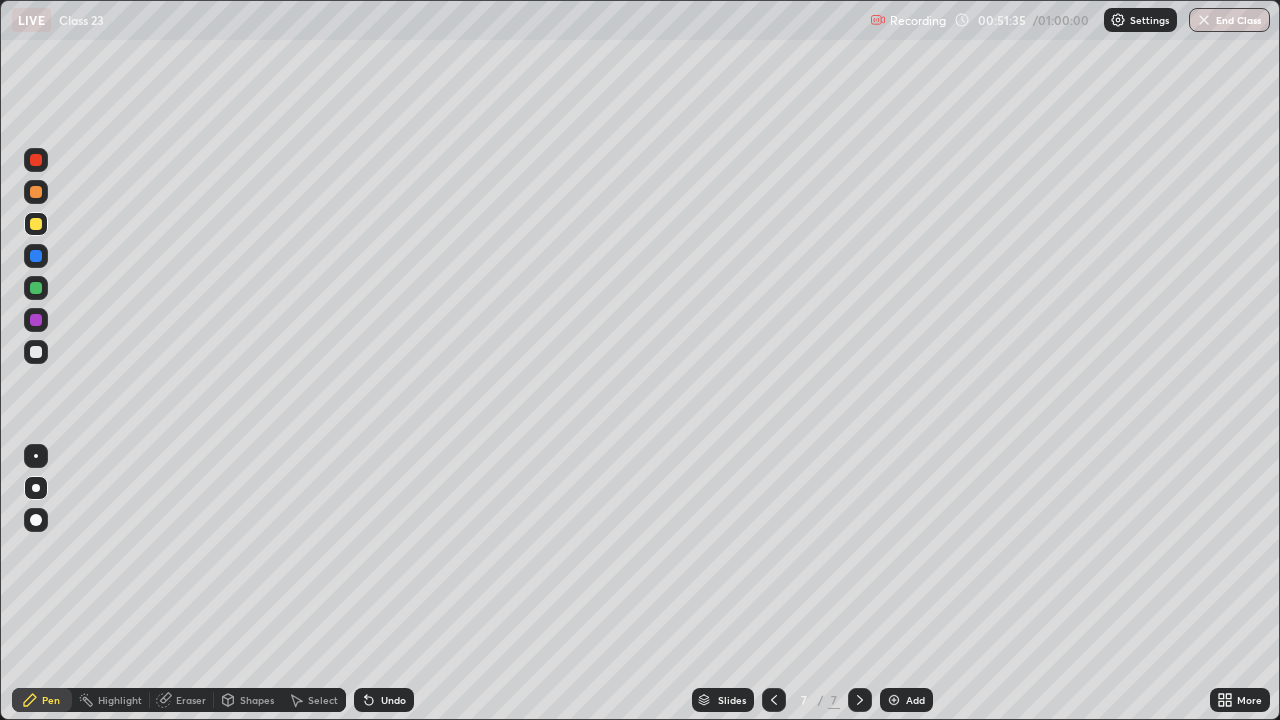 click on "Undo" at bounding box center (384, 700) 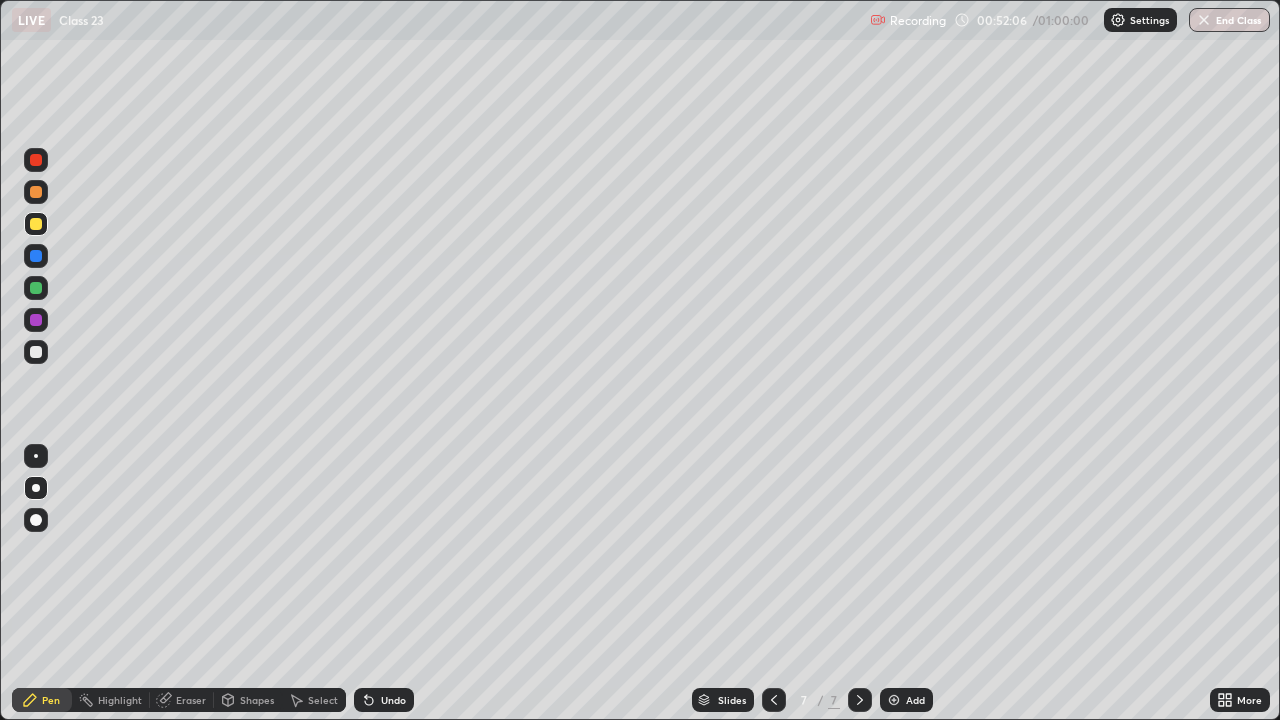 click at bounding box center [36, 352] 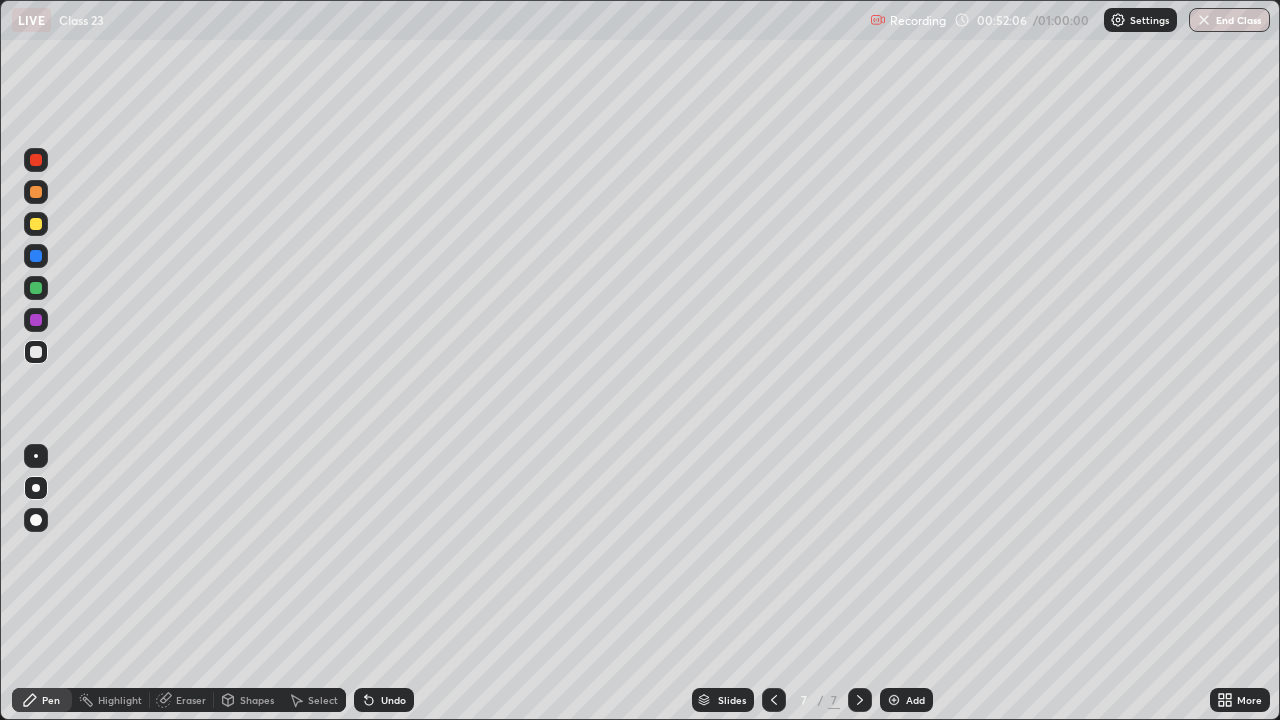 click at bounding box center [36, 352] 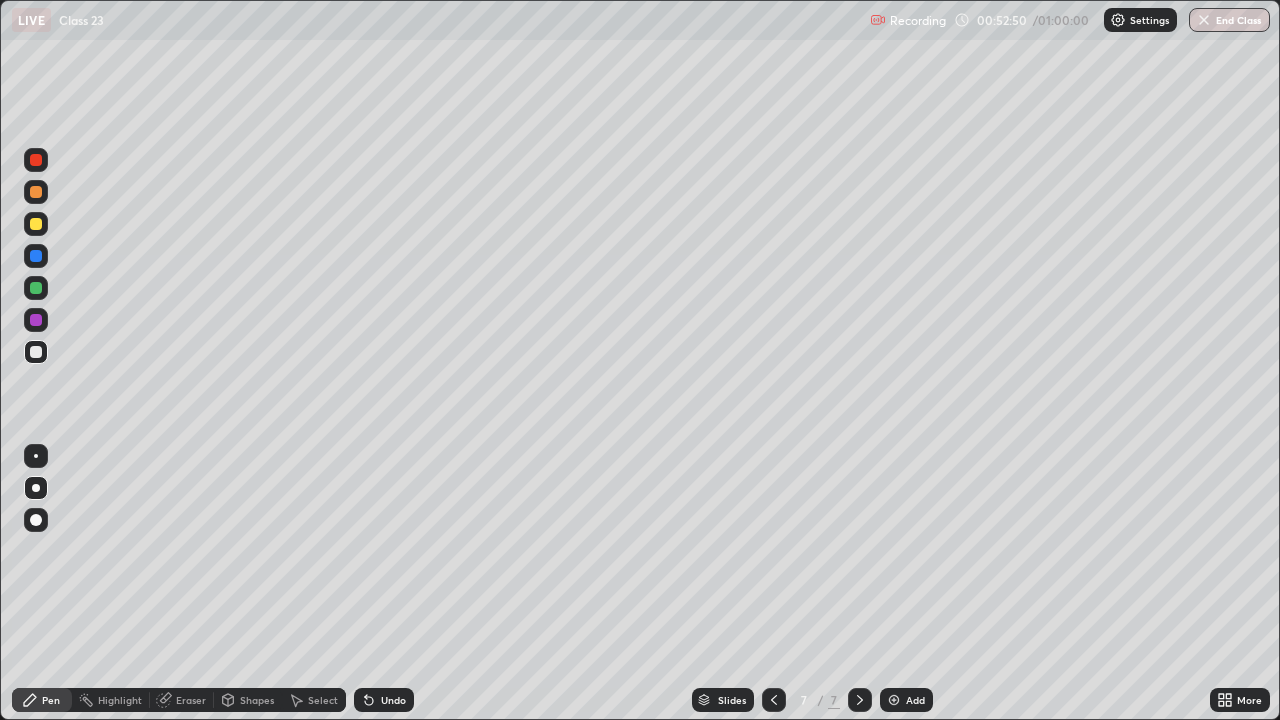 click at bounding box center [36, 456] 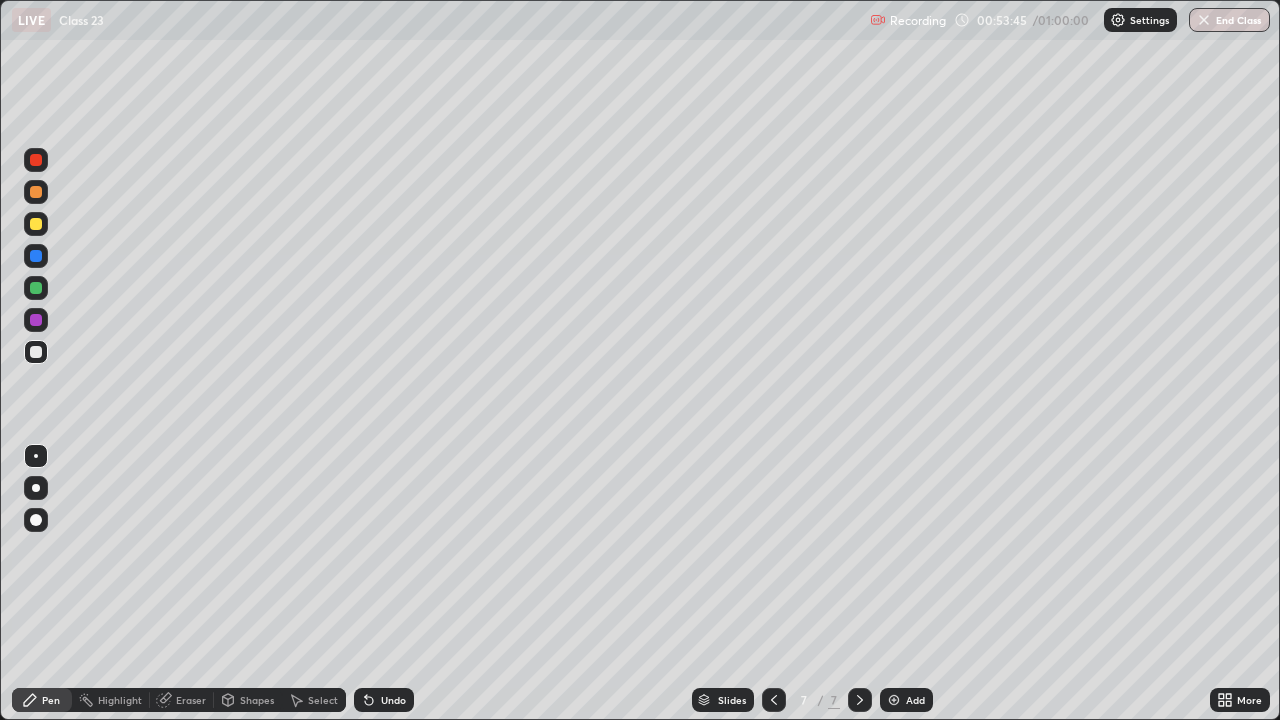 click at bounding box center (36, 224) 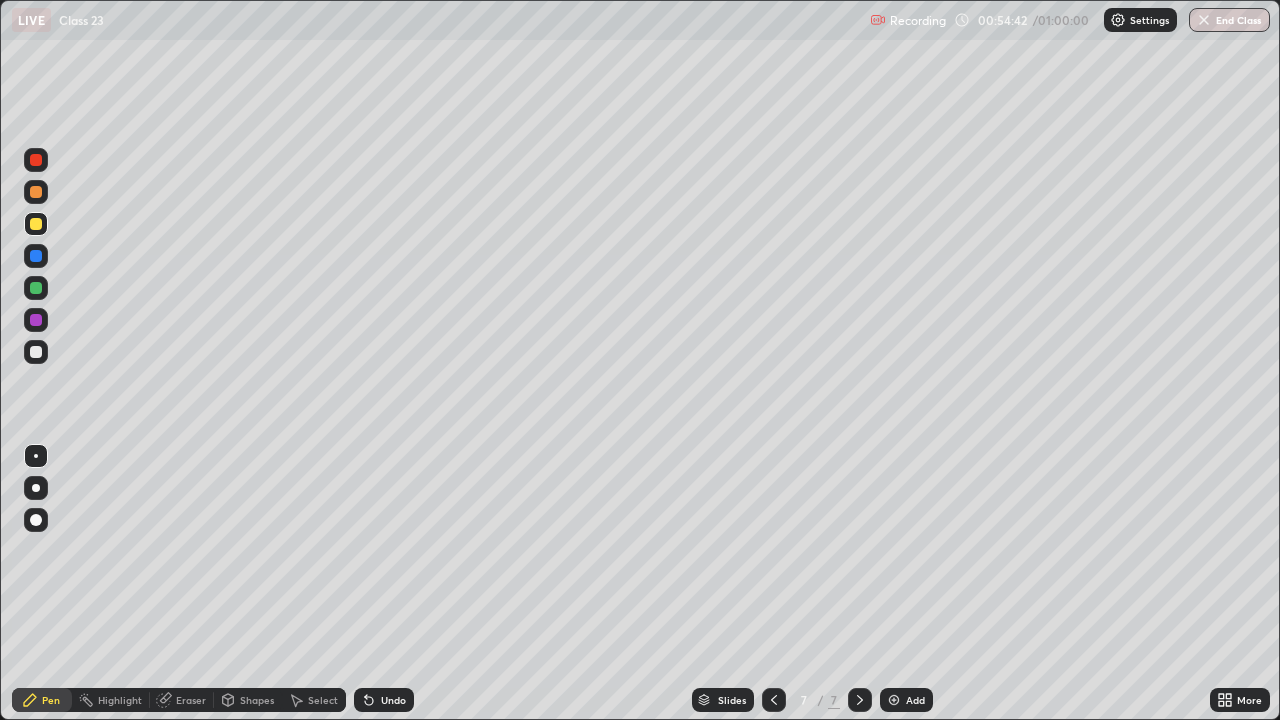 click on "Add" at bounding box center [915, 700] 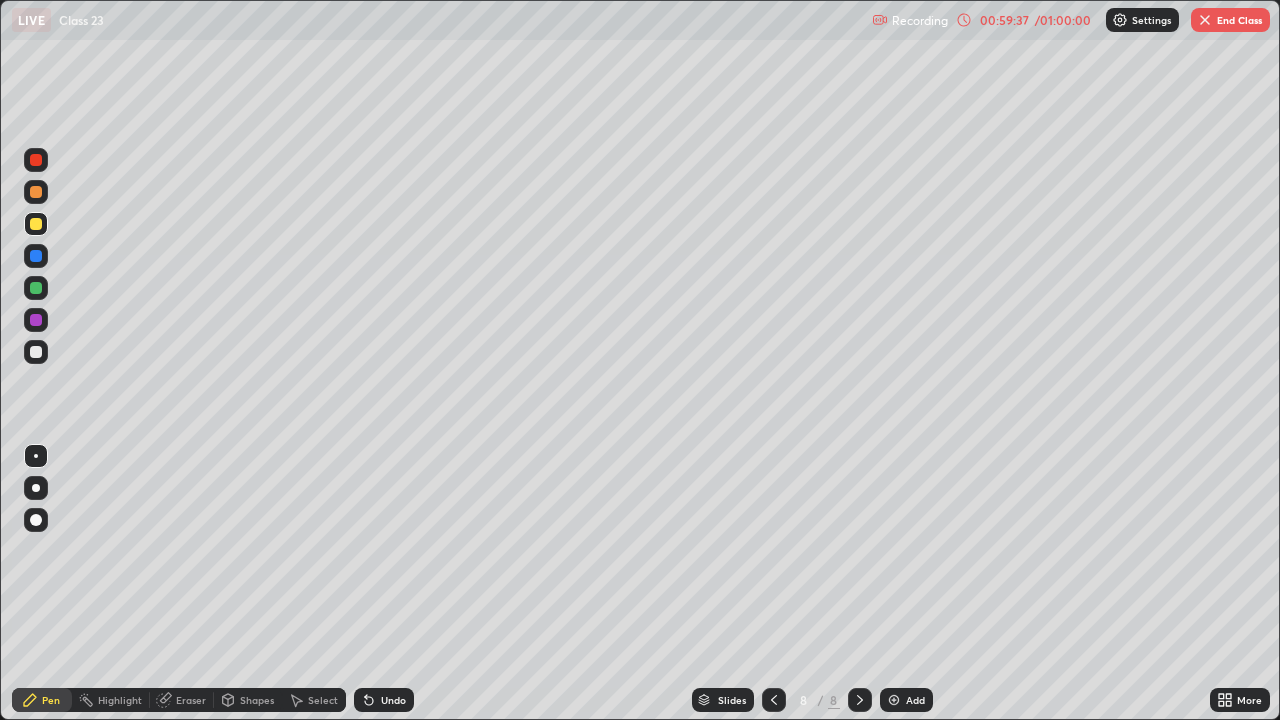click at bounding box center [36, 160] 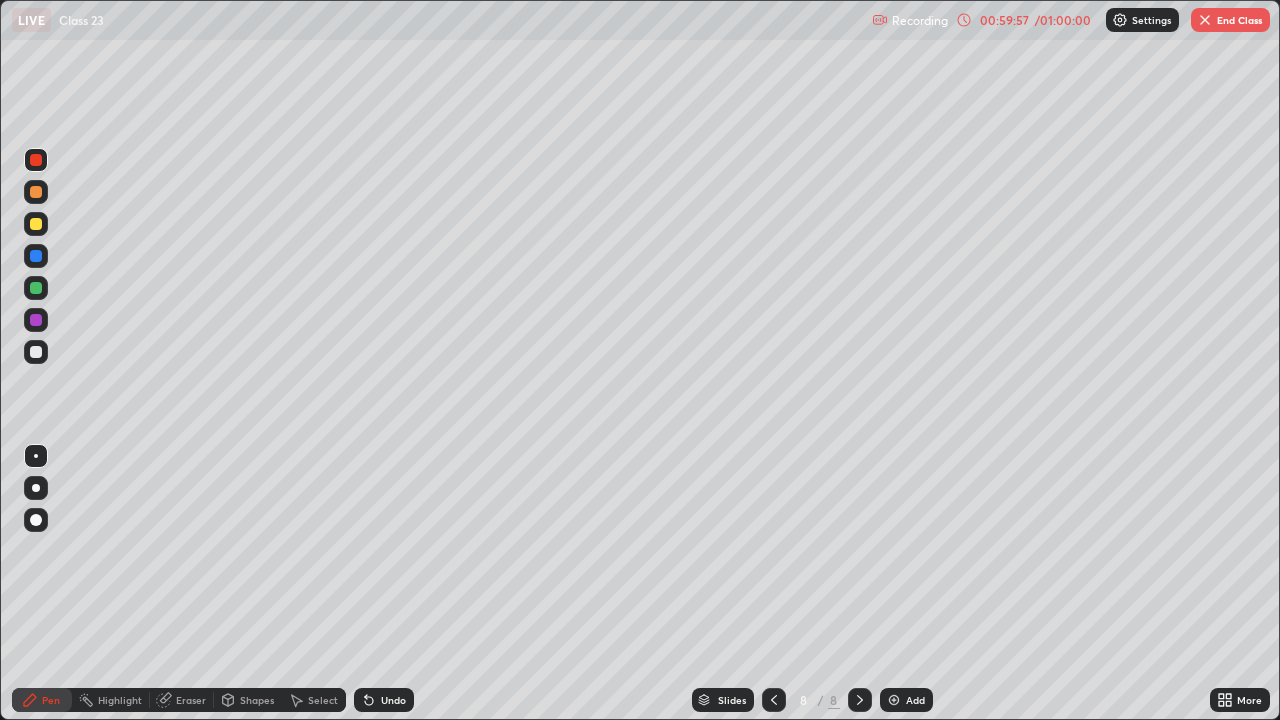 click at bounding box center [36, 288] 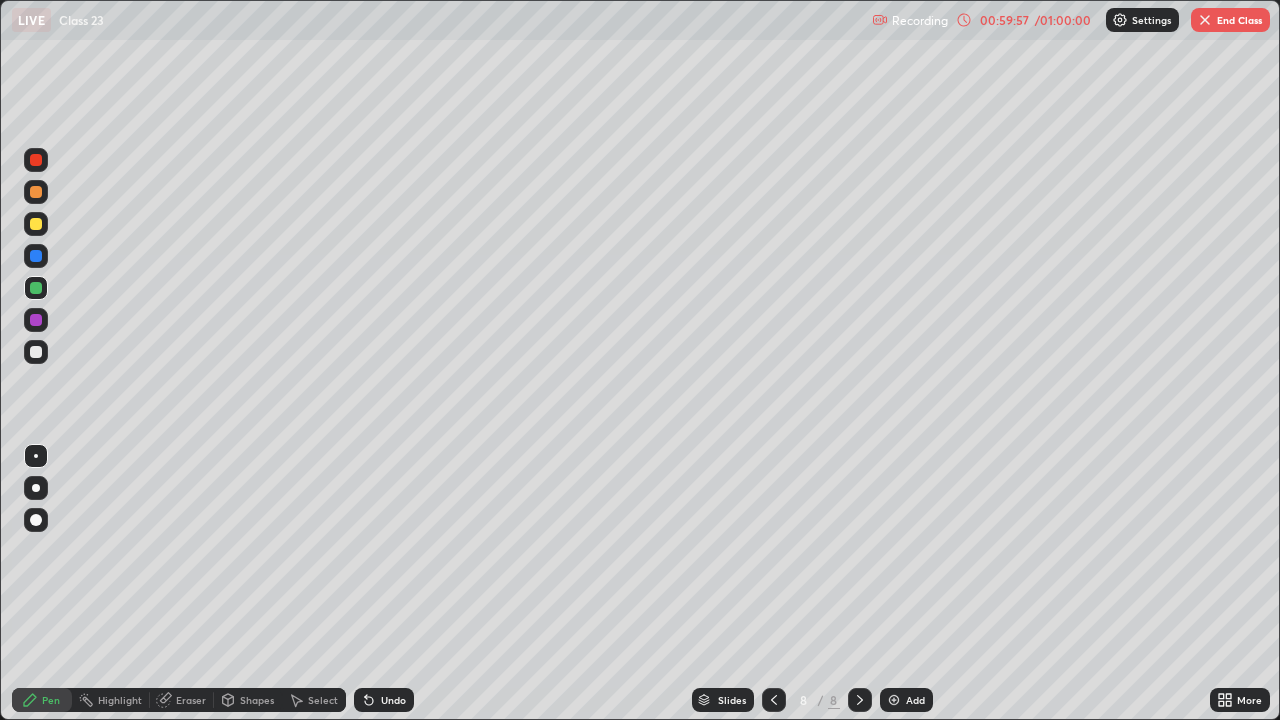click at bounding box center (36, 288) 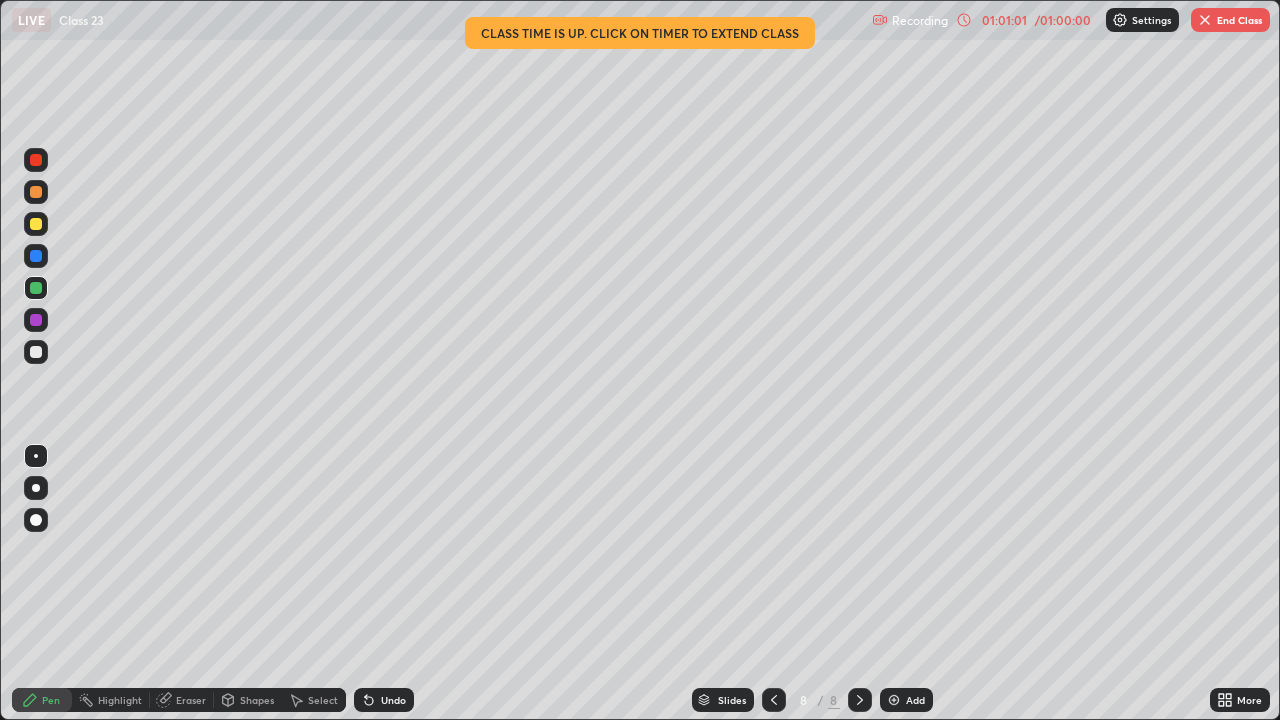 click on "01:01:01" at bounding box center (1004, 20) 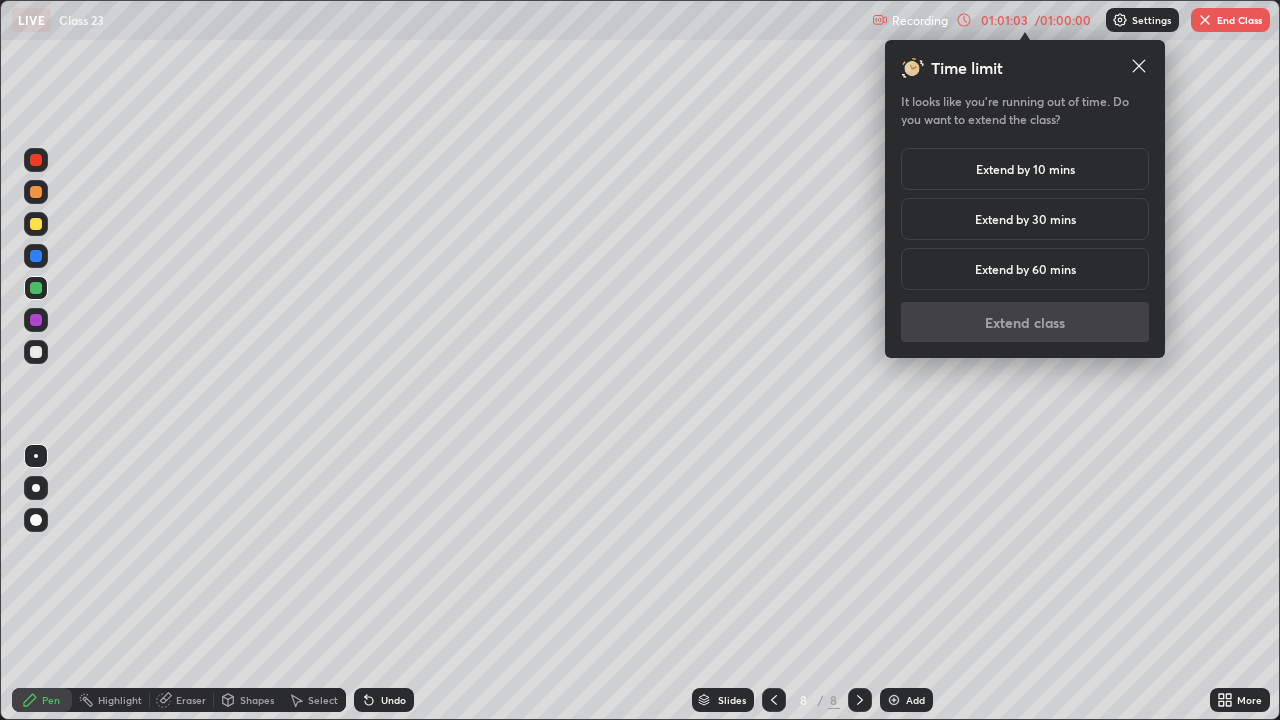 click on "Extend by 10 mins" at bounding box center (1025, 169) 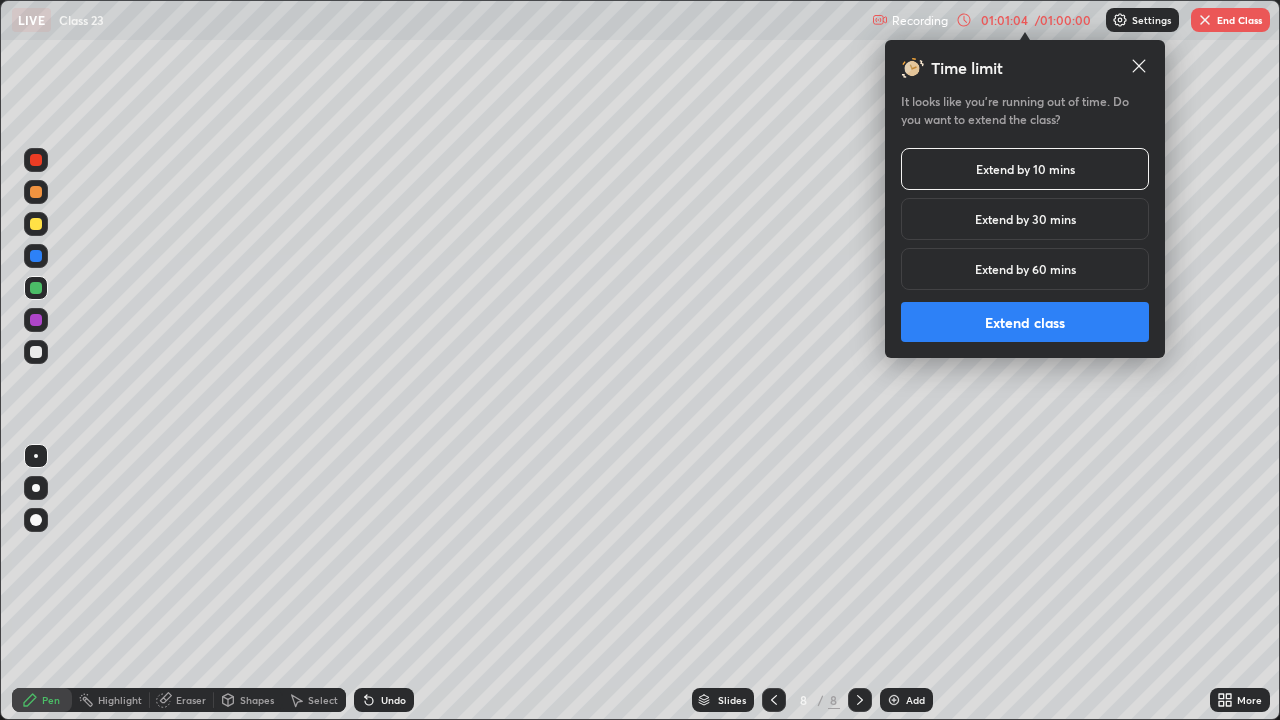 click on "Extend class" at bounding box center (1025, 322) 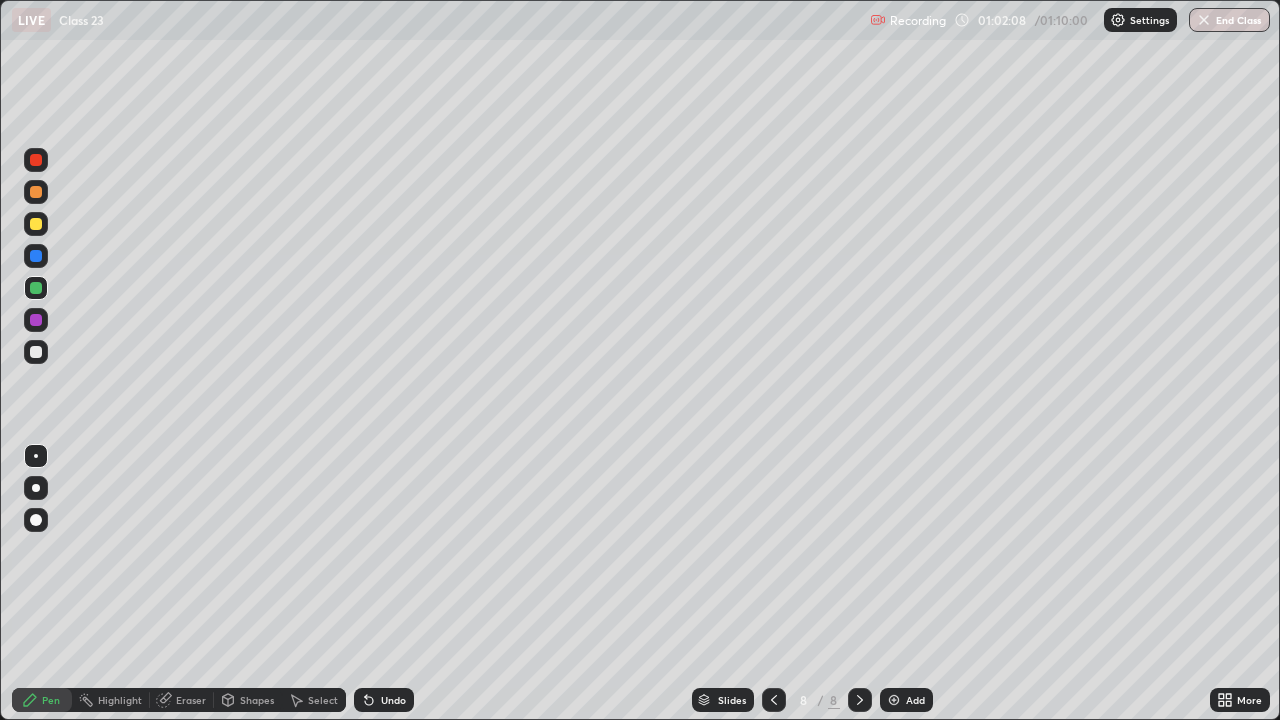 click at bounding box center (894, 700) 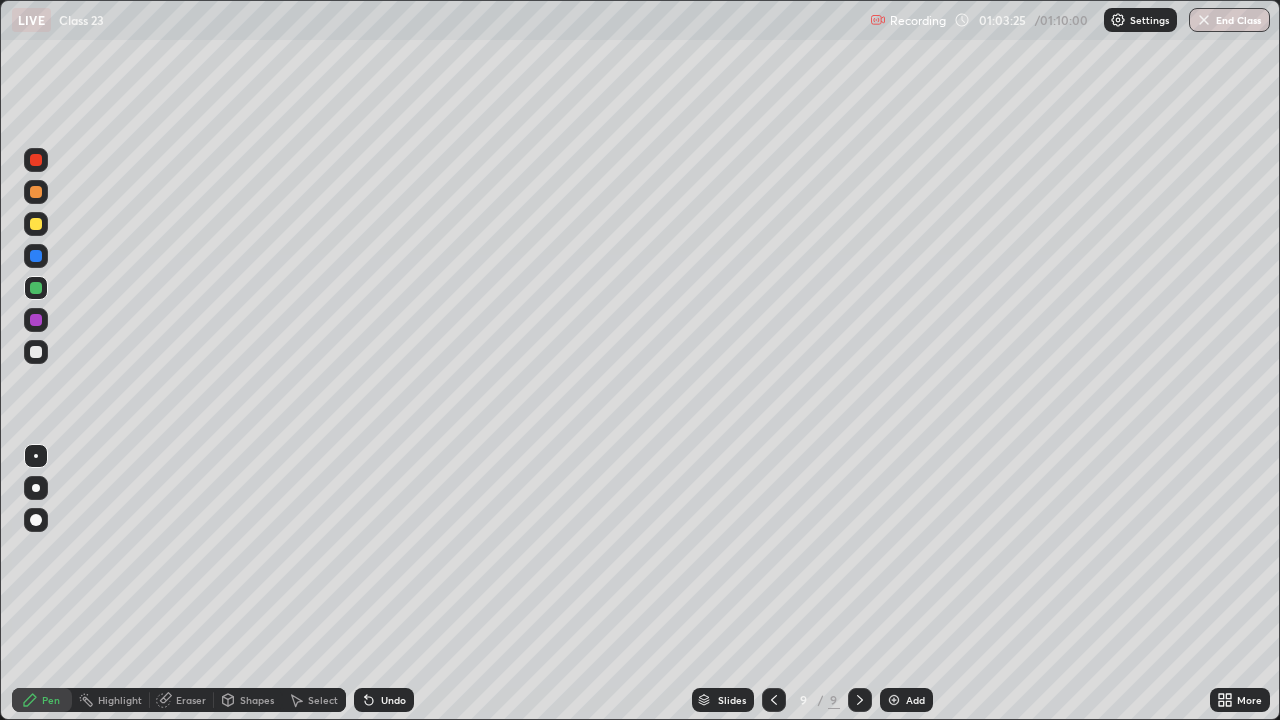 click 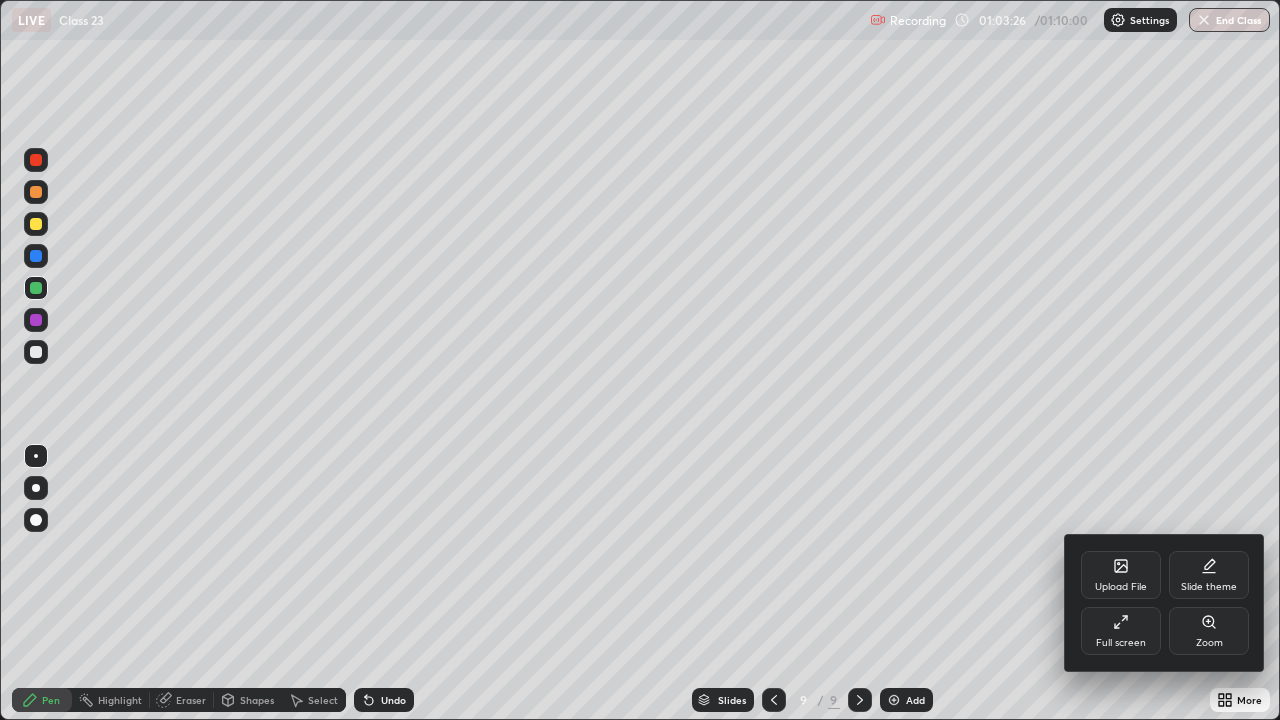 click on "Full screen" at bounding box center [1121, 631] 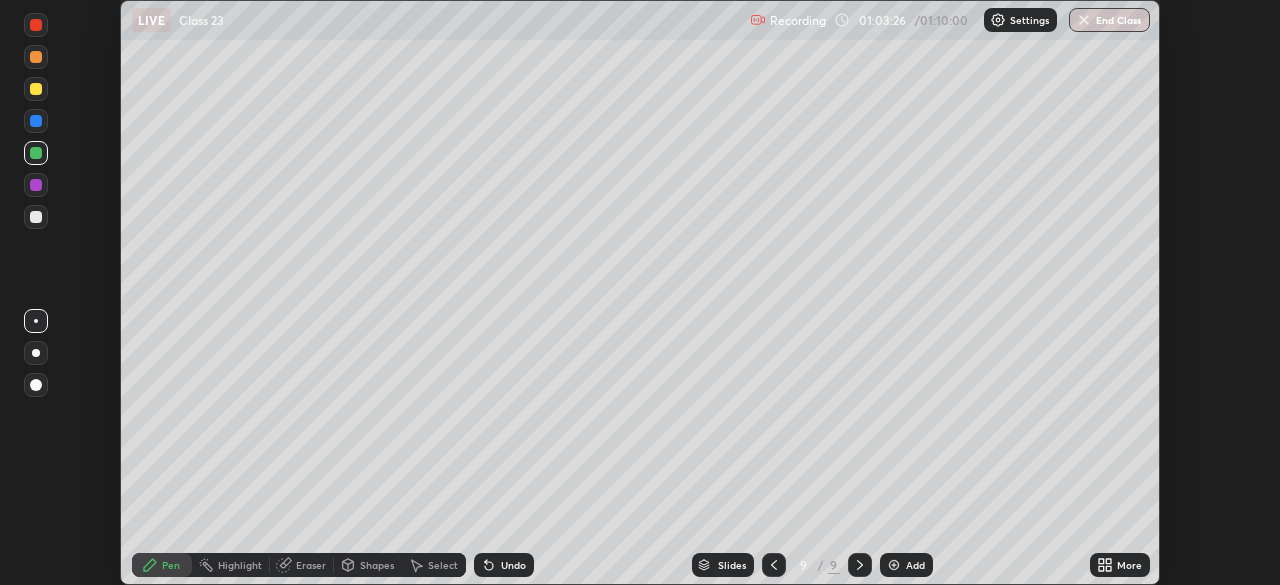 scroll, scrollTop: 585, scrollLeft: 1280, axis: both 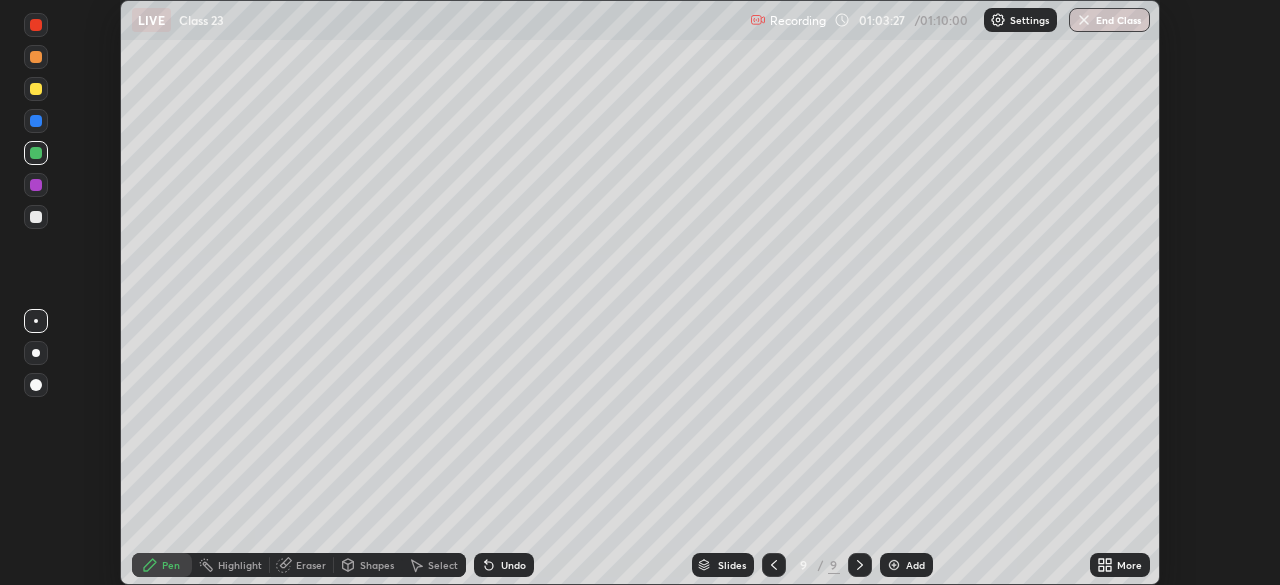 click on "End Class" at bounding box center [1109, 20] 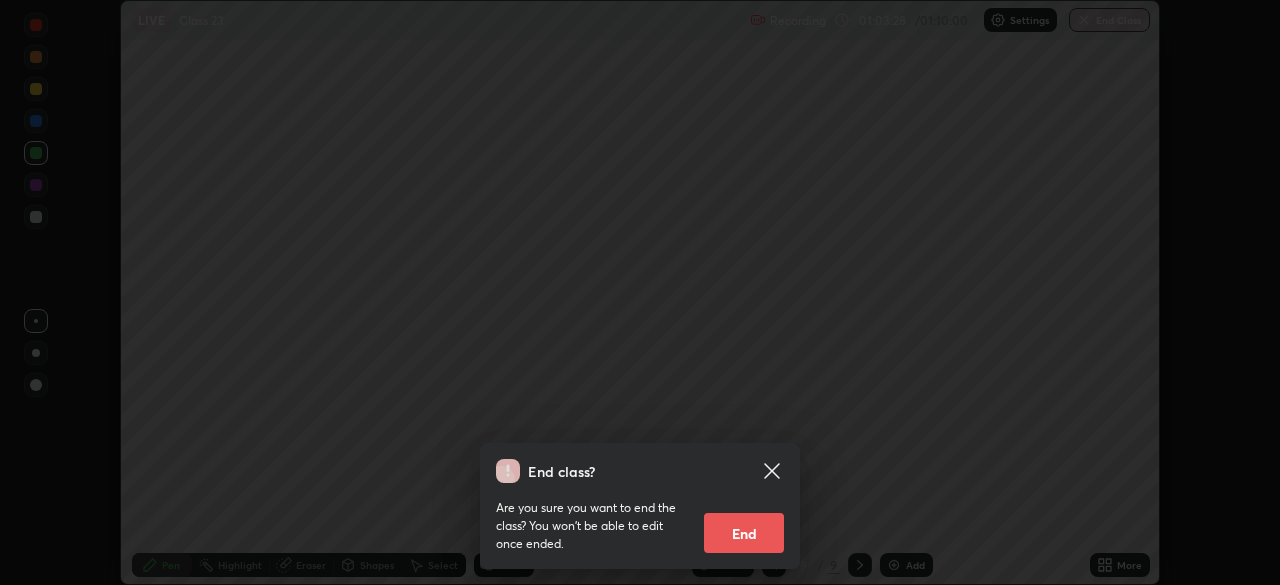 click on "End" at bounding box center (744, 533) 